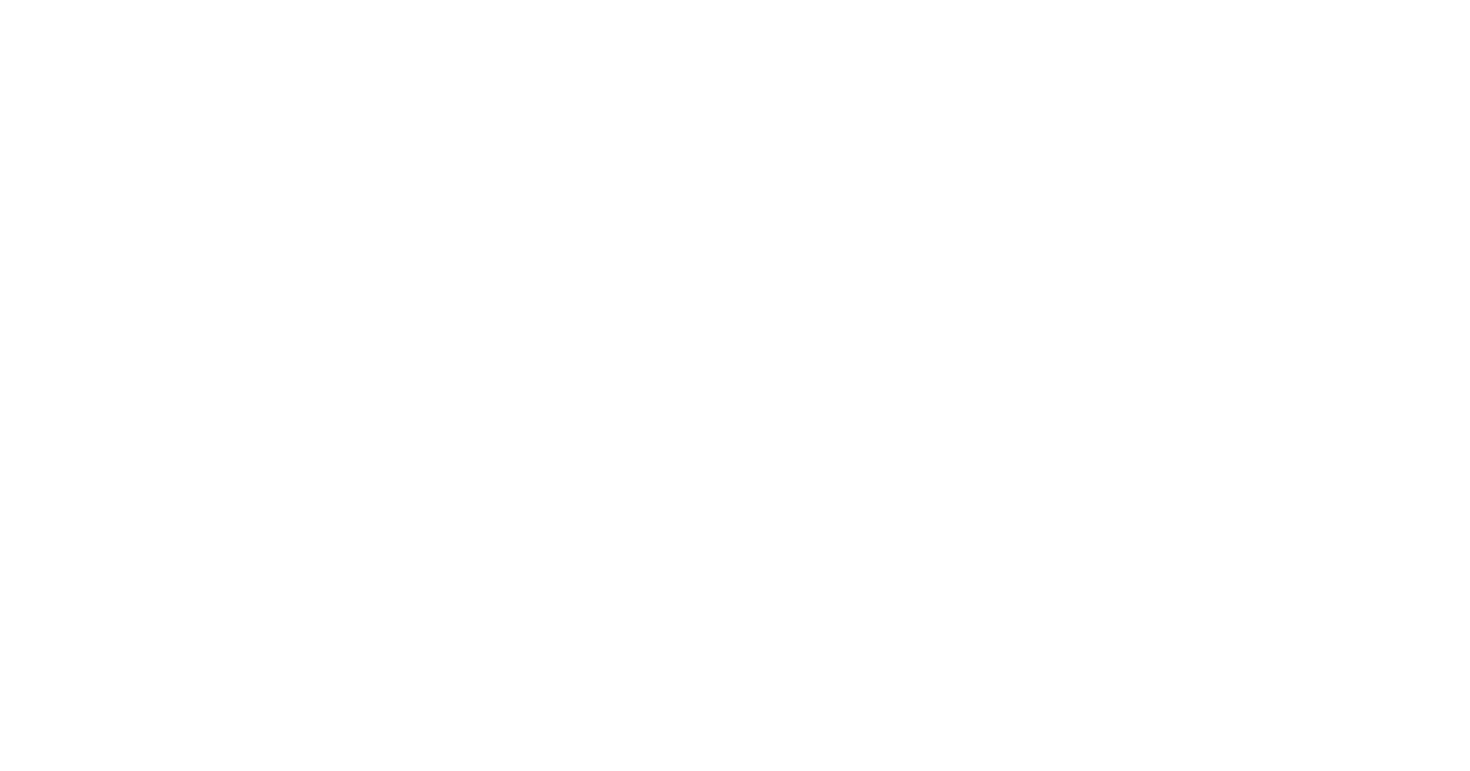 scroll, scrollTop: 0, scrollLeft: 0, axis: both 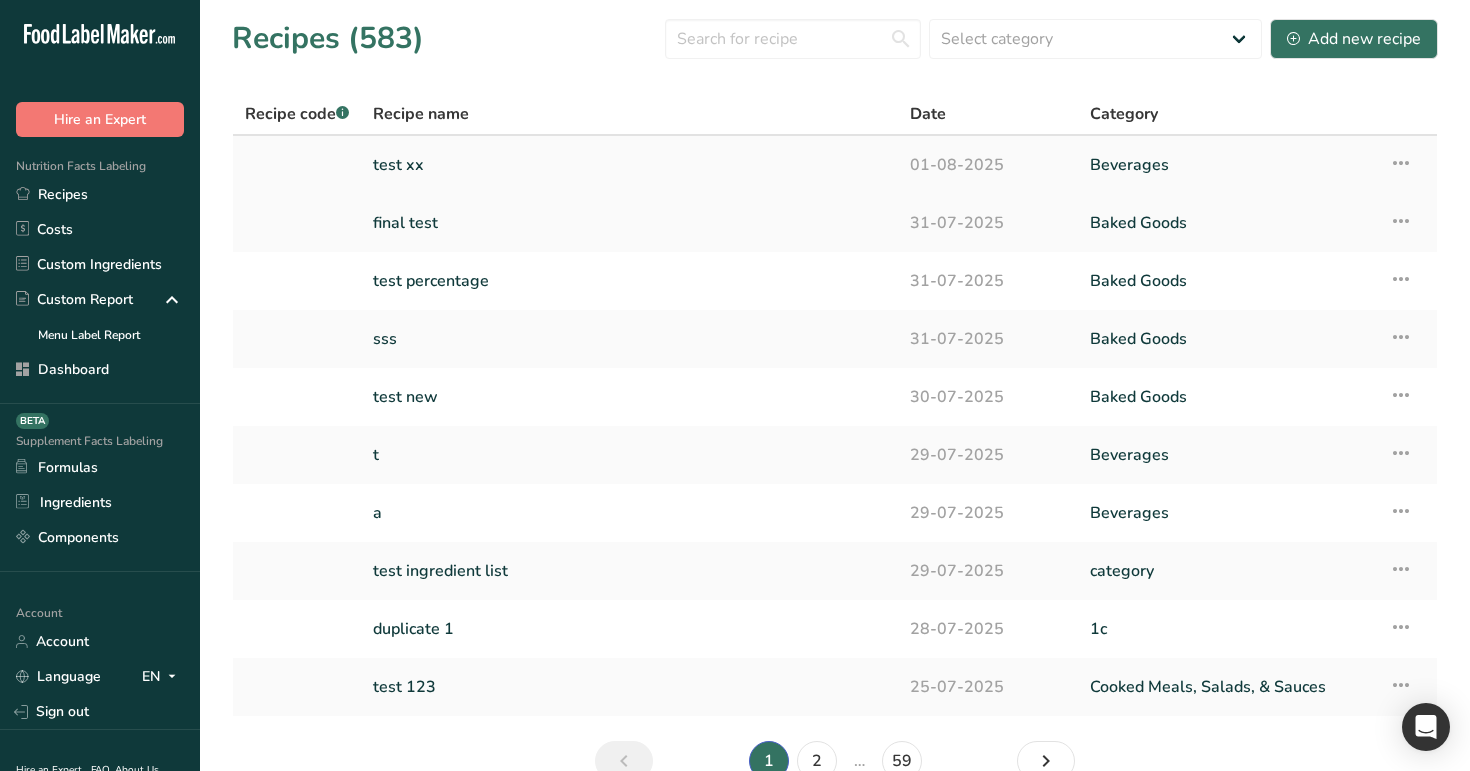 click on "test xx" at bounding box center (629, 165) 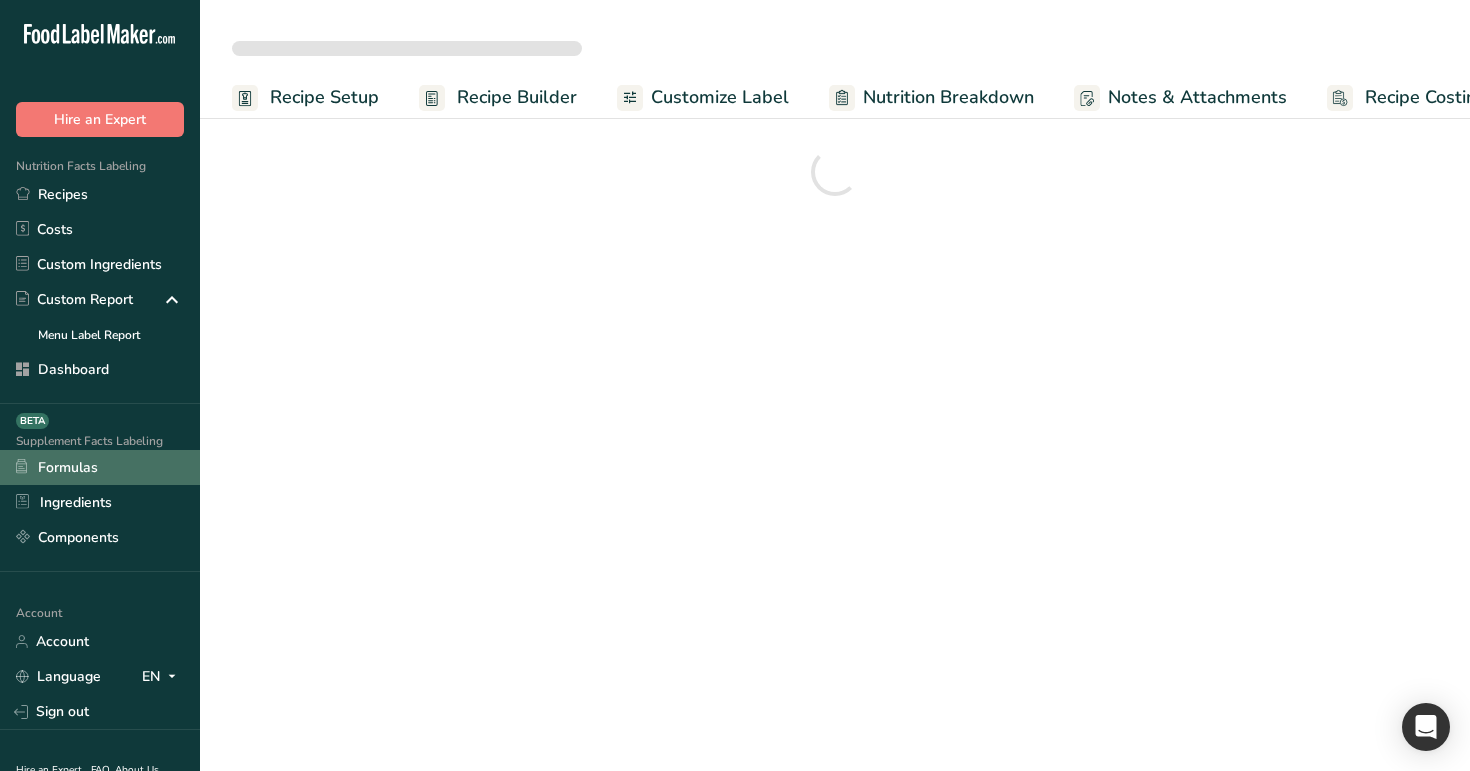 click on "Formulas" at bounding box center [100, 467] 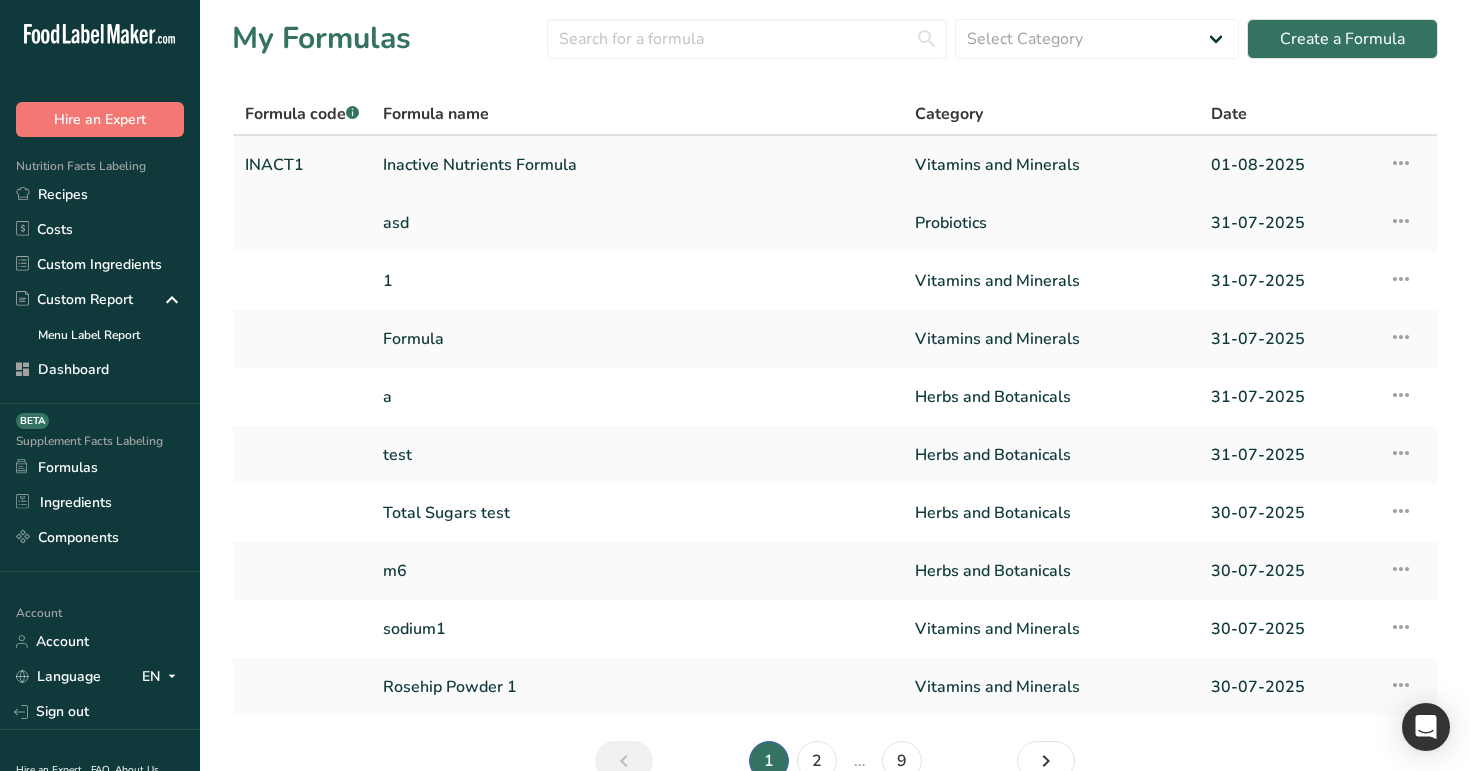 click on "Inactive Nutrients Formula" at bounding box center [637, 165] 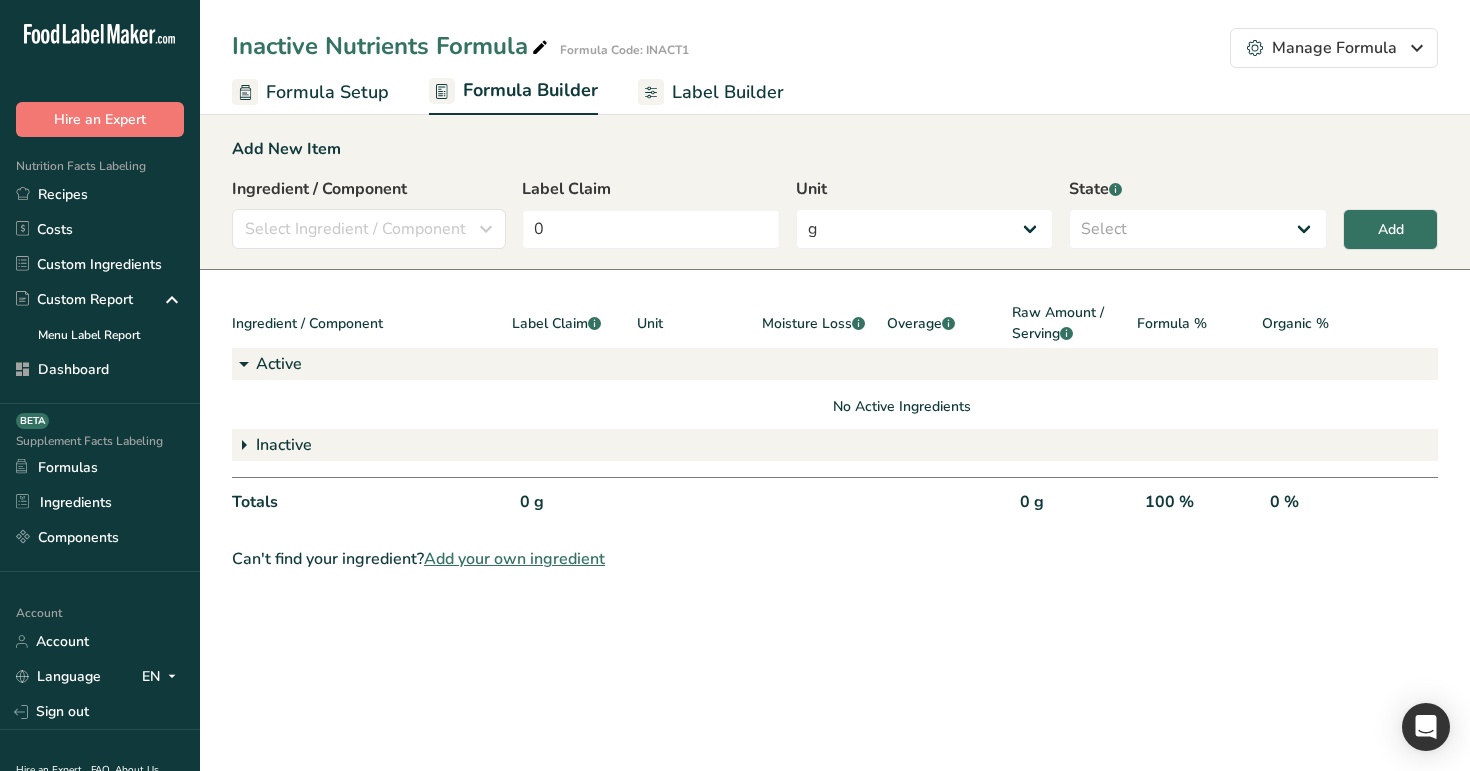 click on "Formula Setup" at bounding box center (310, 92) 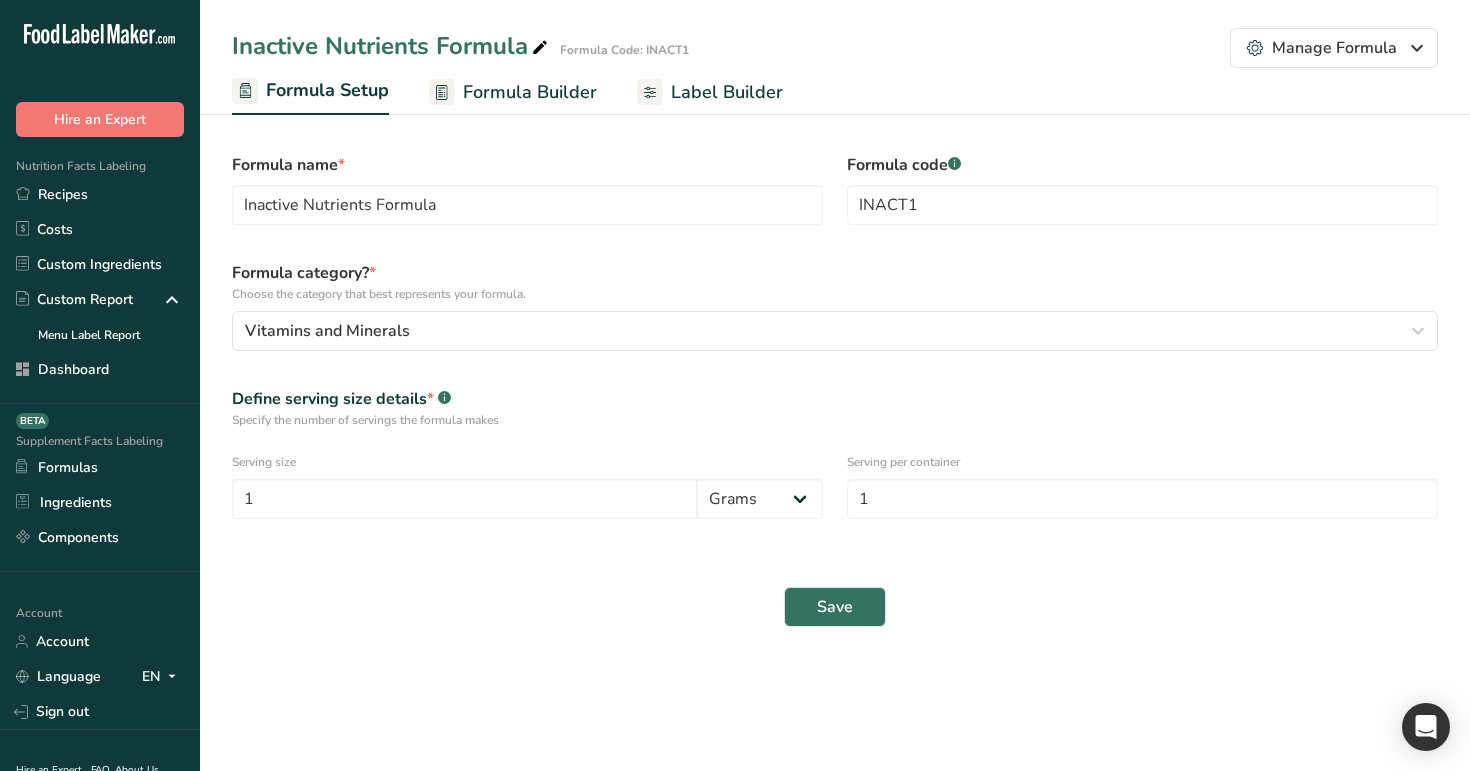 click on "Label Builder" at bounding box center (727, 92) 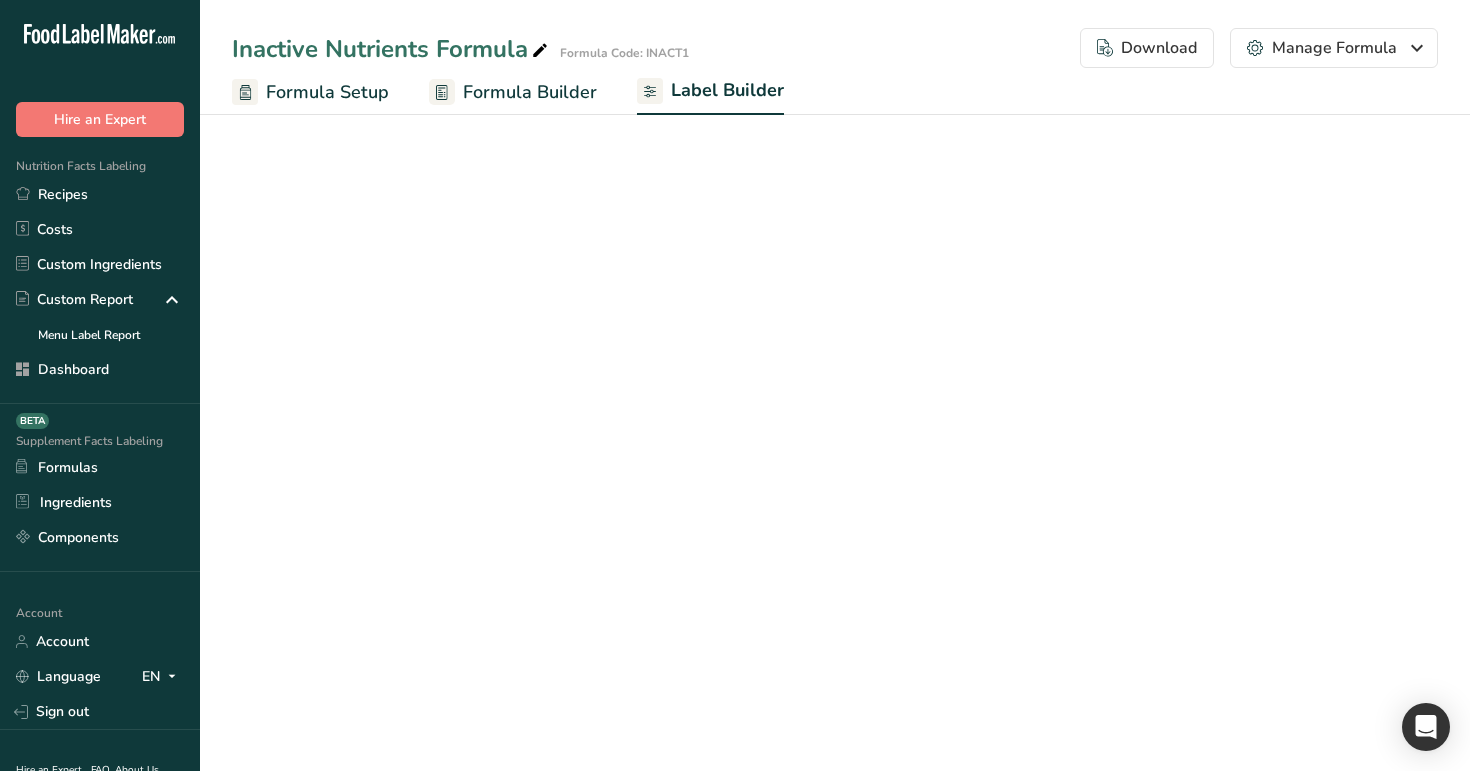 select on "Roboto" 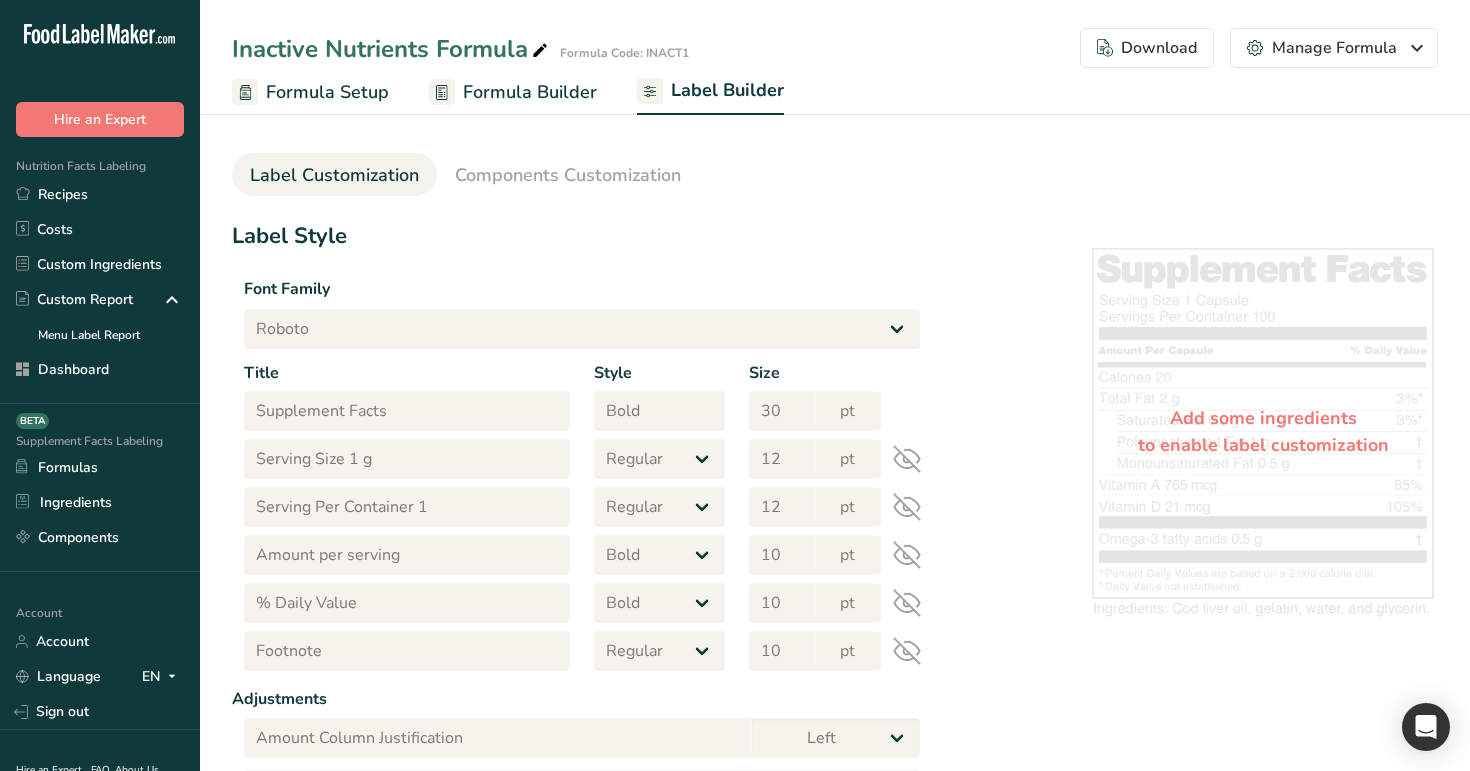 click on "Formula Builder" at bounding box center [530, 92] 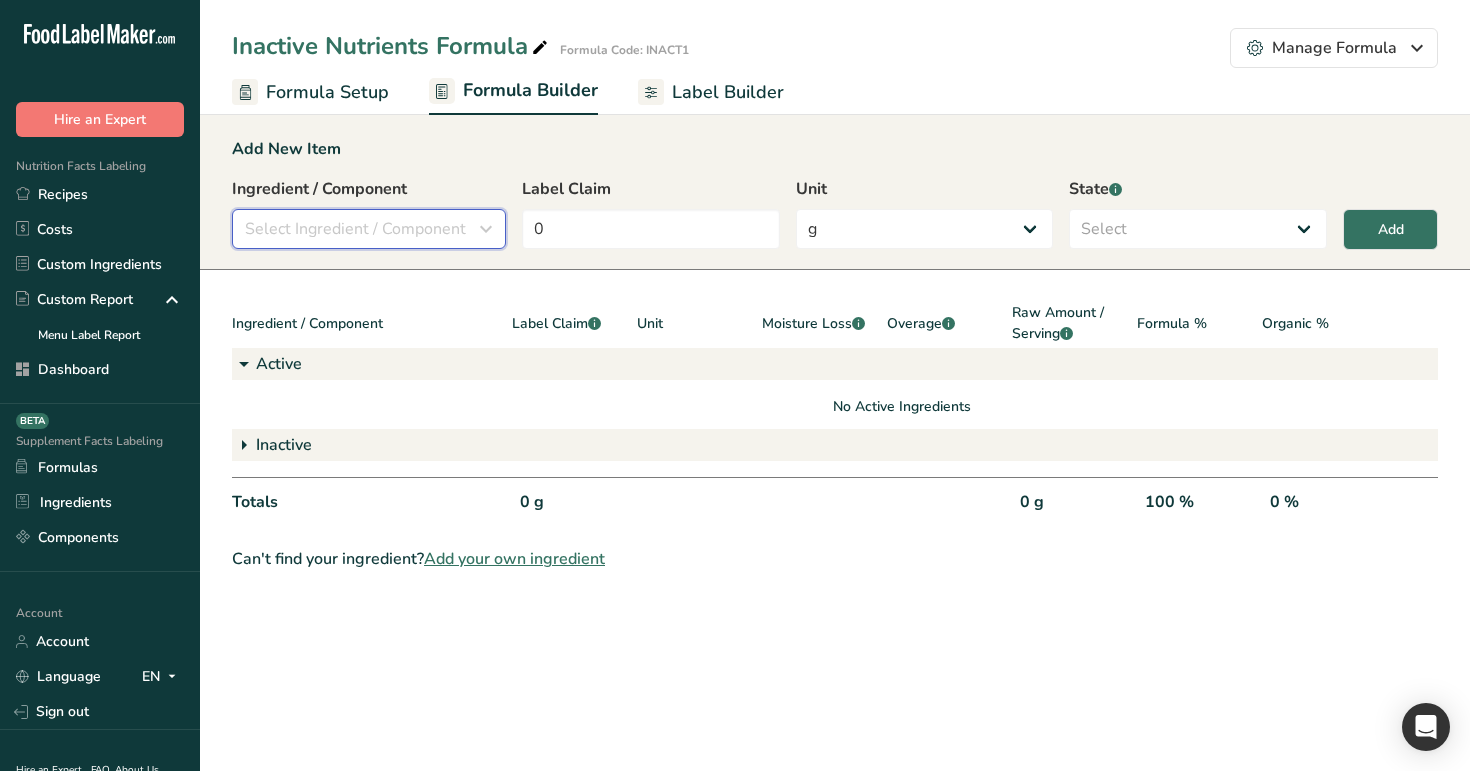 click on "Select Ingredient / Component" at bounding box center (355, 229) 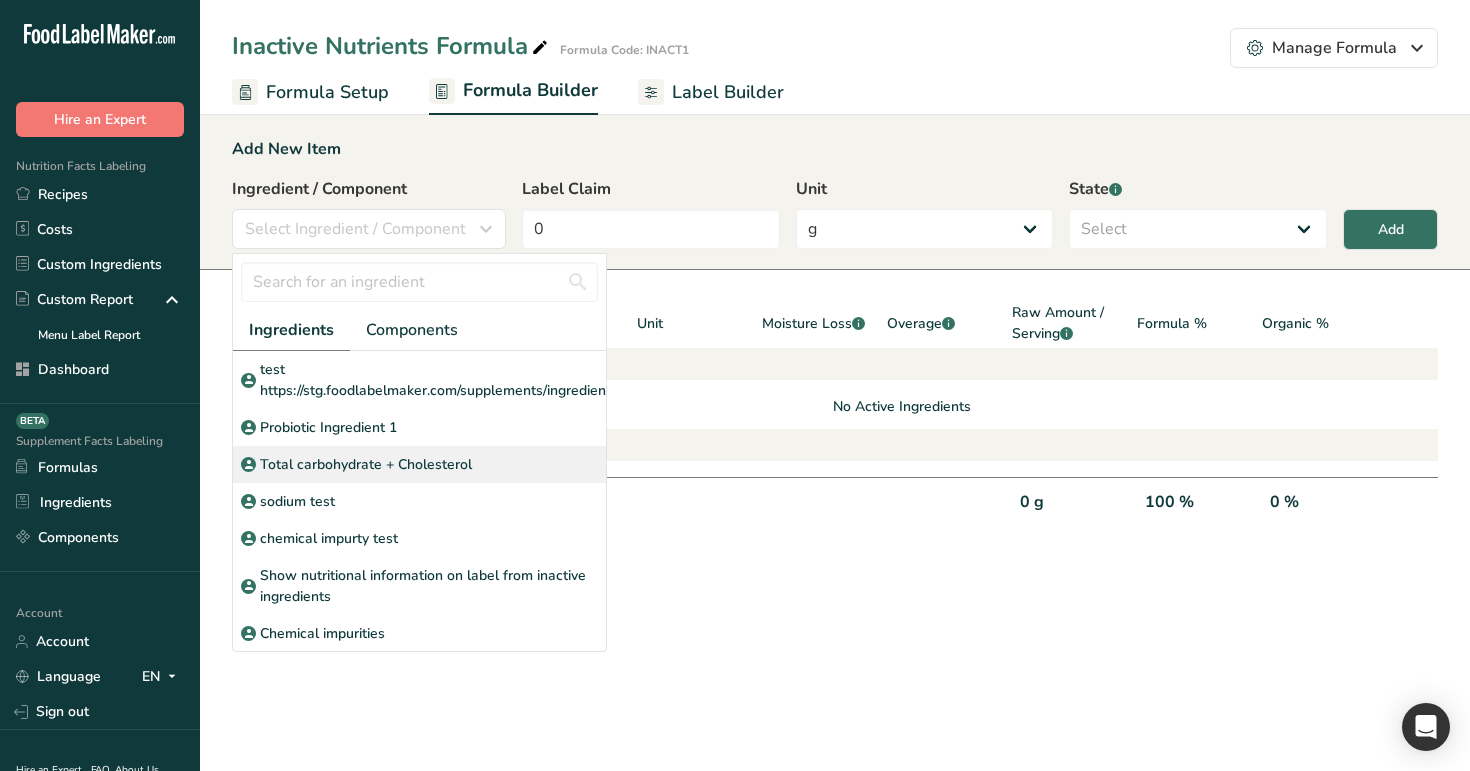 click on "Total carbohydrate + Cholesterol" at bounding box center (366, 464) 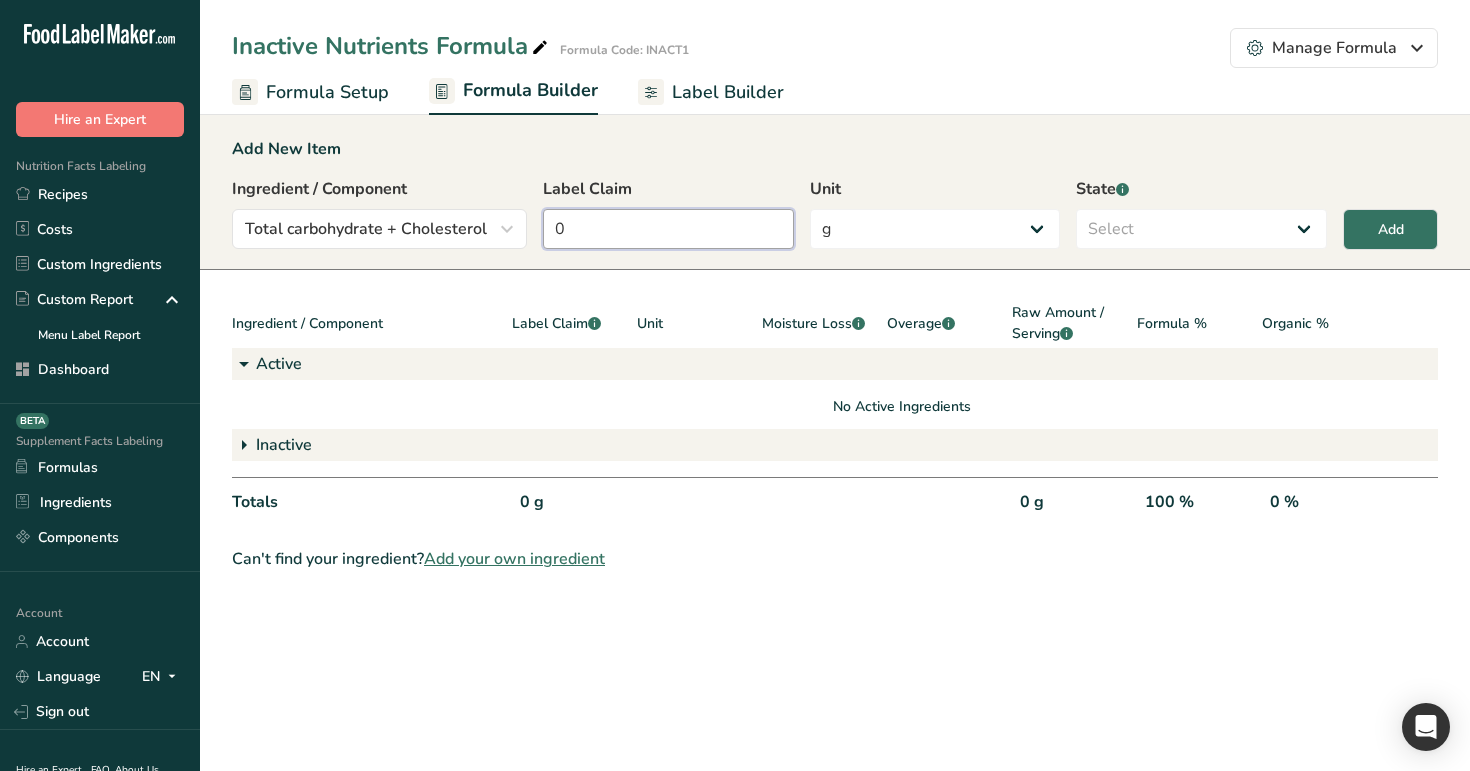 click on "0" at bounding box center [668, 229] 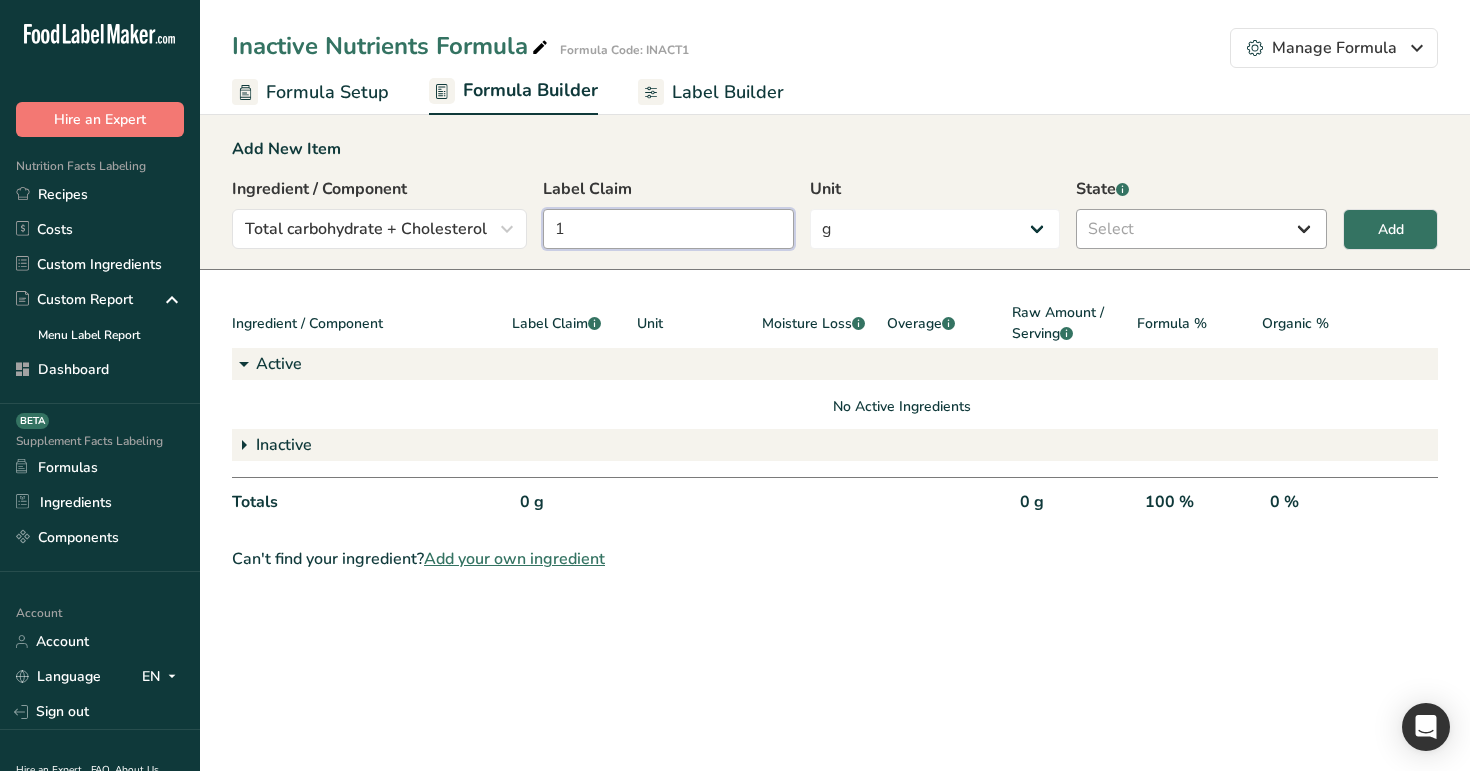 type on "1" 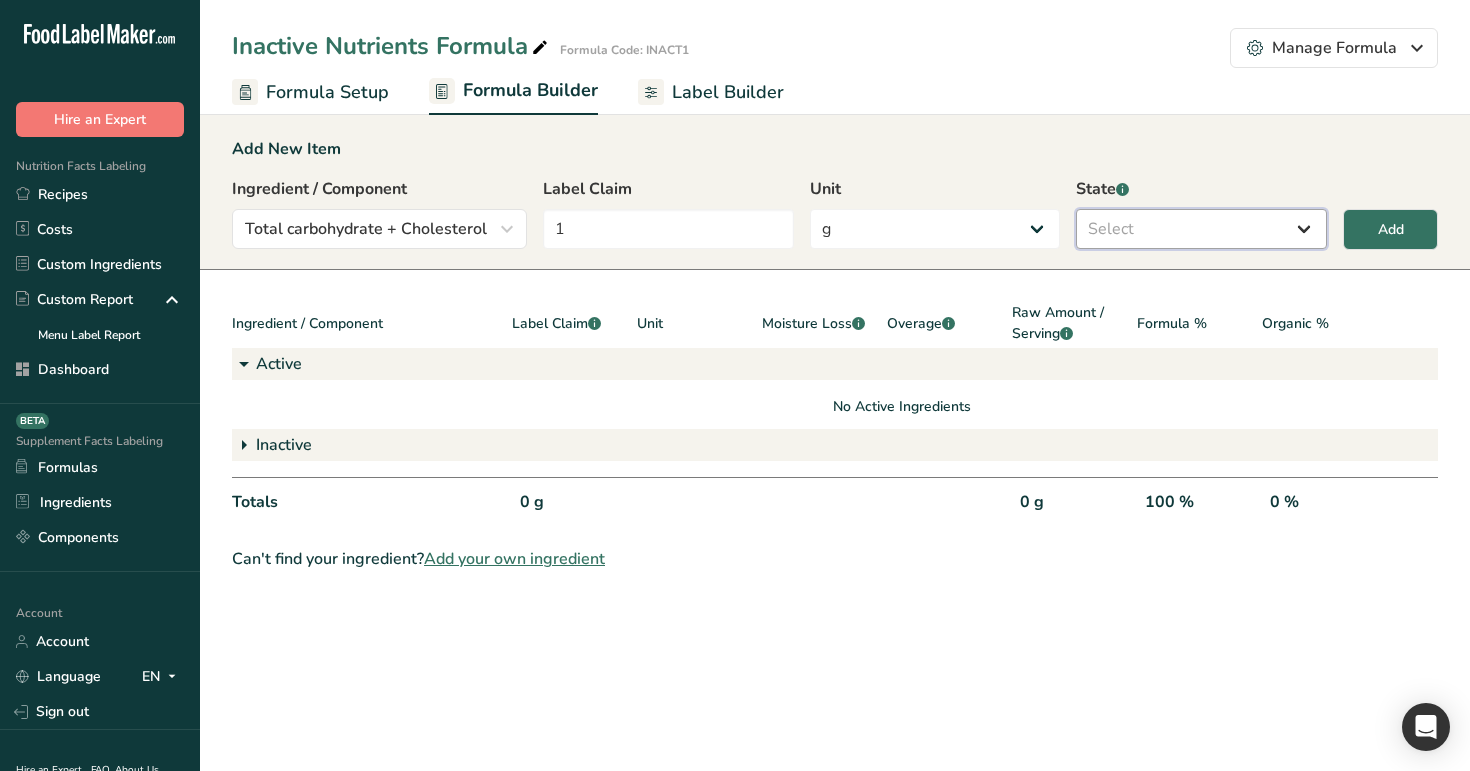 click on "Select
Active
Inactive" at bounding box center (1201, 229) 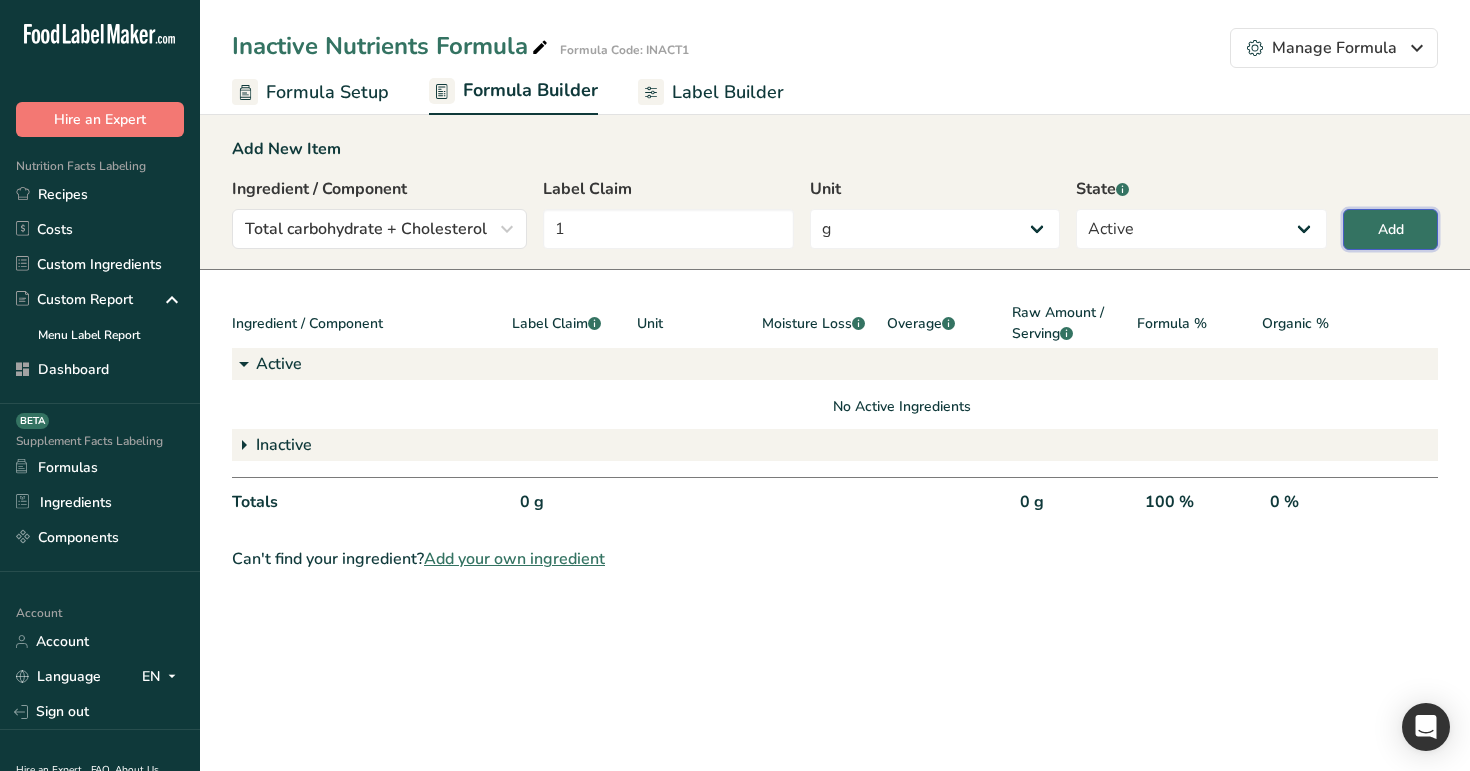 click on "Add" at bounding box center [1390, 229] 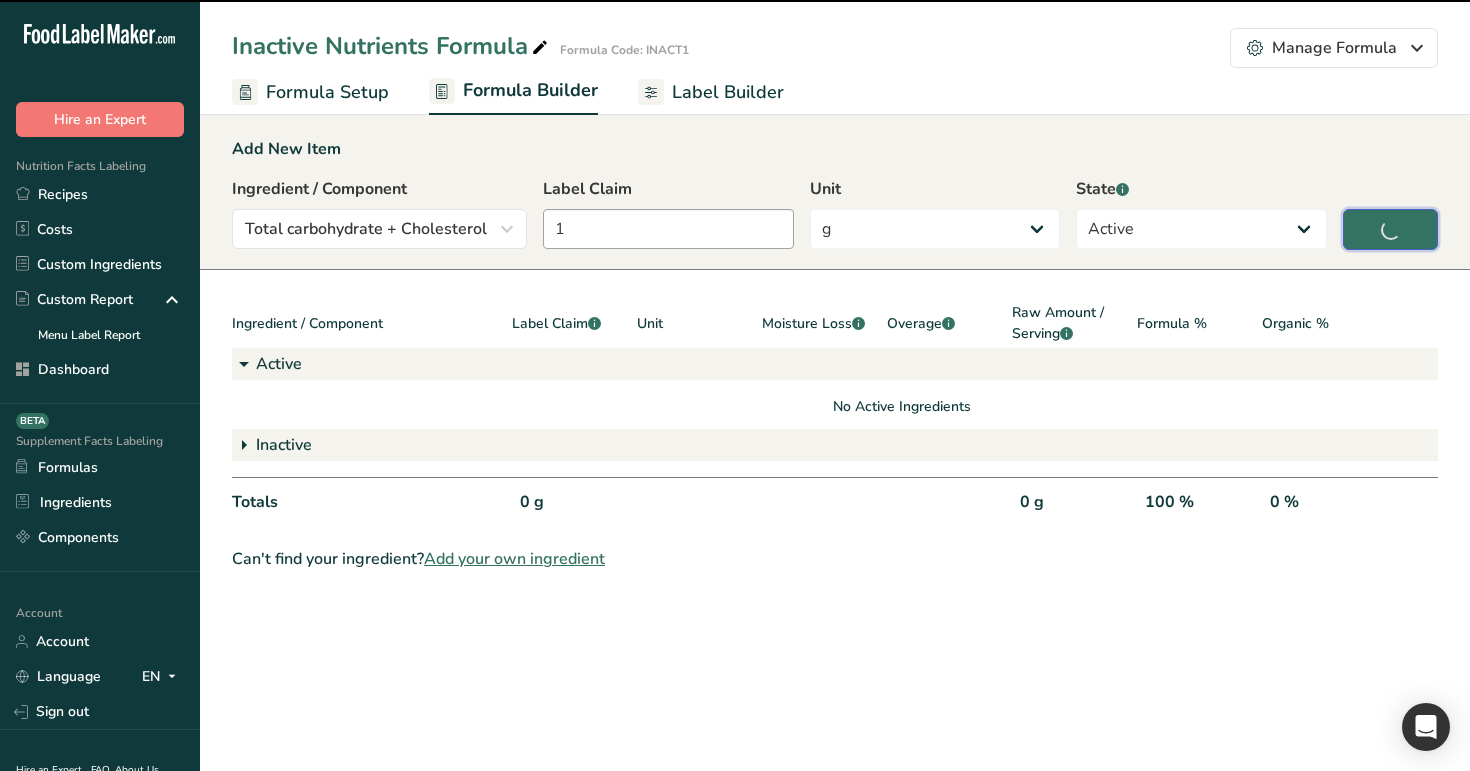 type on "0" 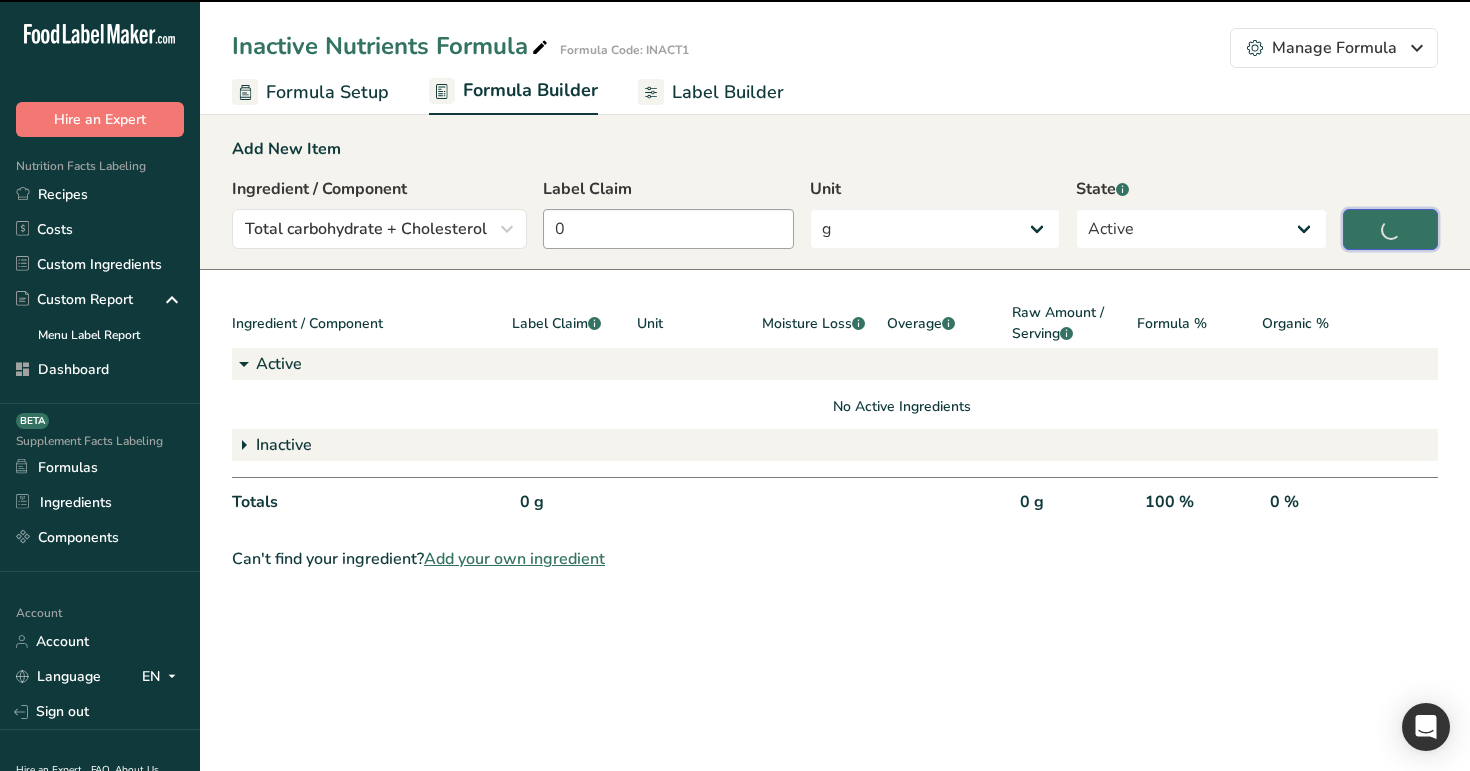 select 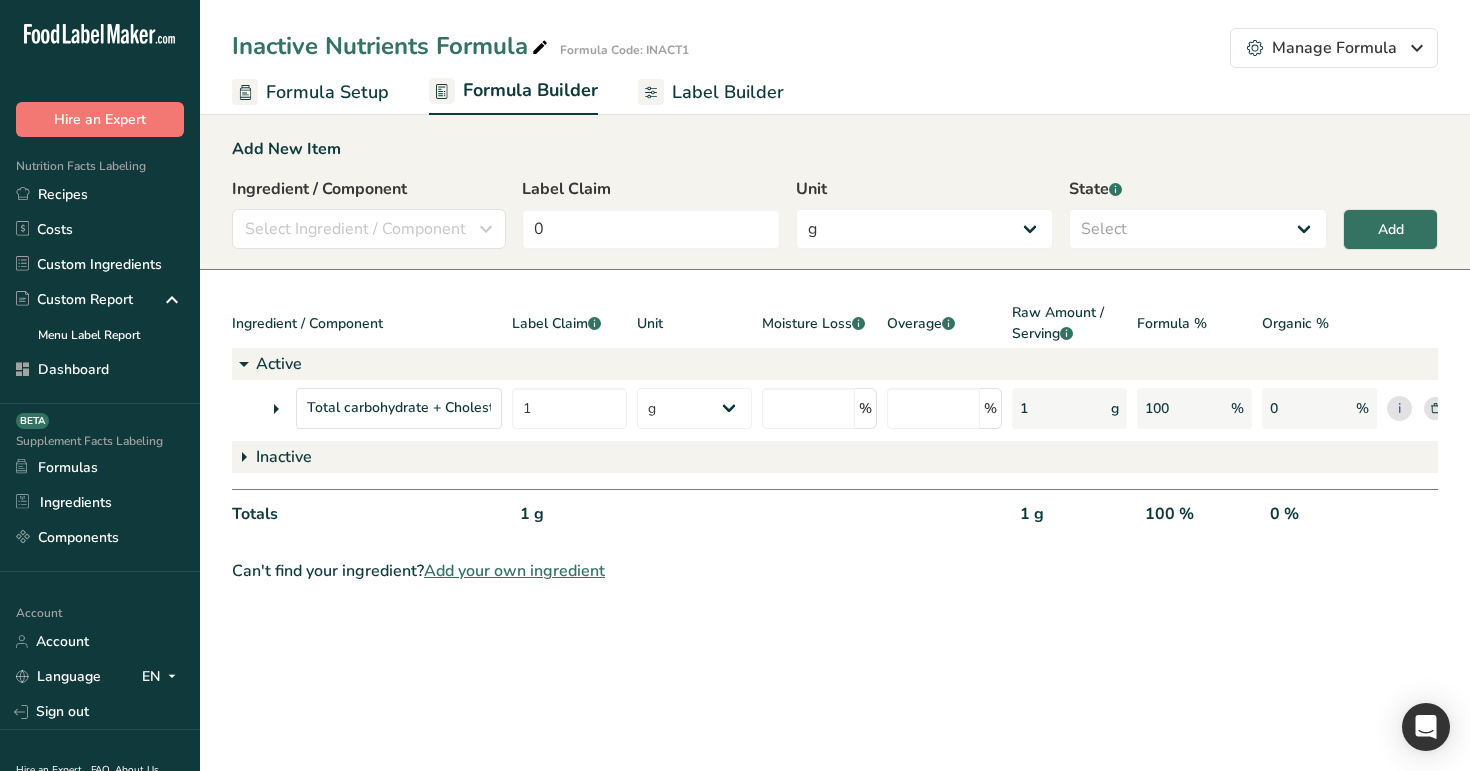 click on "Label Builder" at bounding box center (728, 92) 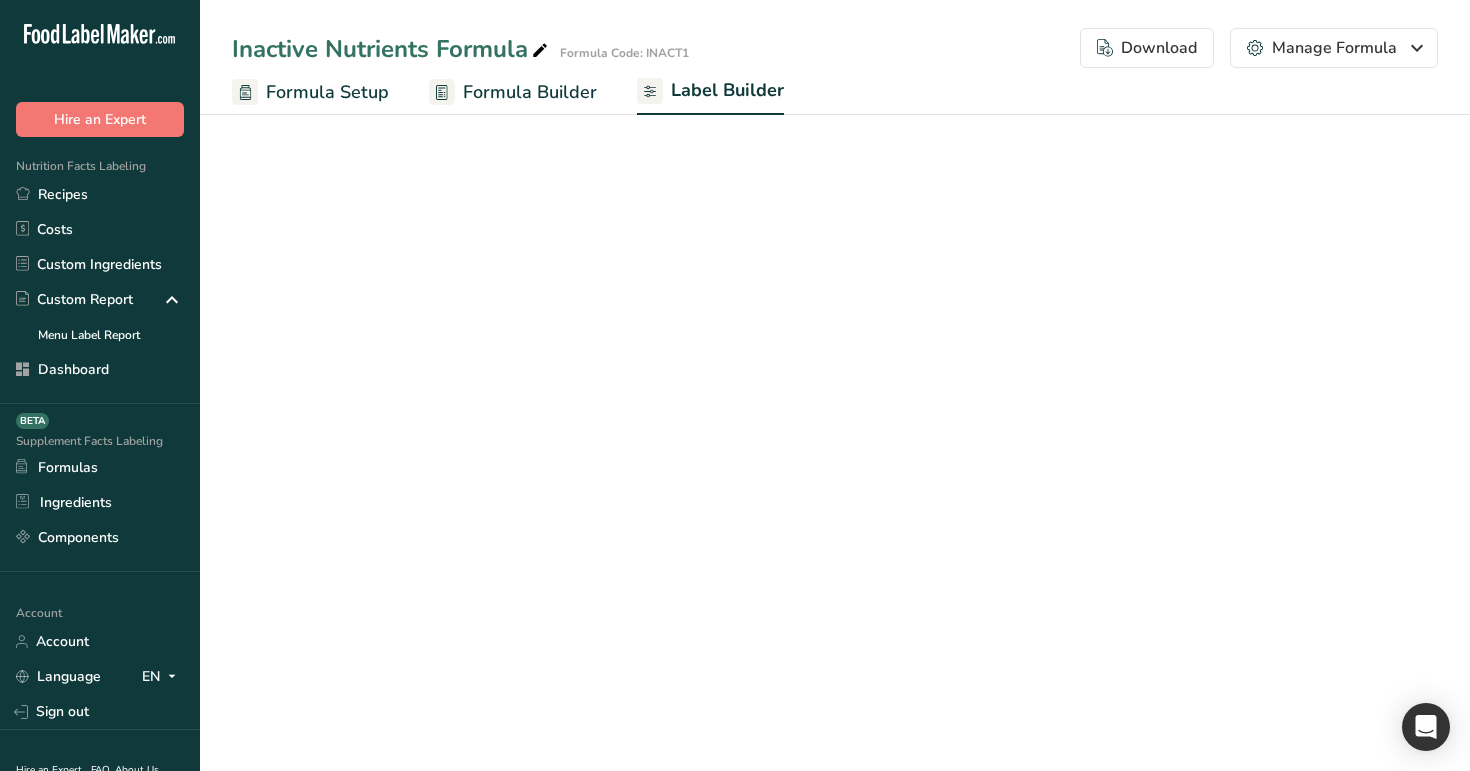 select on "Roboto" 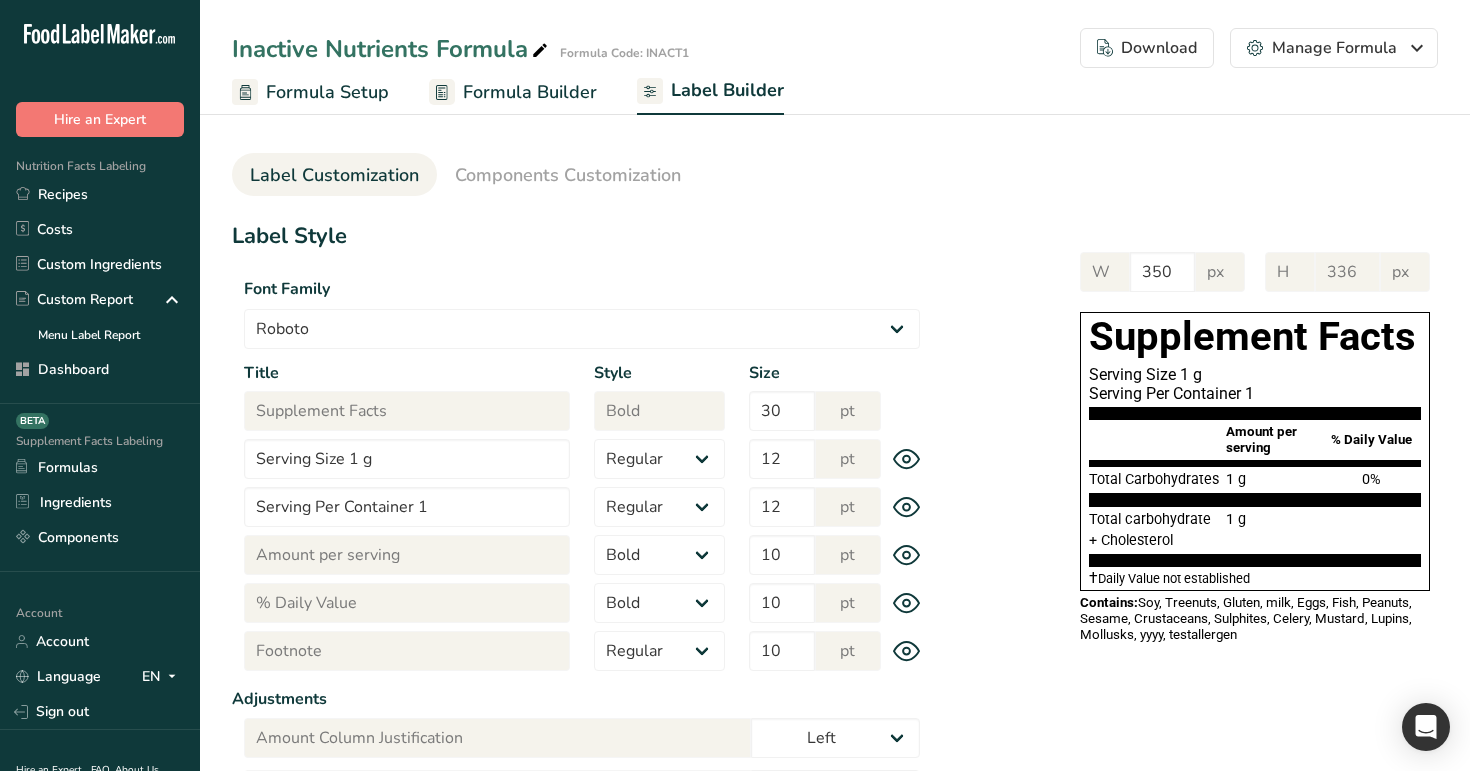 click on "Formula Setup" at bounding box center (327, 92) 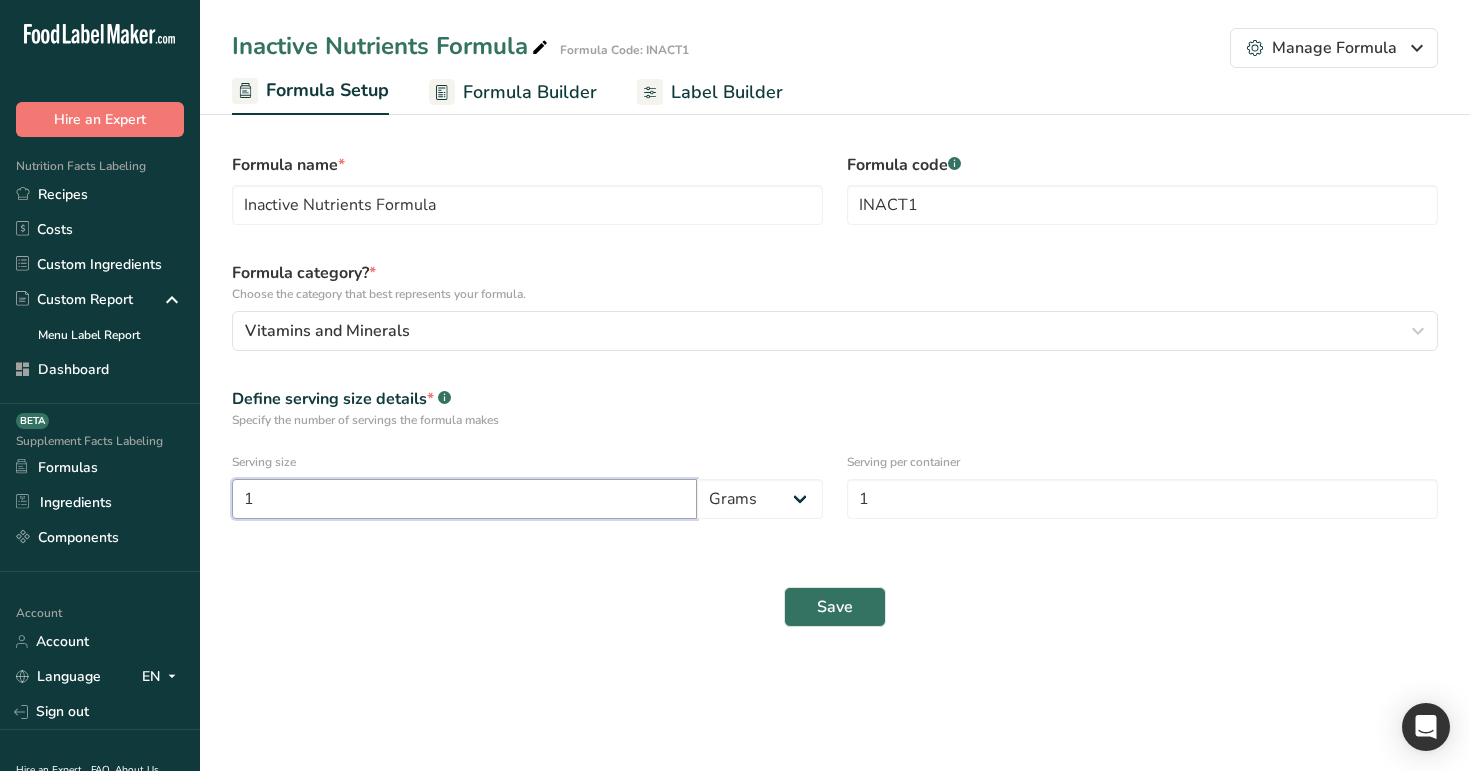 click on "1" at bounding box center (464, 499) 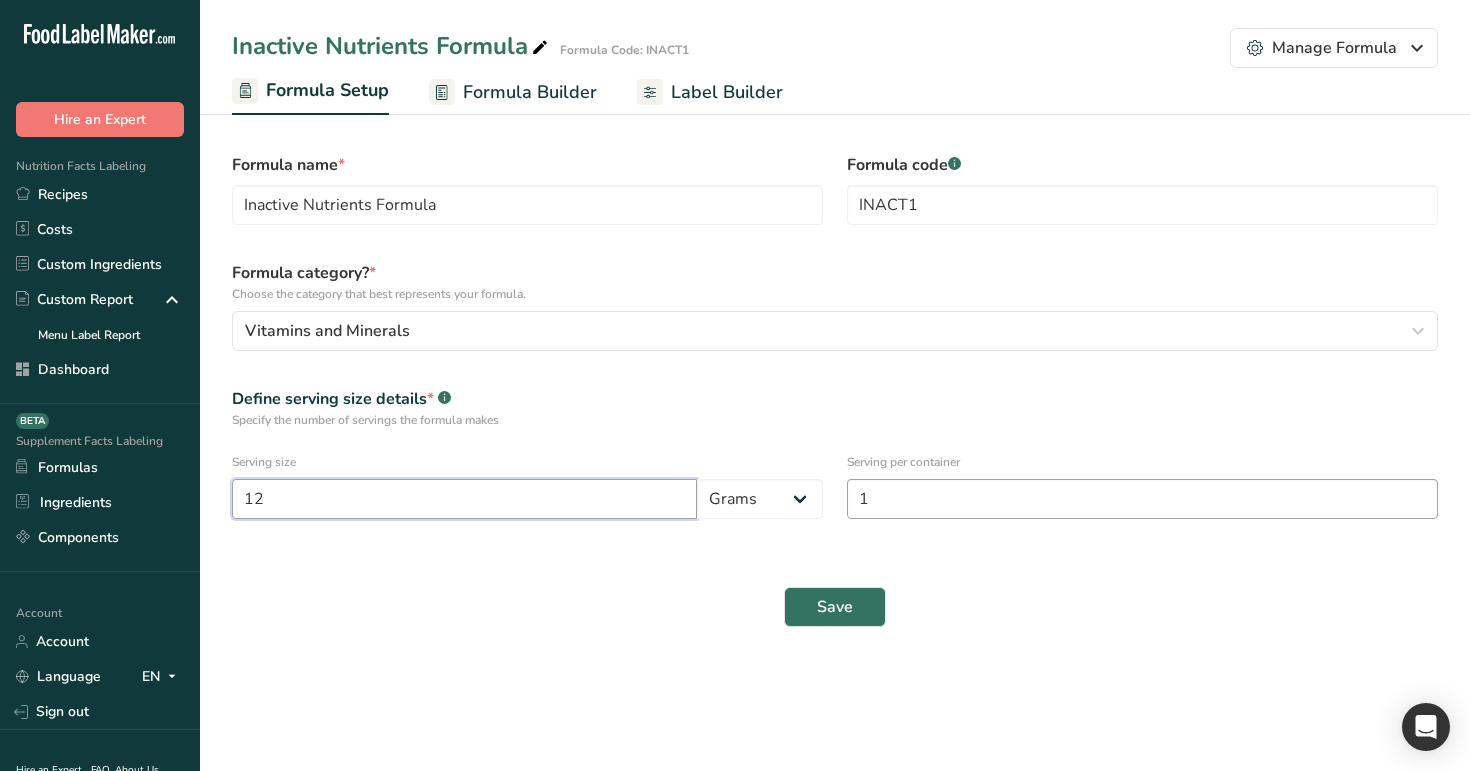 type on "12" 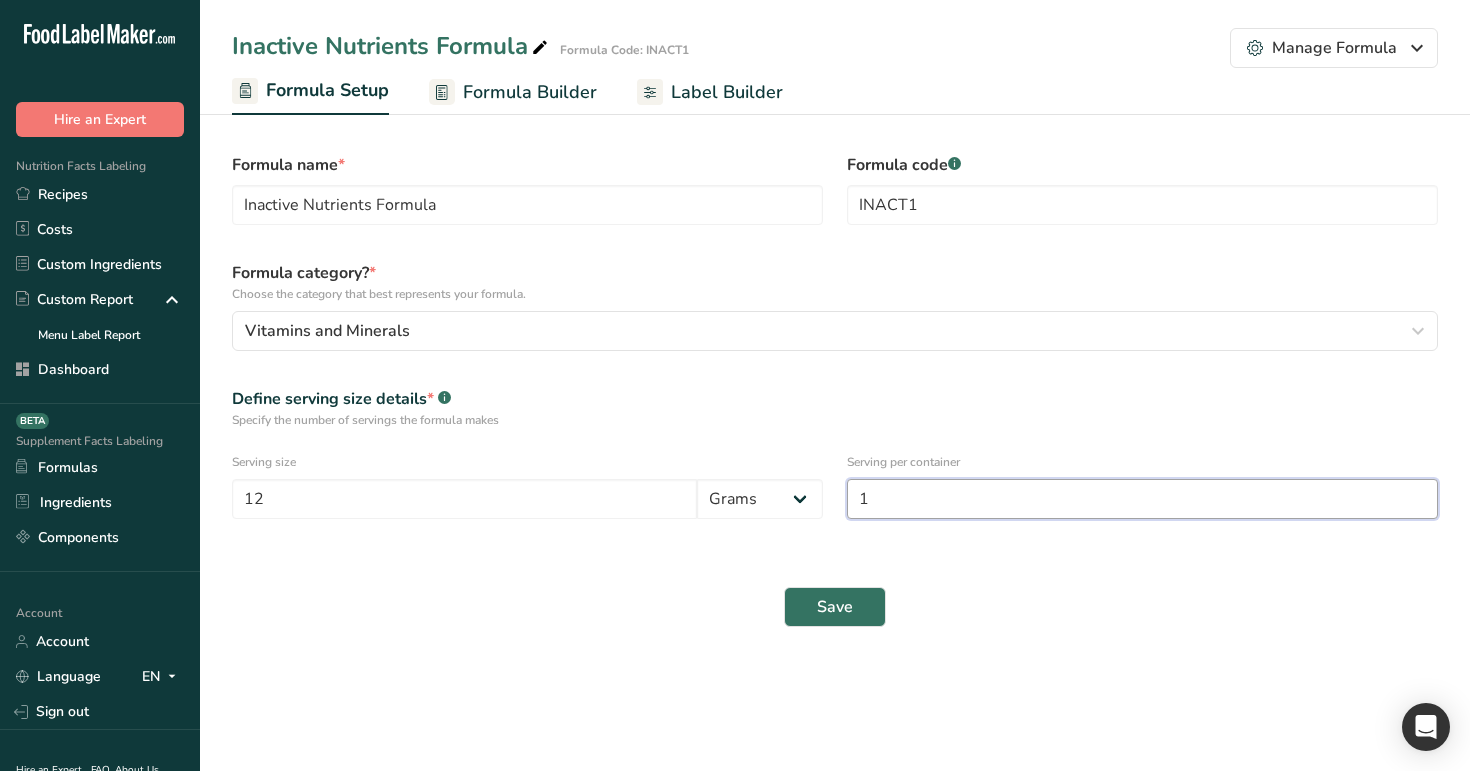 click on "1" at bounding box center [1142, 499] 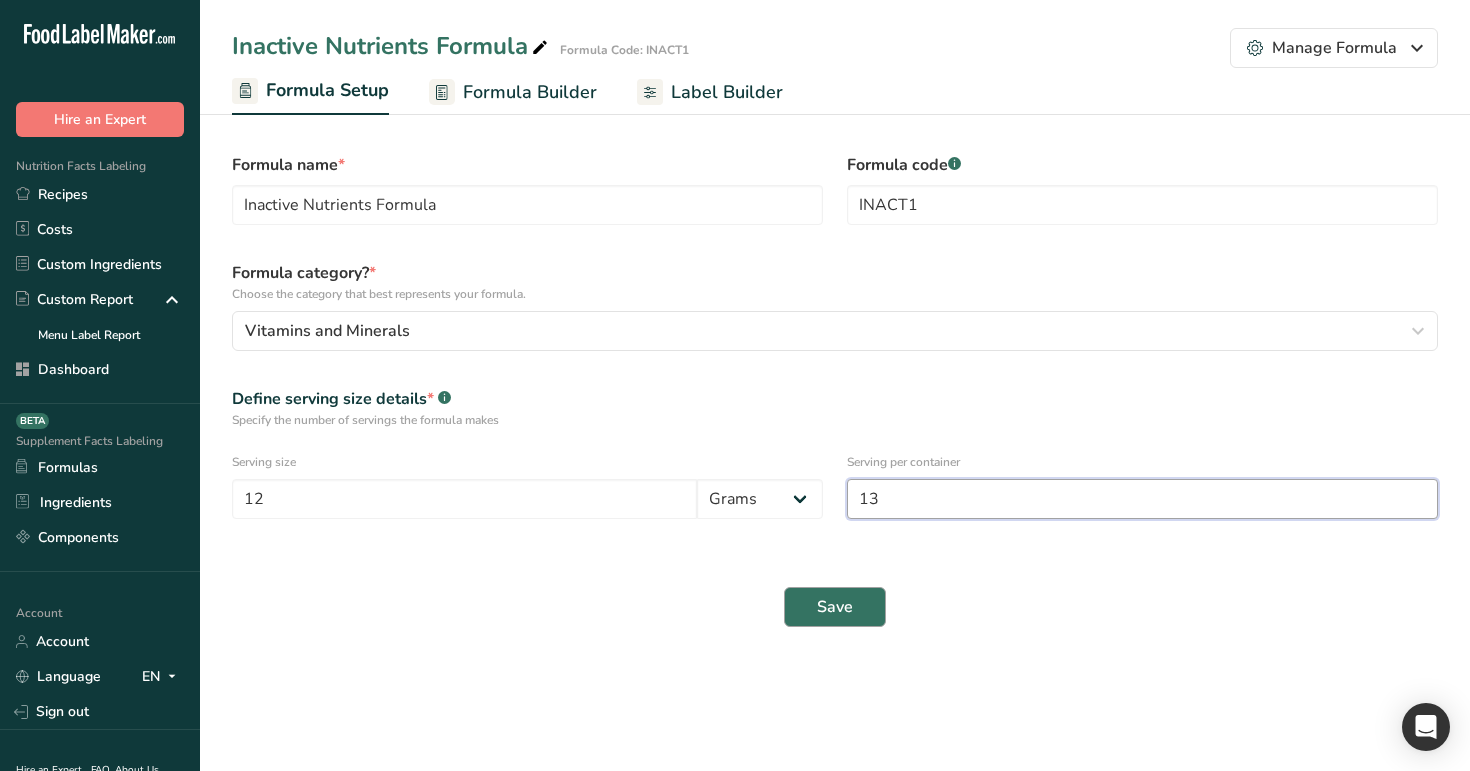 type on "13" 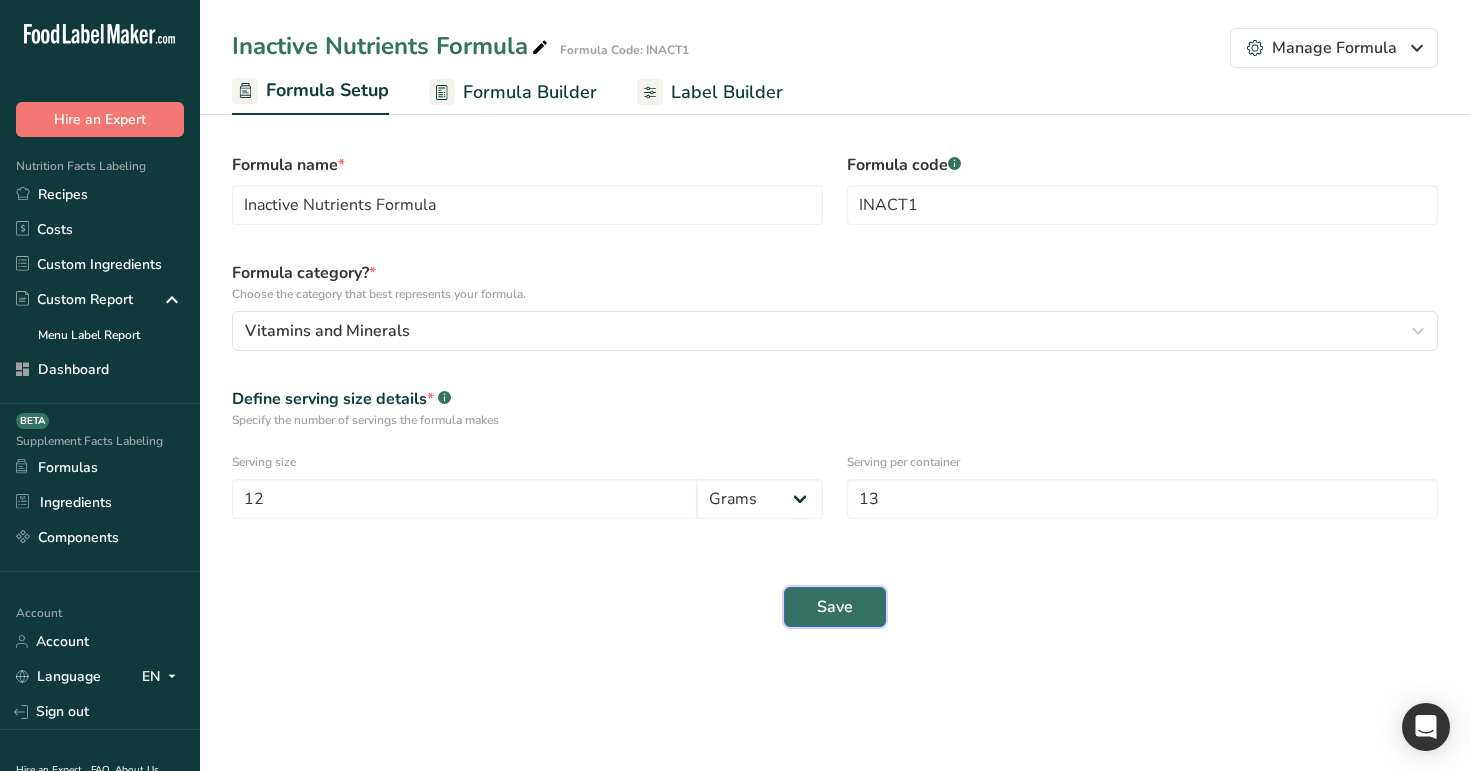 click on "Save" at bounding box center [835, 607] 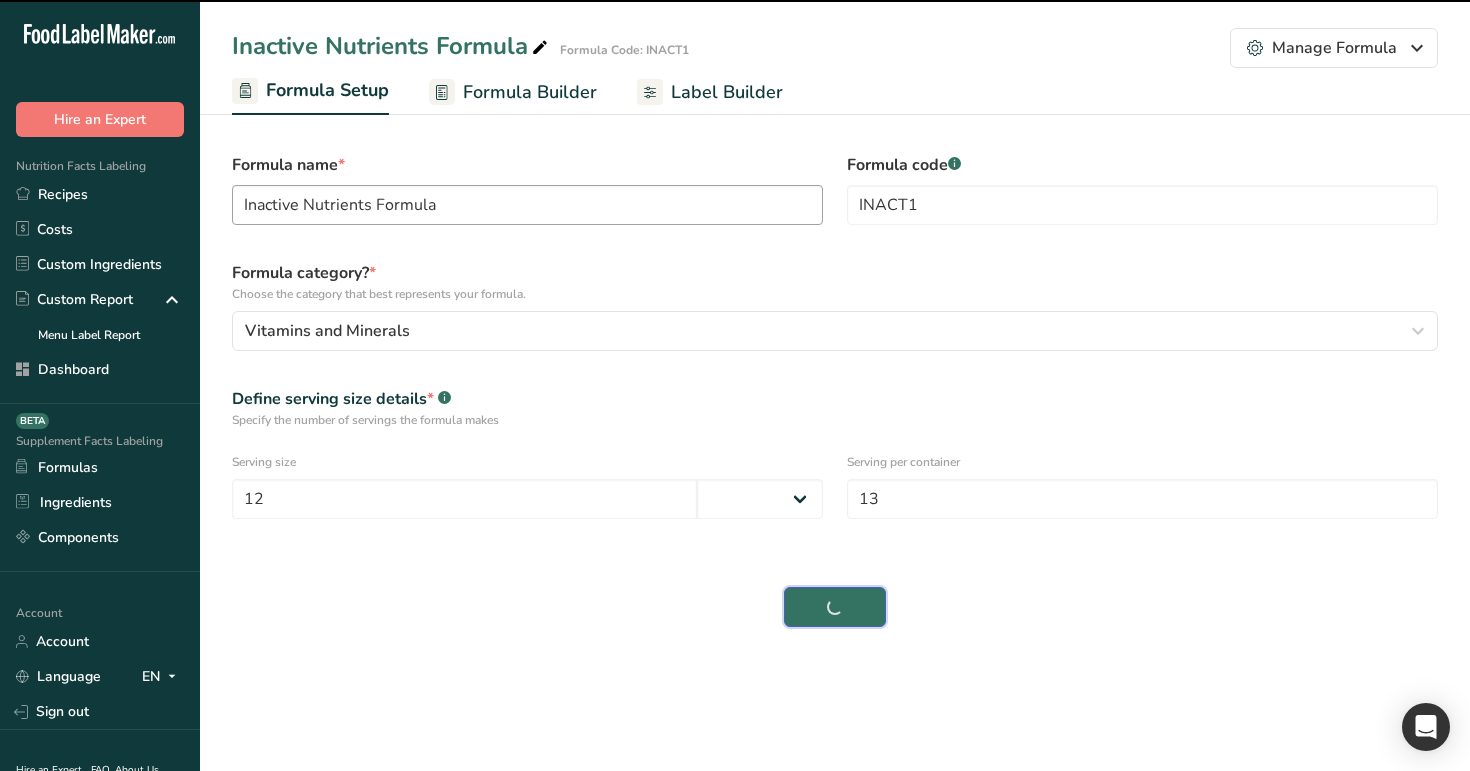 select on "0" 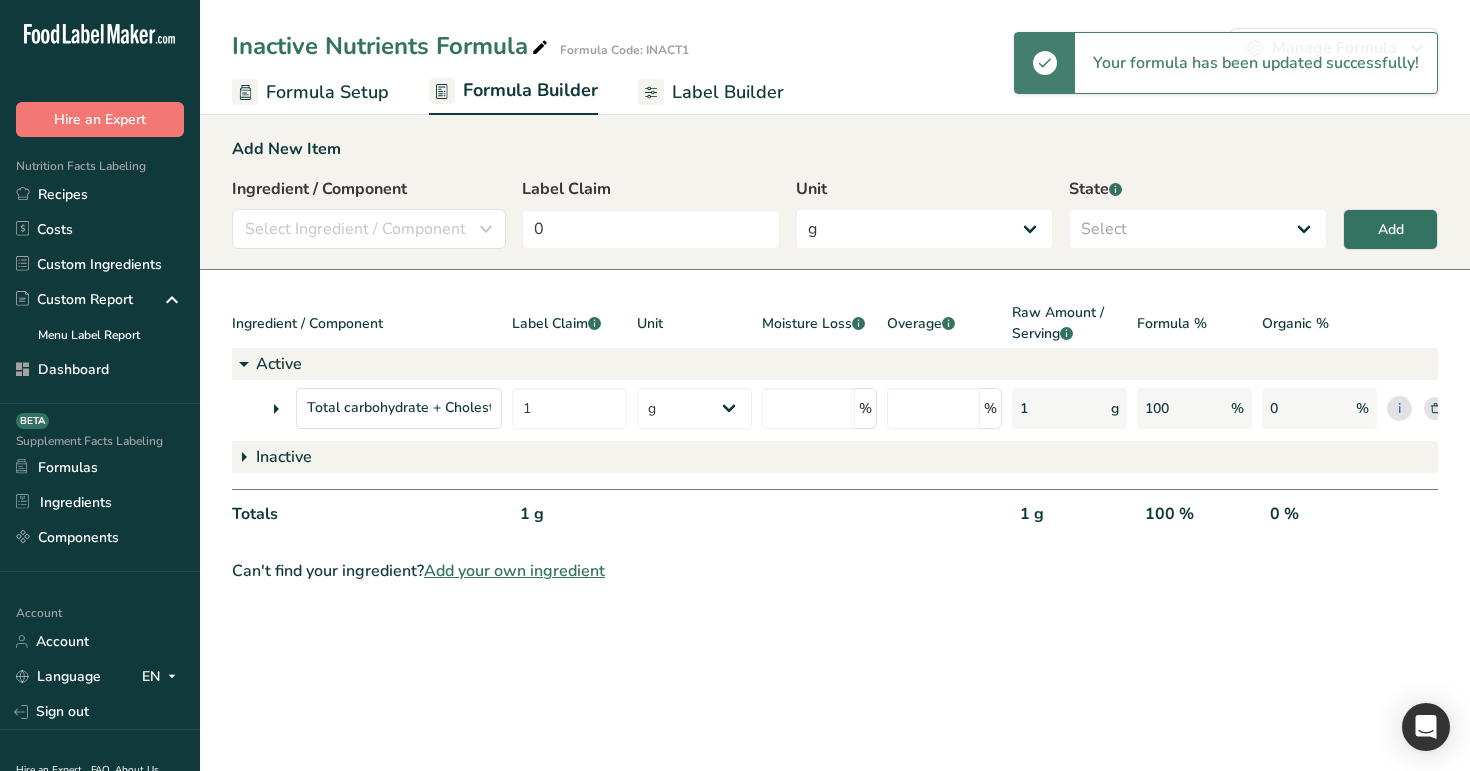 click on "Label Builder" at bounding box center [728, 92] 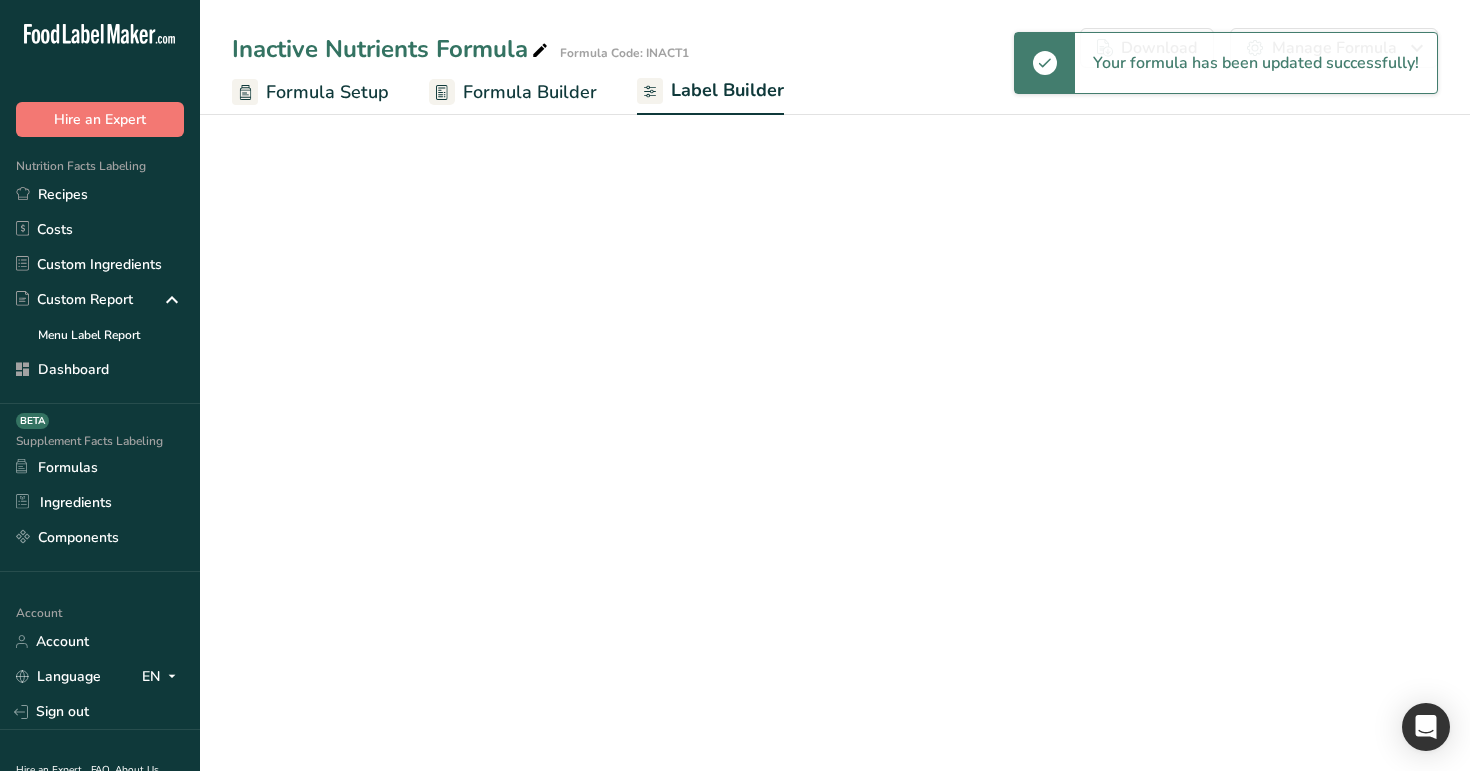 select on "Roboto" 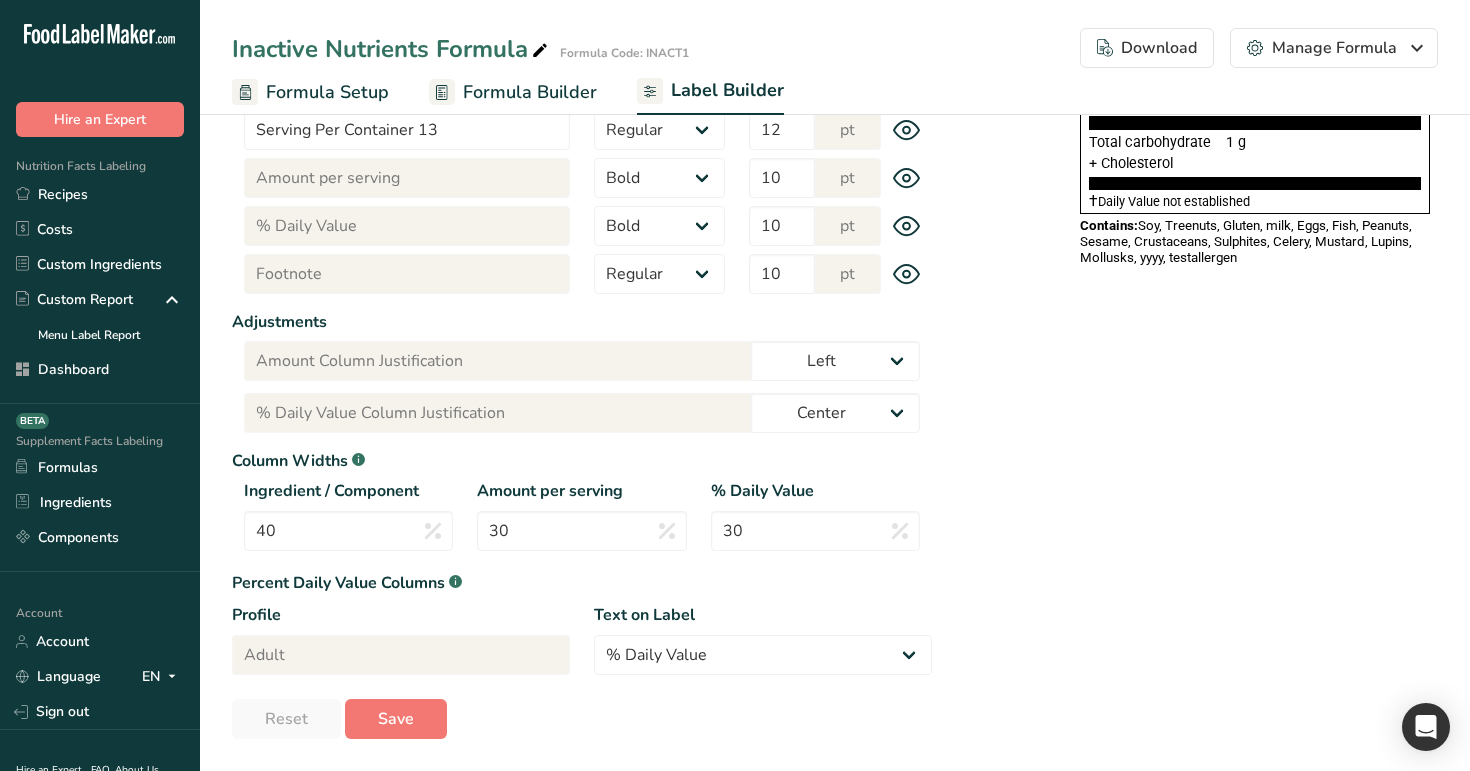 scroll, scrollTop: 0, scrollLeft: 0, axis: both 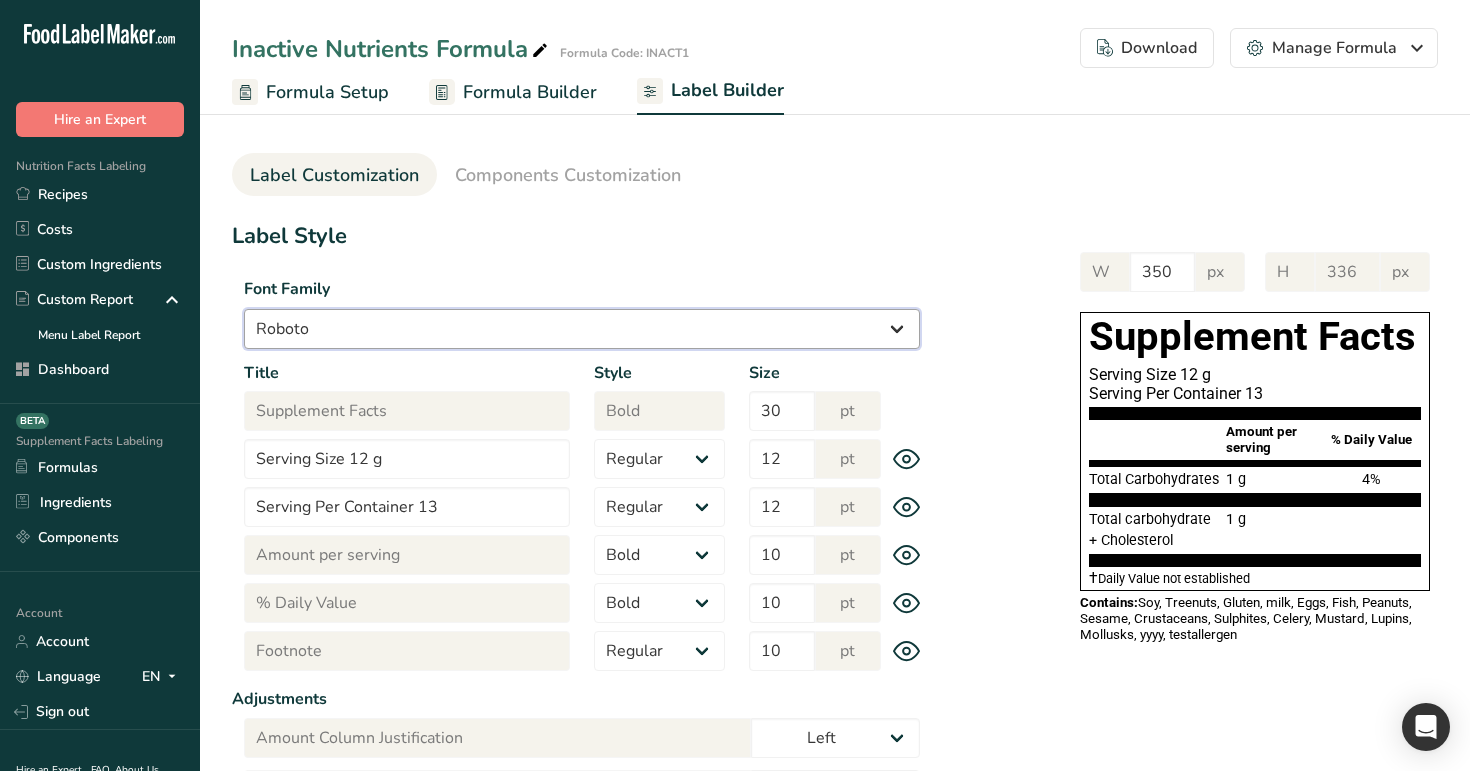 click on "Arial
Roboto
Helvetica
Verdana
Tahoma
Georgia
Courier New
Comic Sans MS
Times New Roman" at bounding box center [582, 329] 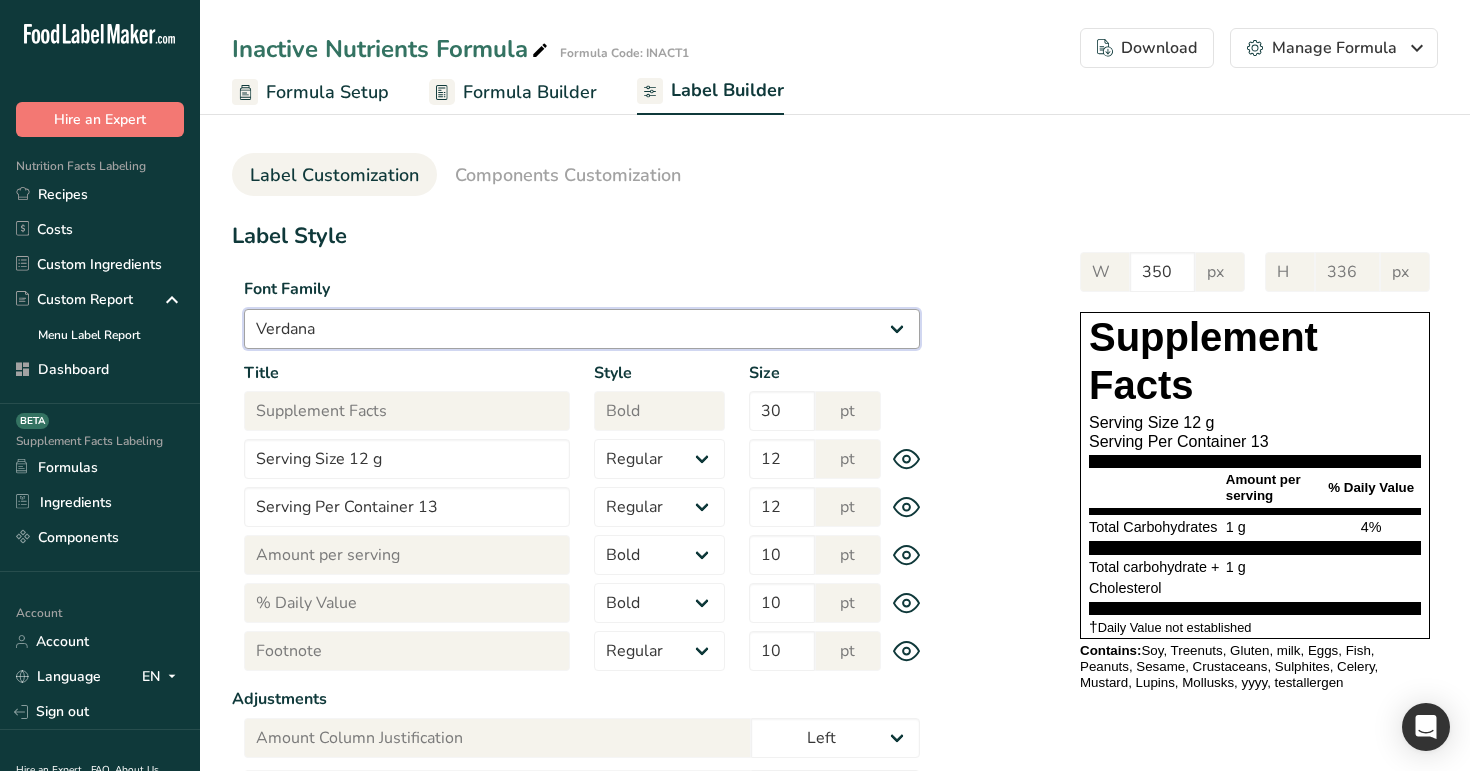 scroll, scrollTop: 377, scrollLeft: 0, axis: vertical 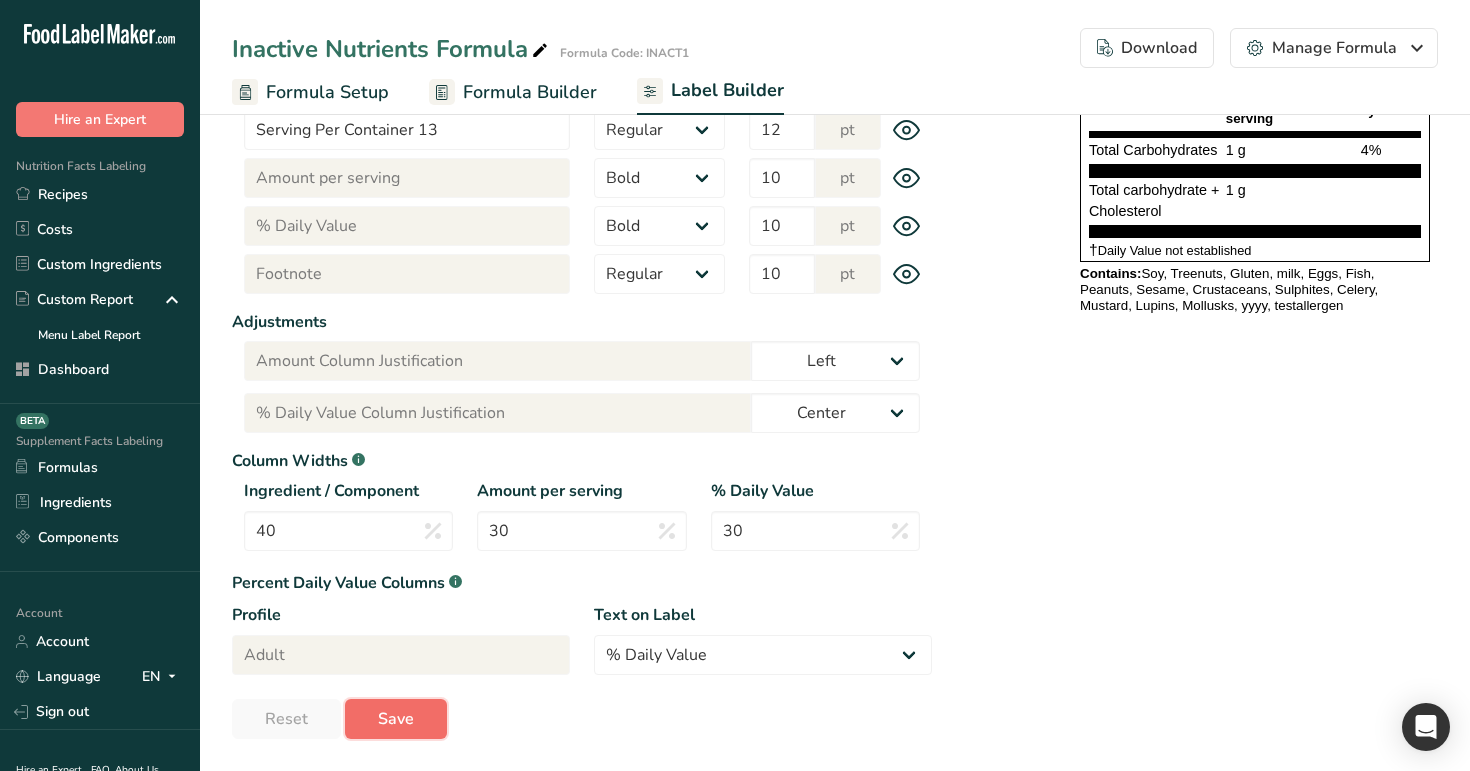 click on "Save" at bounding box center (396, 719) 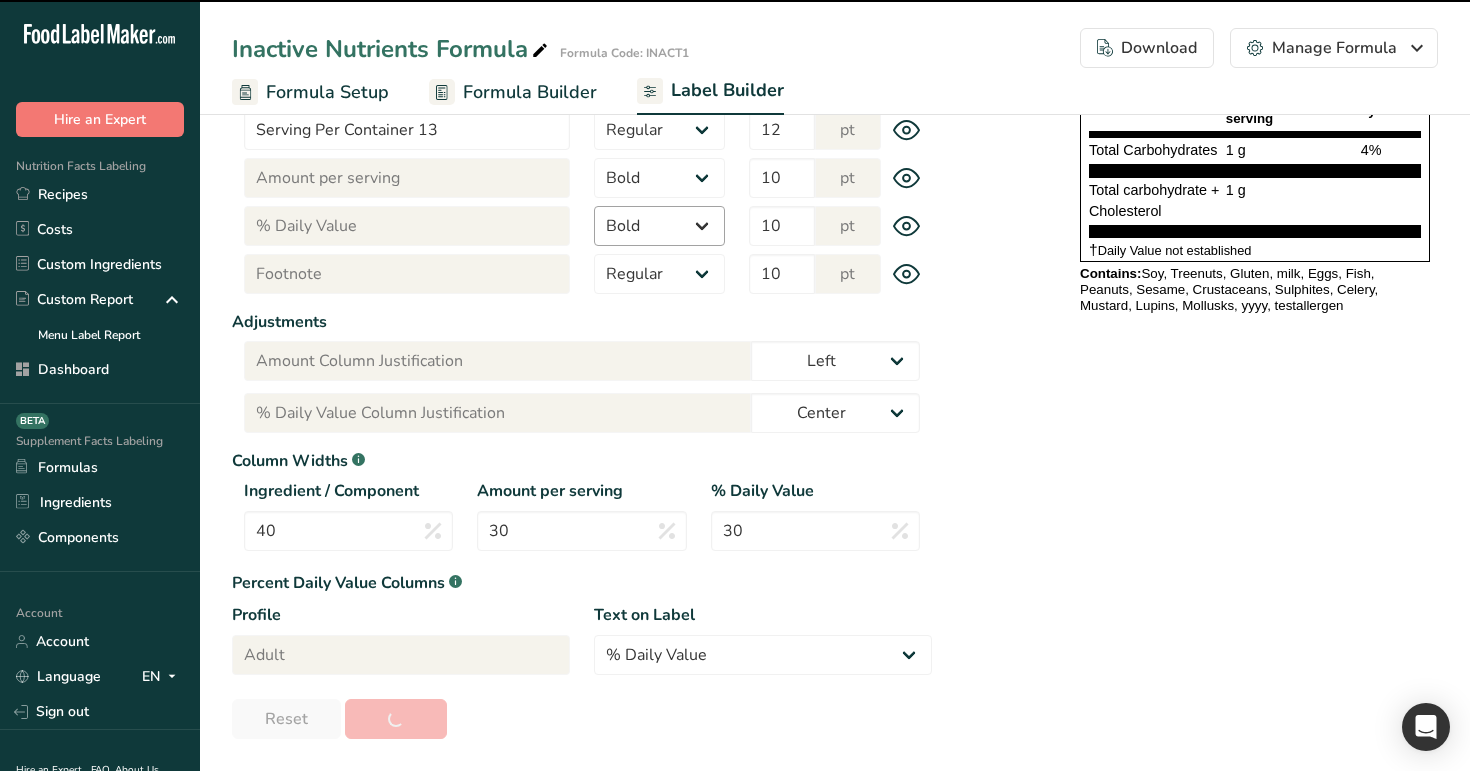 type on "405" 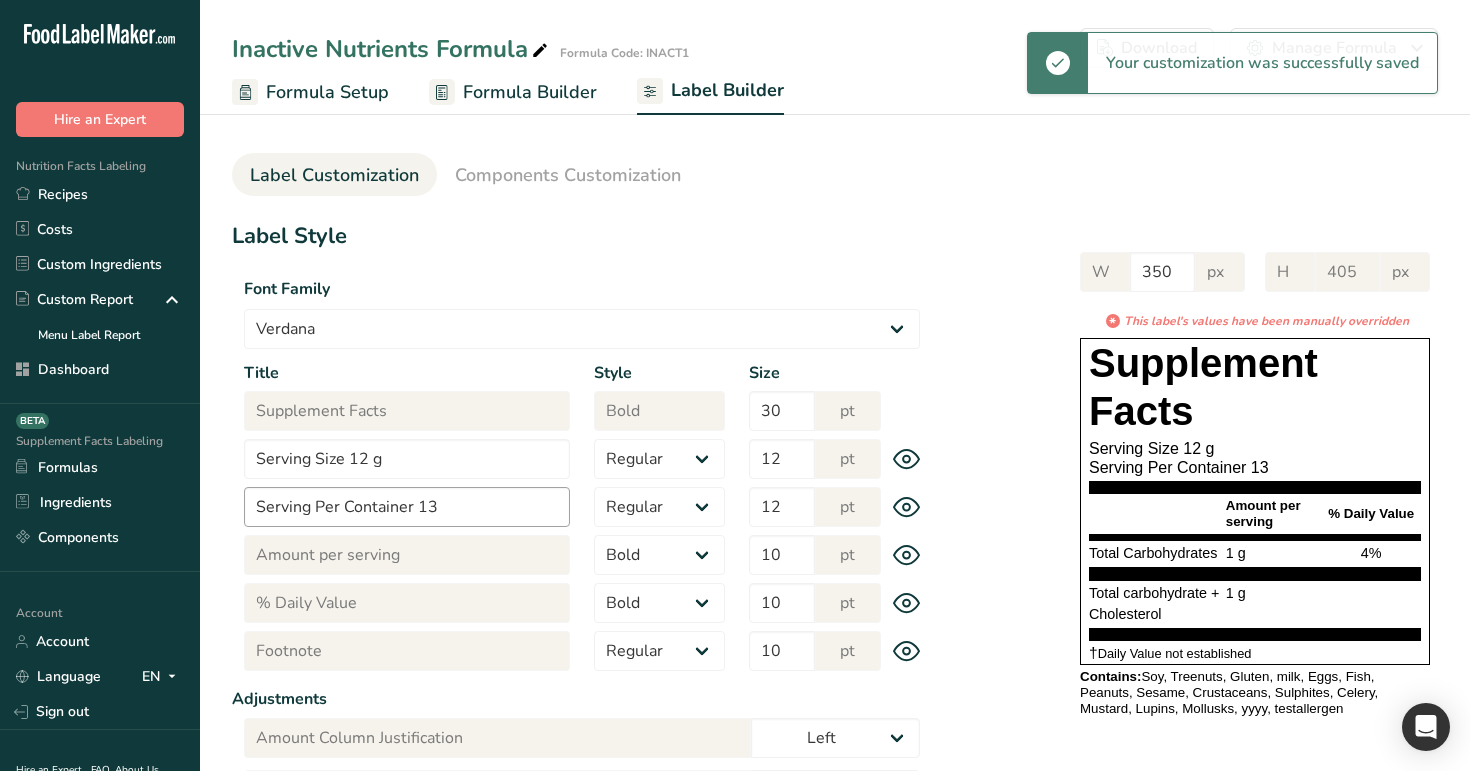 scroll, scrollTop: 377, scrollLeft: 0, axis: vertical 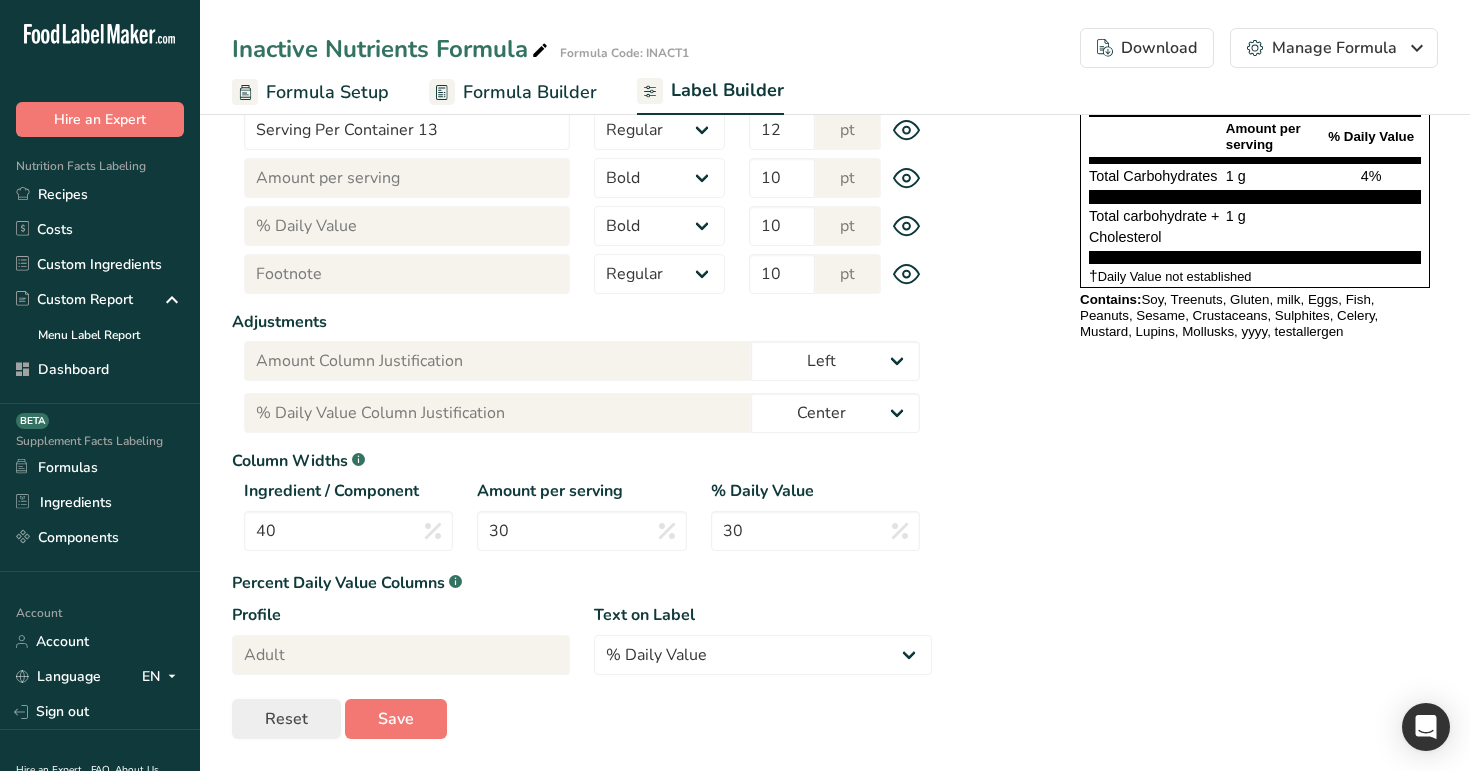 click on "Reset" at bounding box center (286, 719) 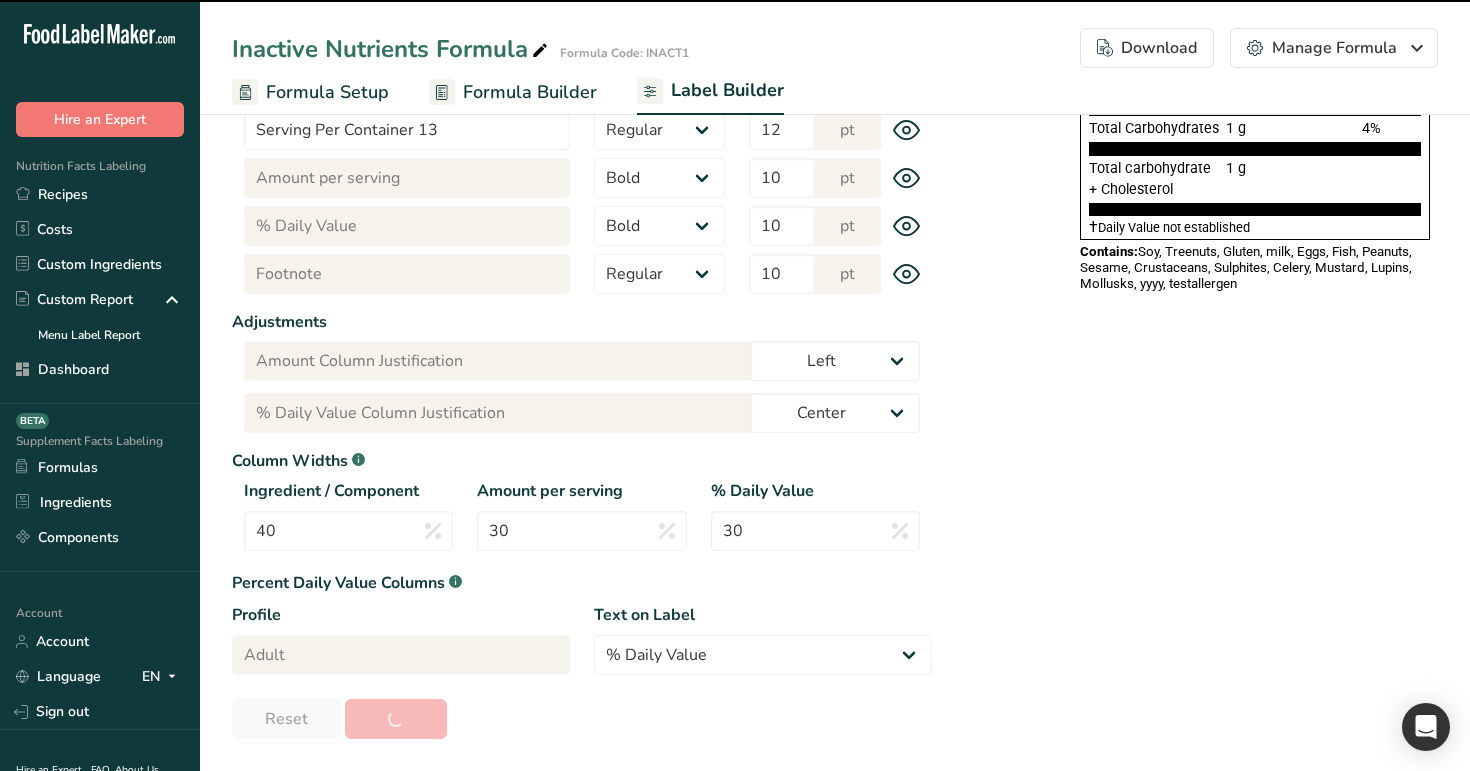 select on "Roboto" 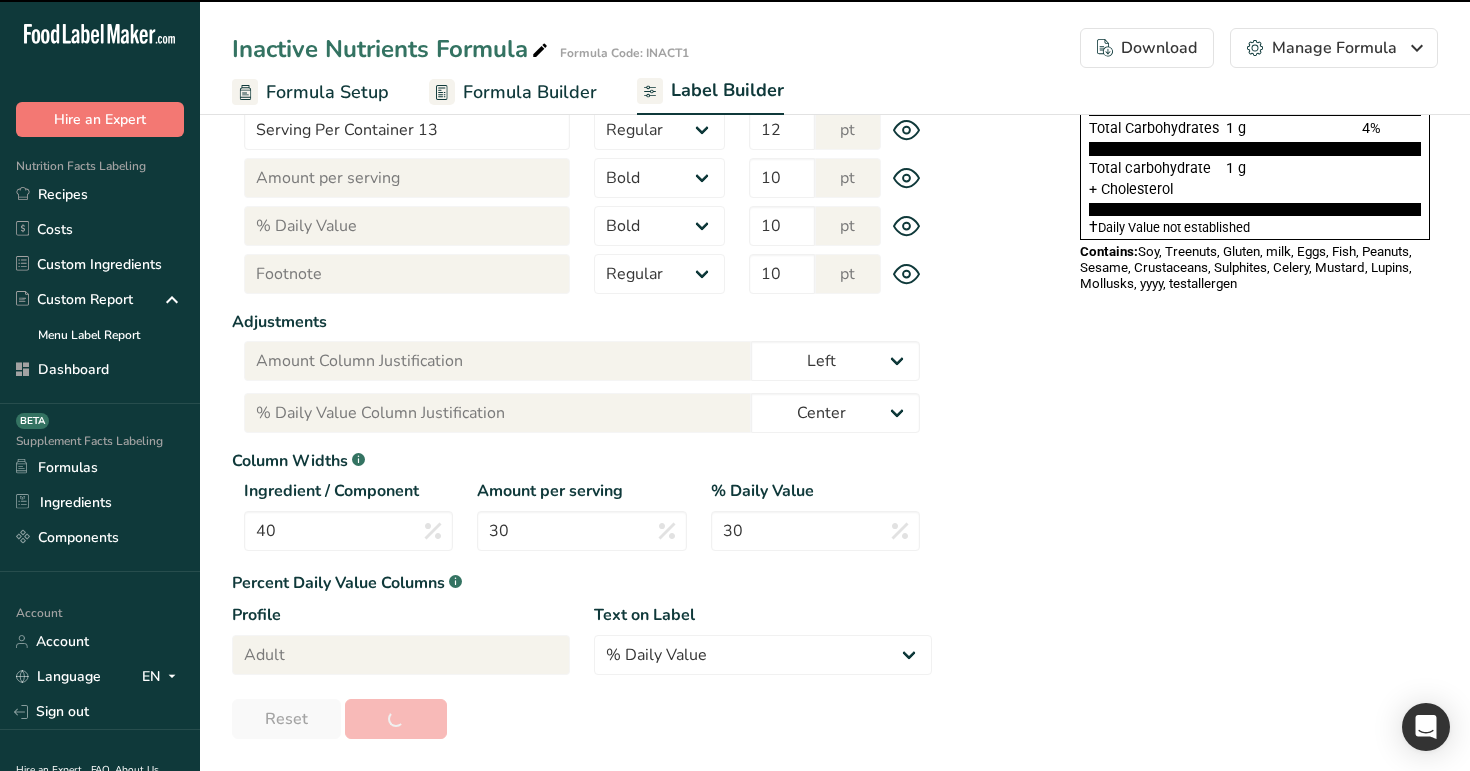 type on "336" 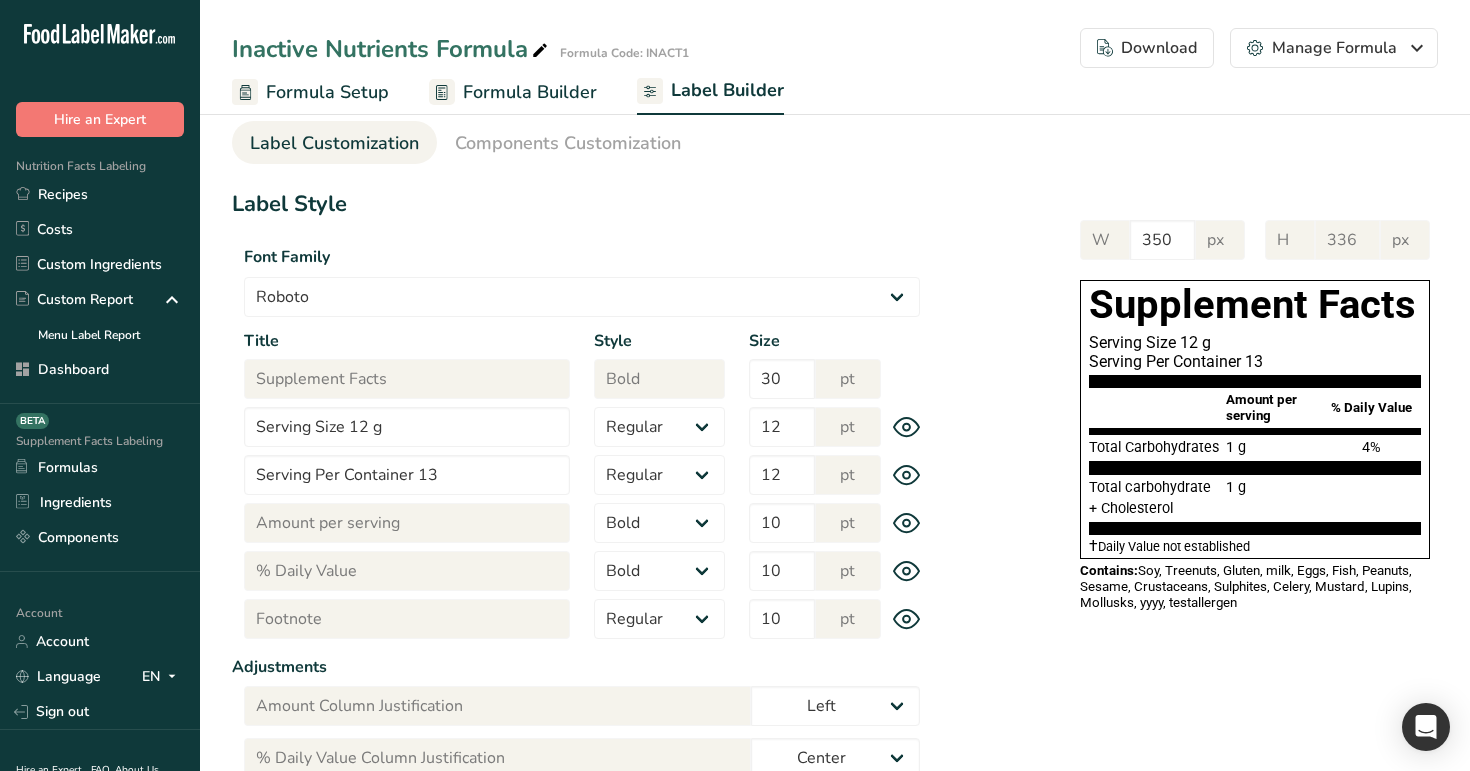 scroll, scrollTop: 0, scrollLeft: 0, axis: both 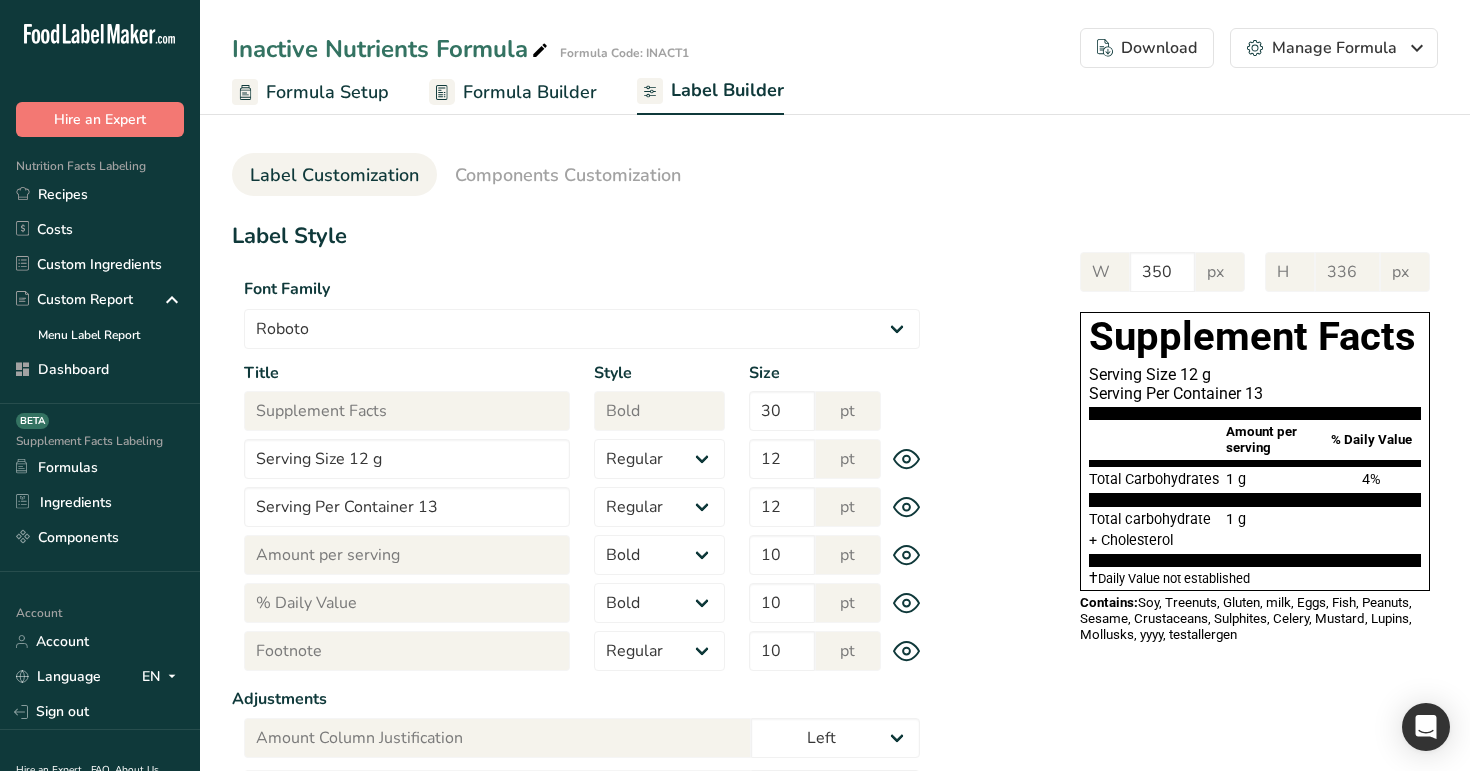 click on "Formula Builder" at bounding box center [513, 92] 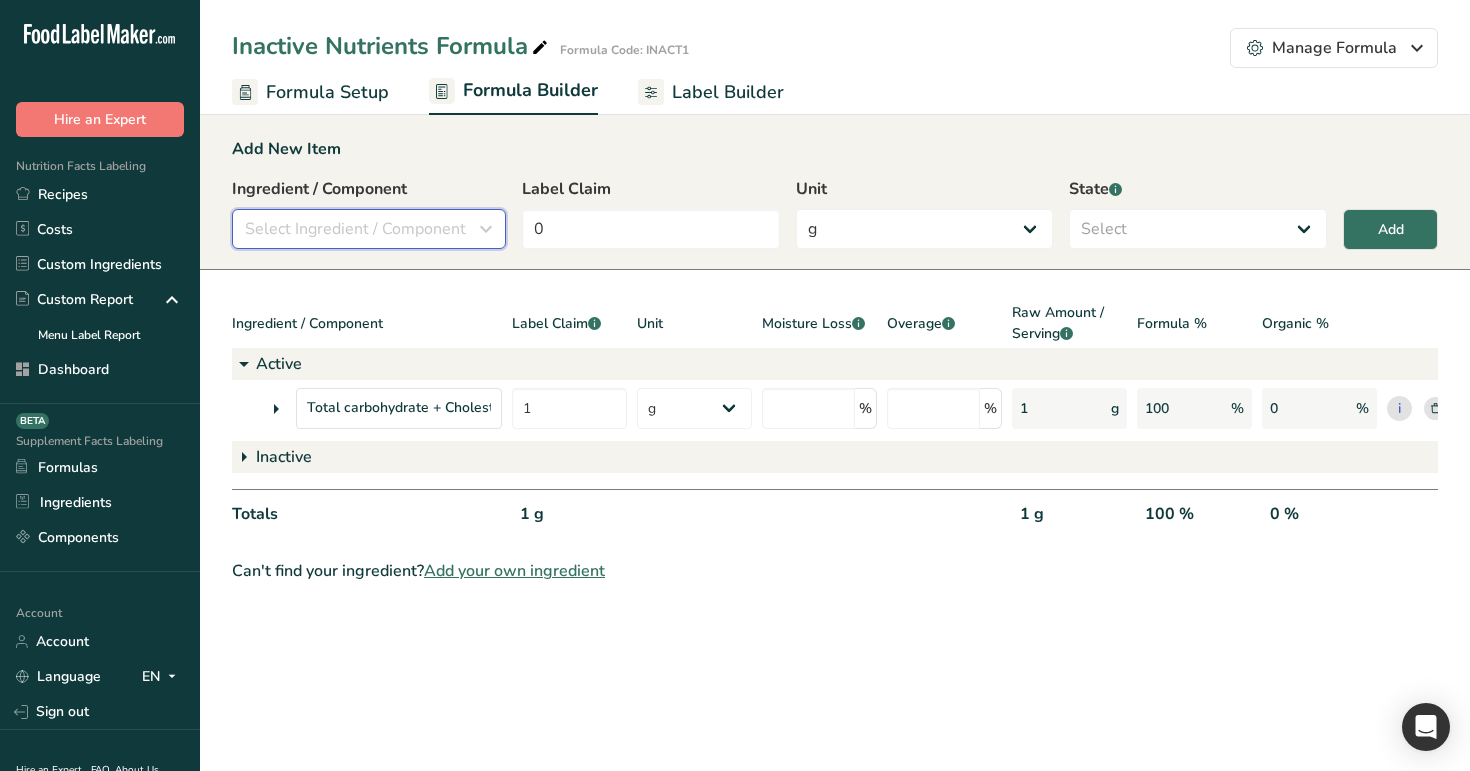 click on "Select Ingredient / Component" at bounding box center [369, 229] 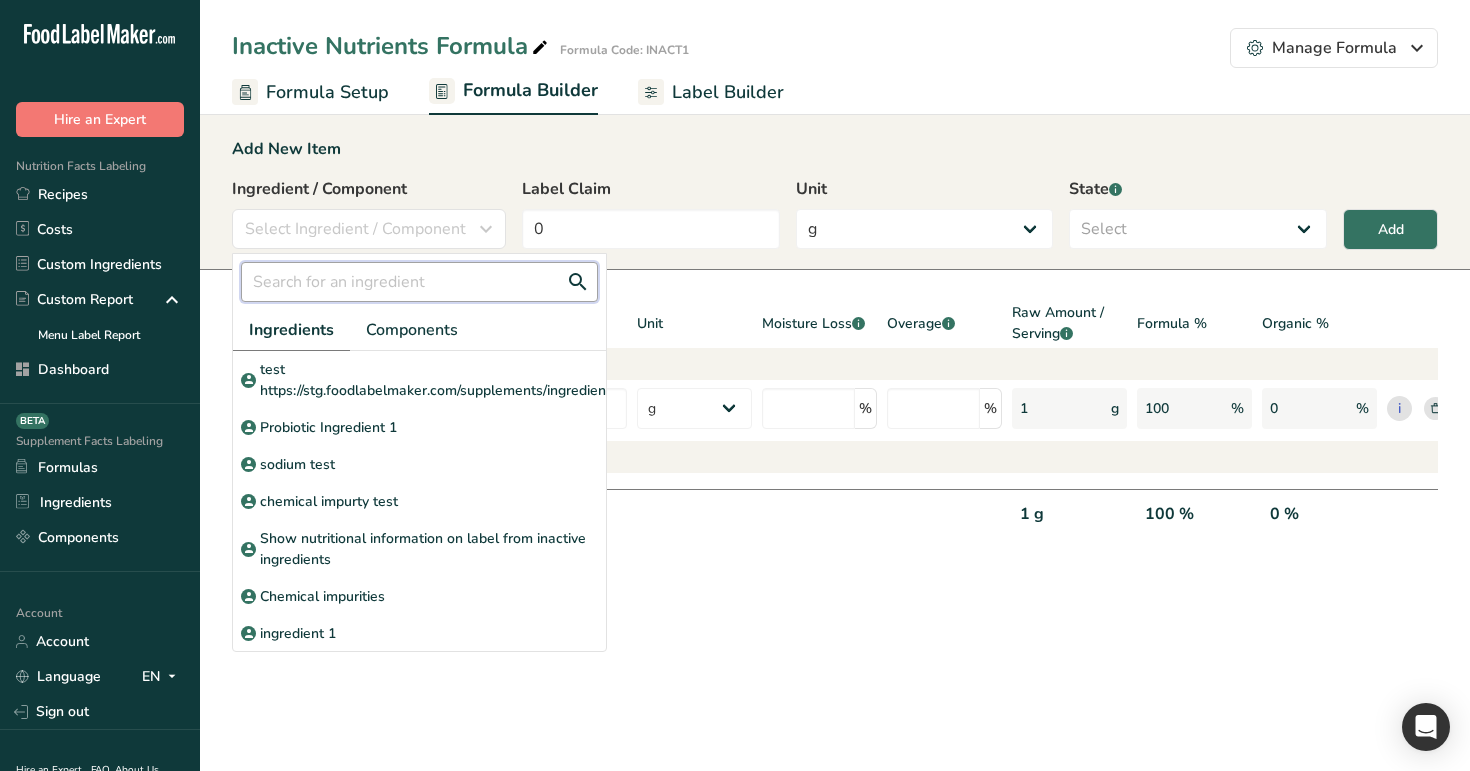 click at bounding box center (419, 282) 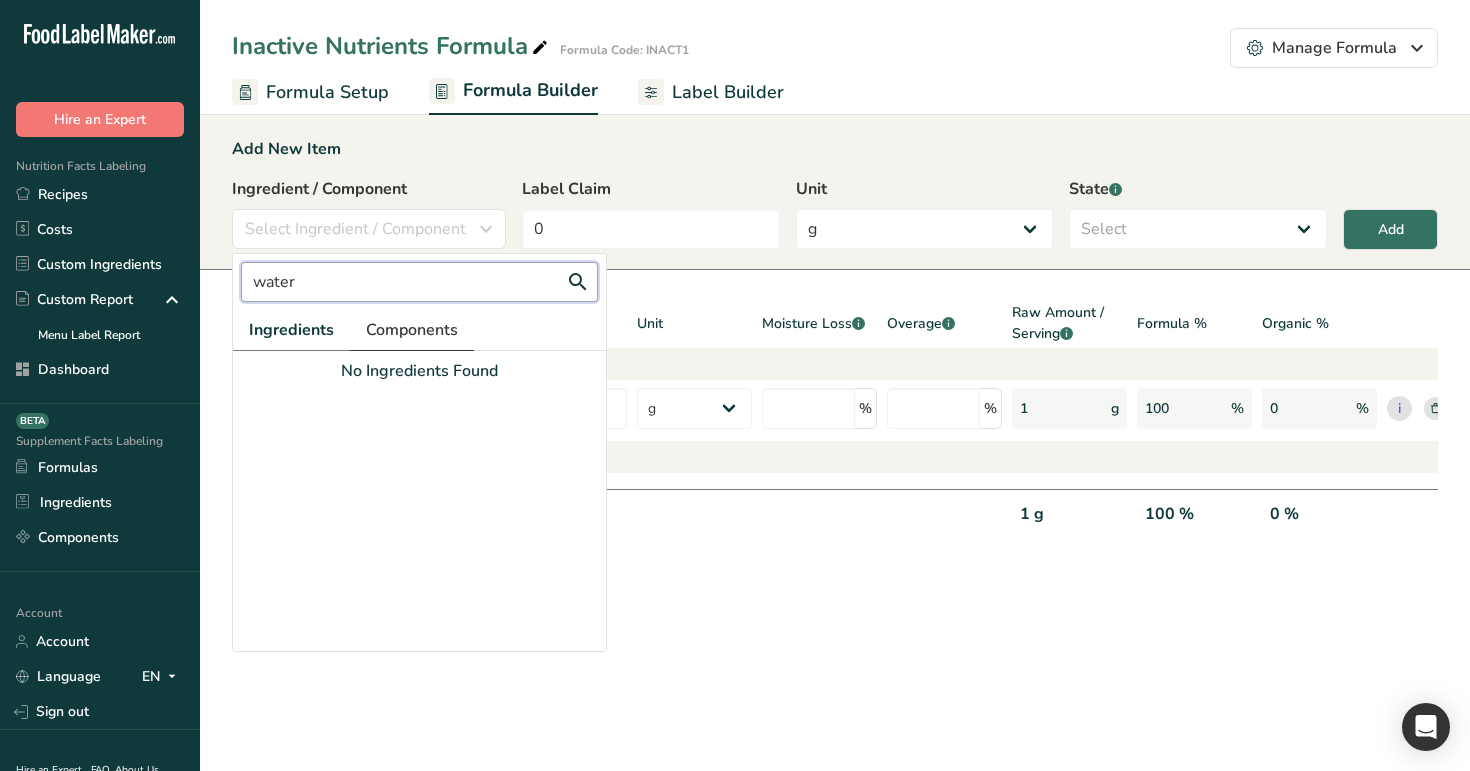 type on "water" 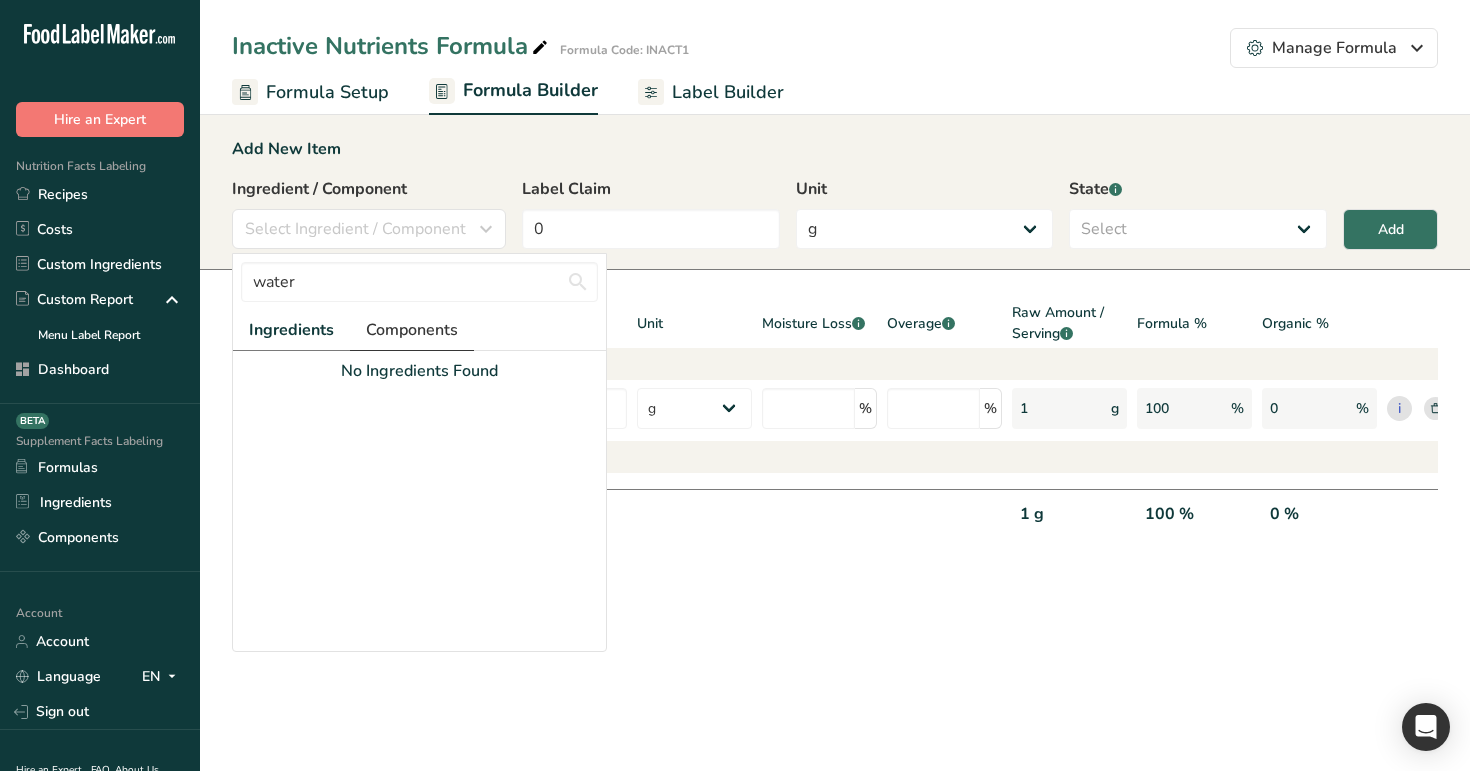 click on "Components" at bounding box center (412, 330) 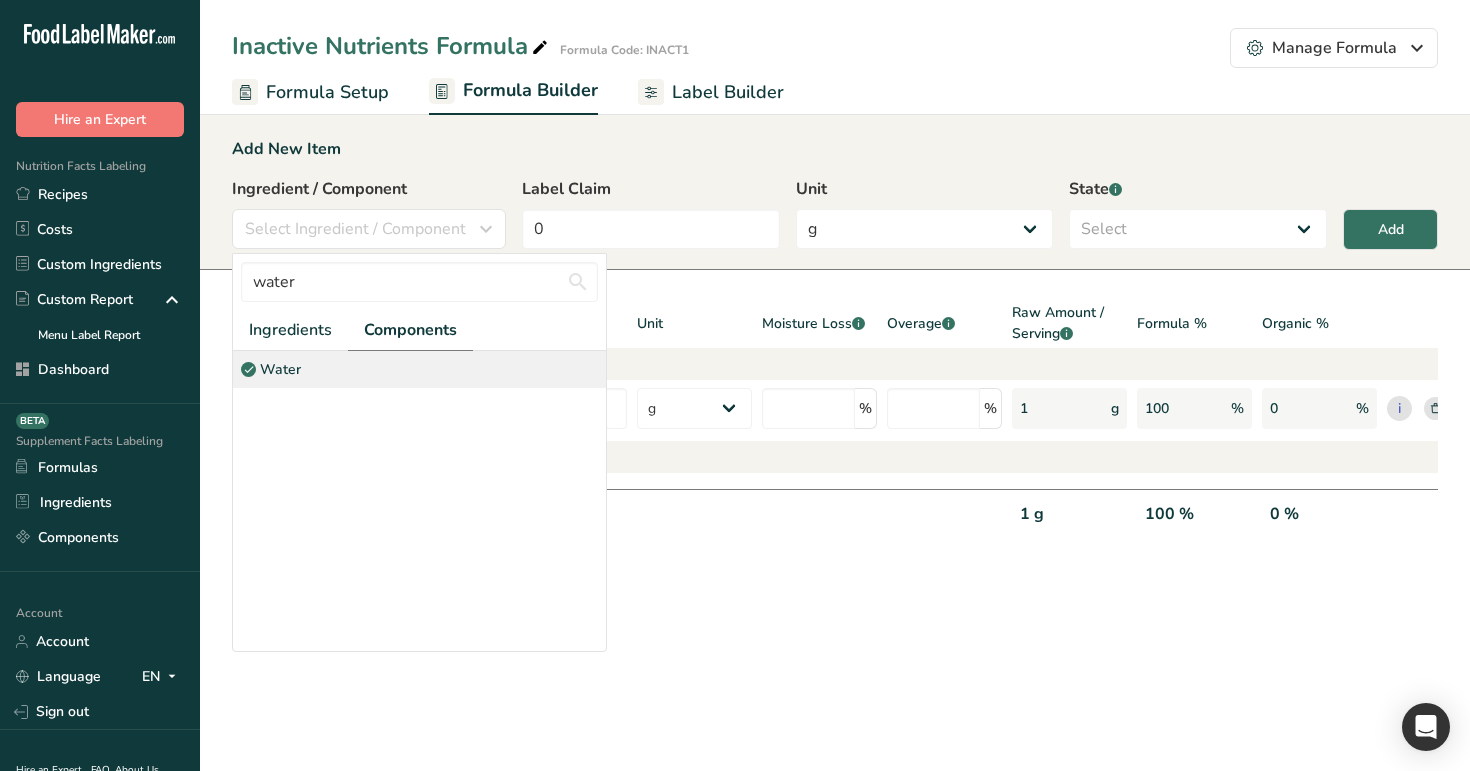 click on "Water" at bounding box center (419, 369) 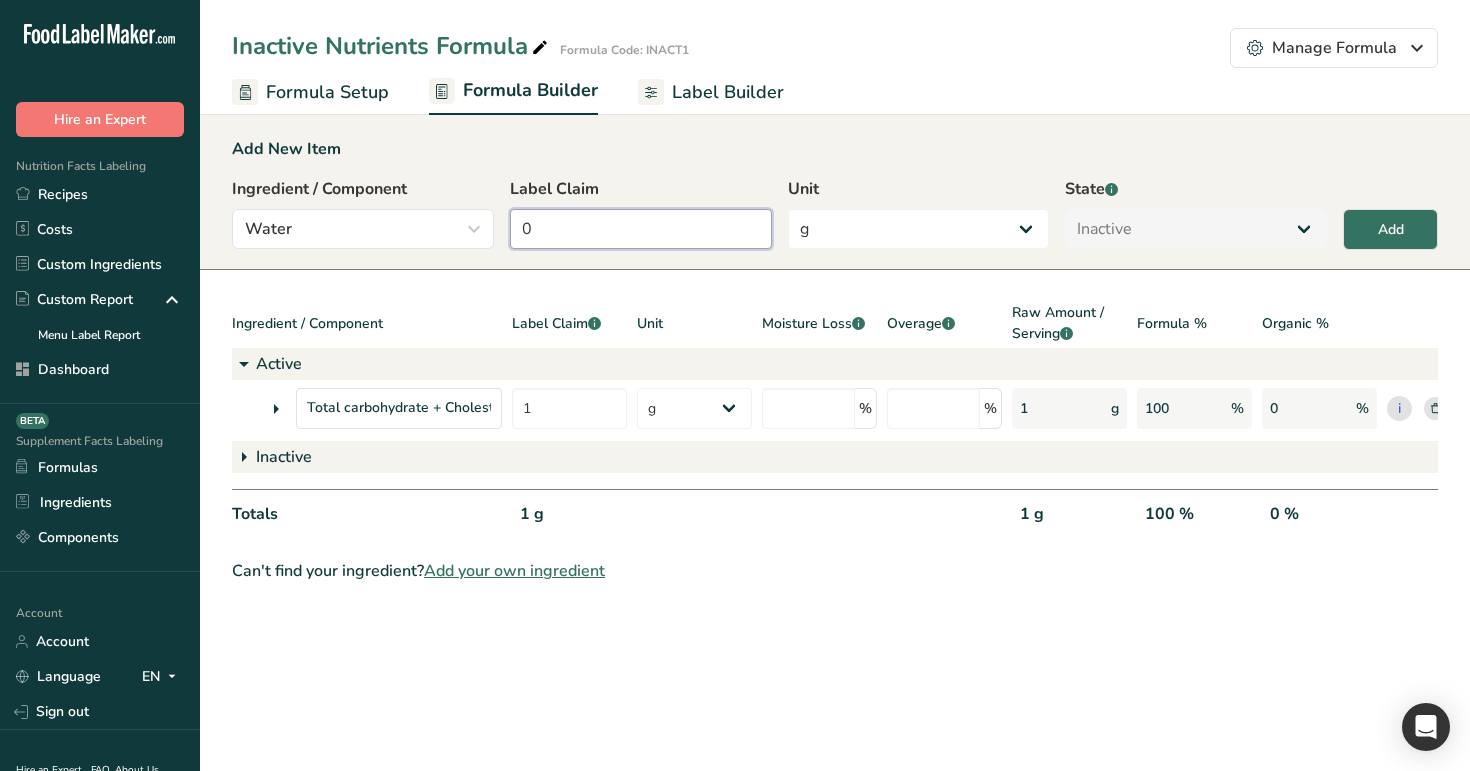 click on "0" at bounding box center (641, 229) 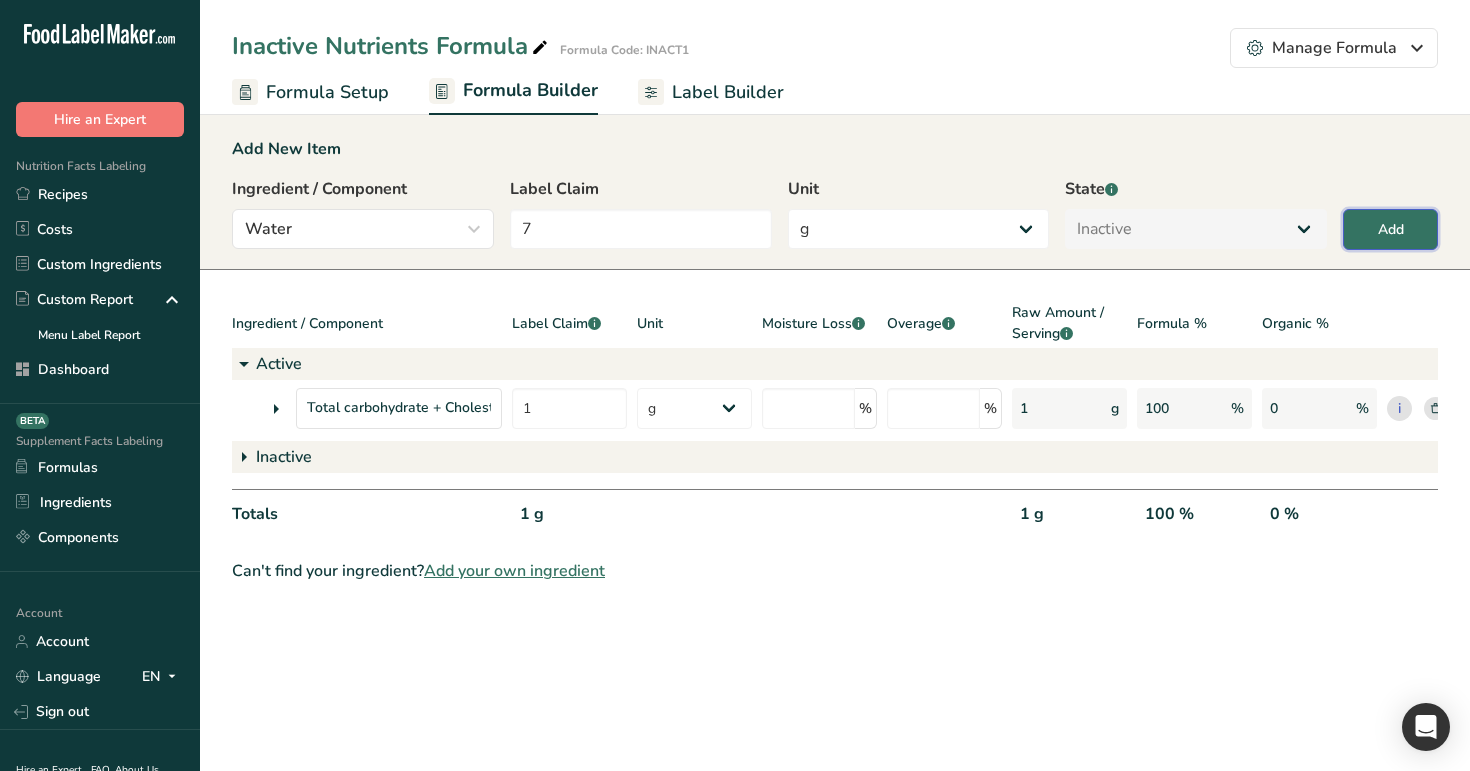 click on "Add" at bounding box center (1391, 229) 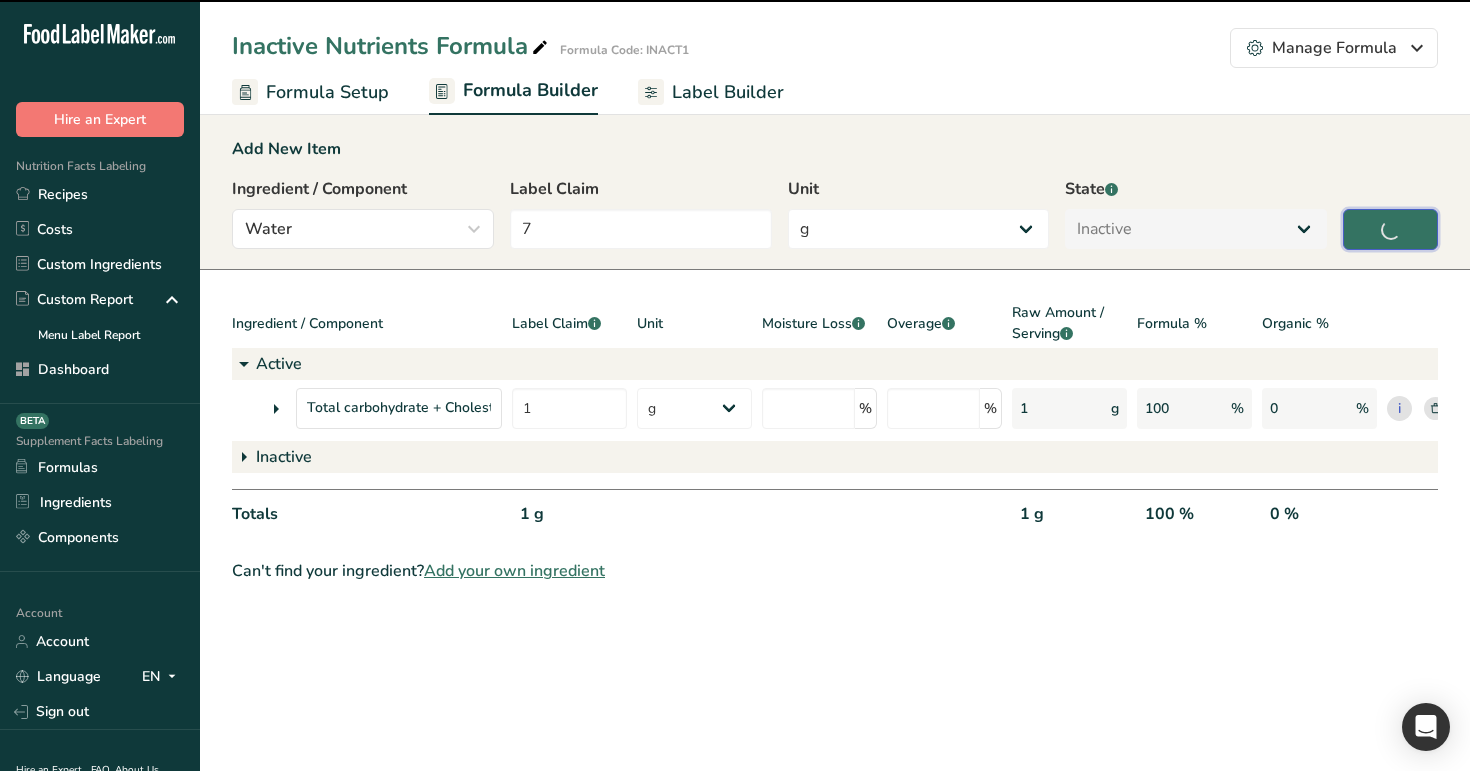 type on "0" 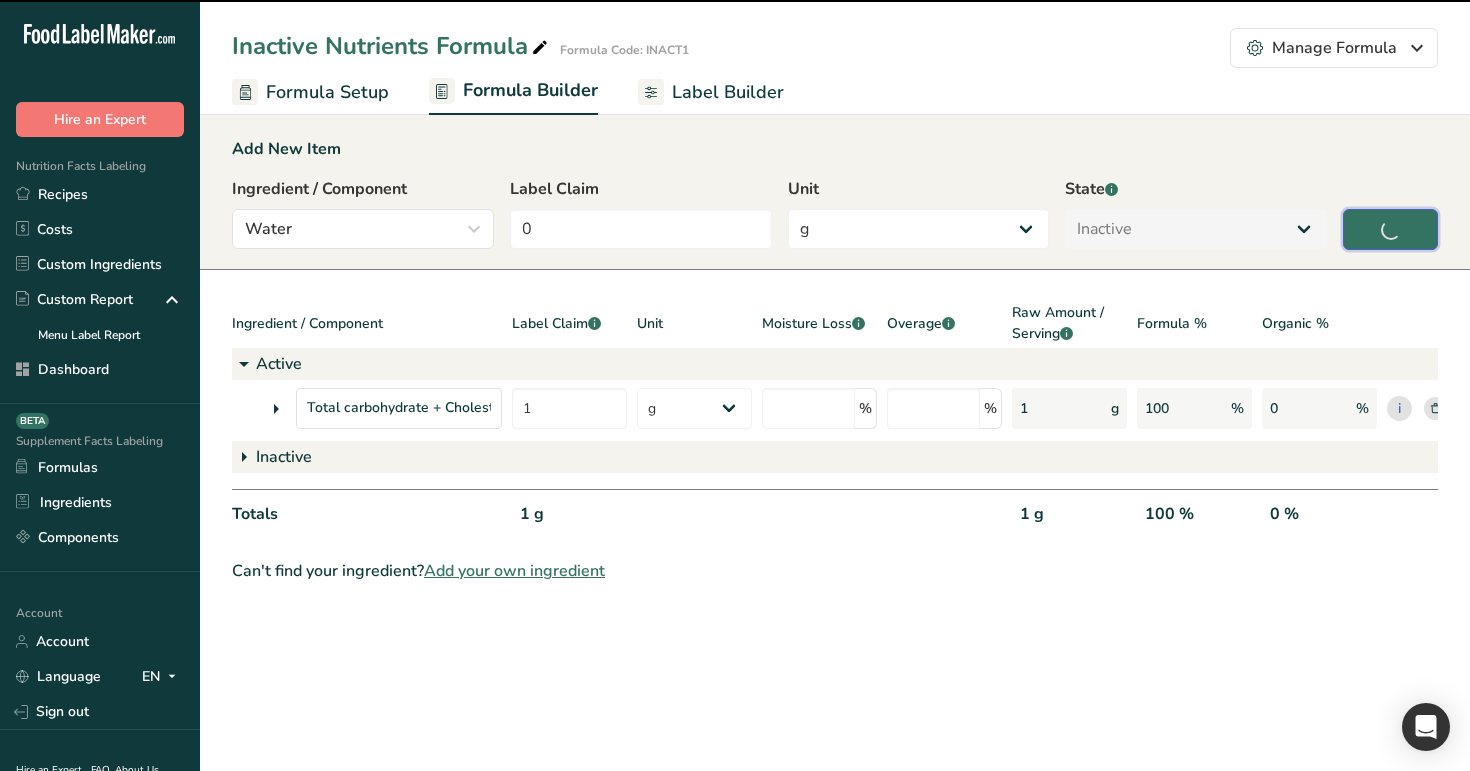 select 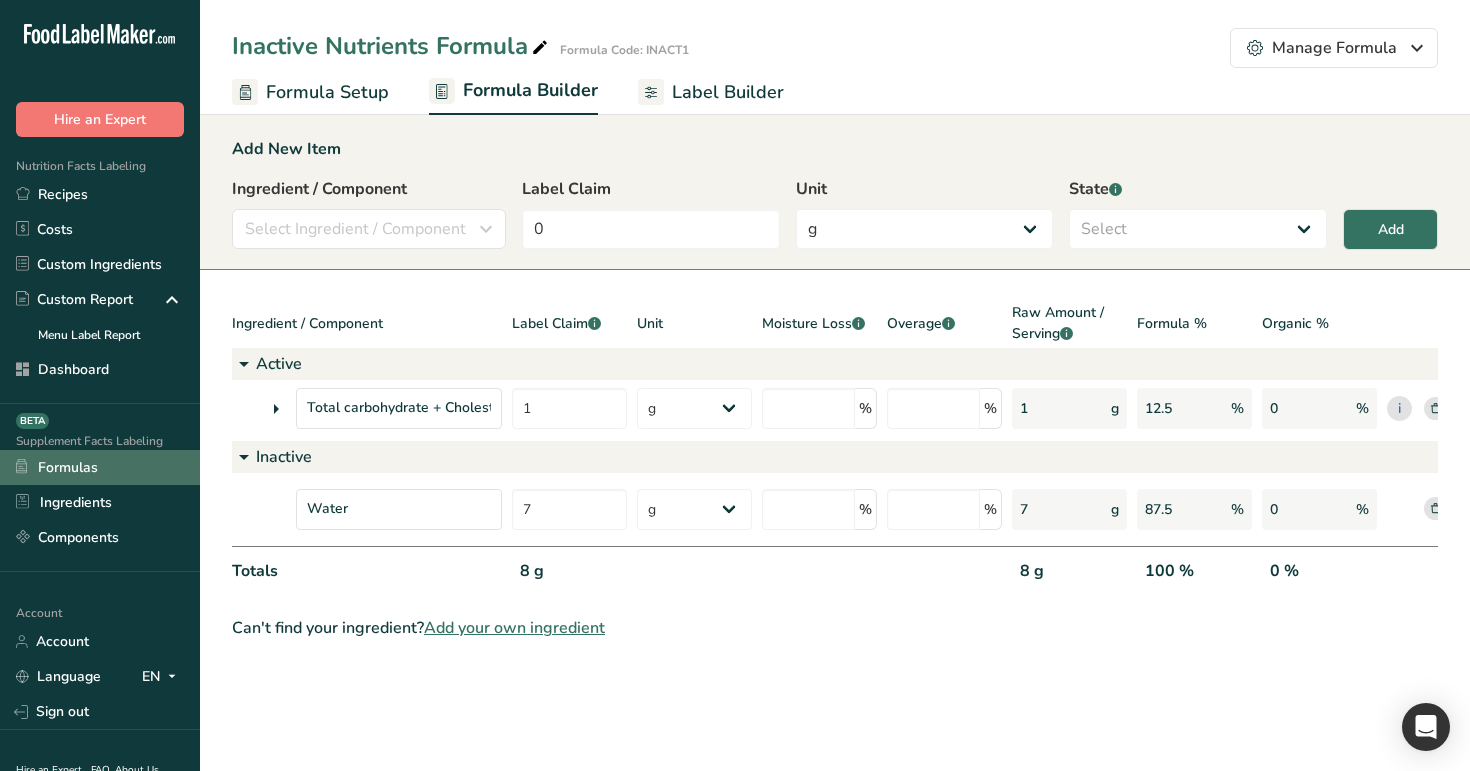 click on "Formulas" at bounding box center (100, 467) 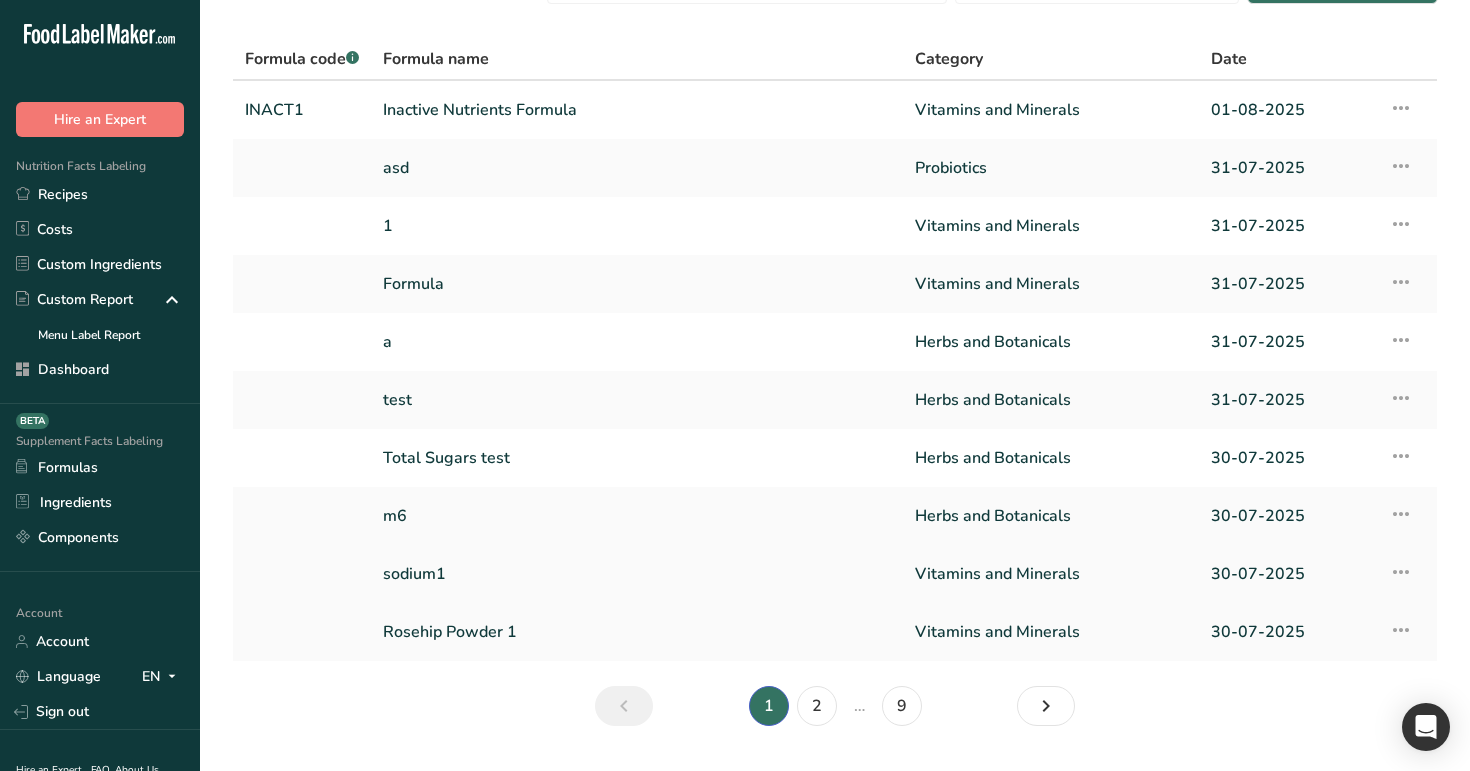 scroll, scrollTop: 65, scrollLeft: 0, axis: vertical 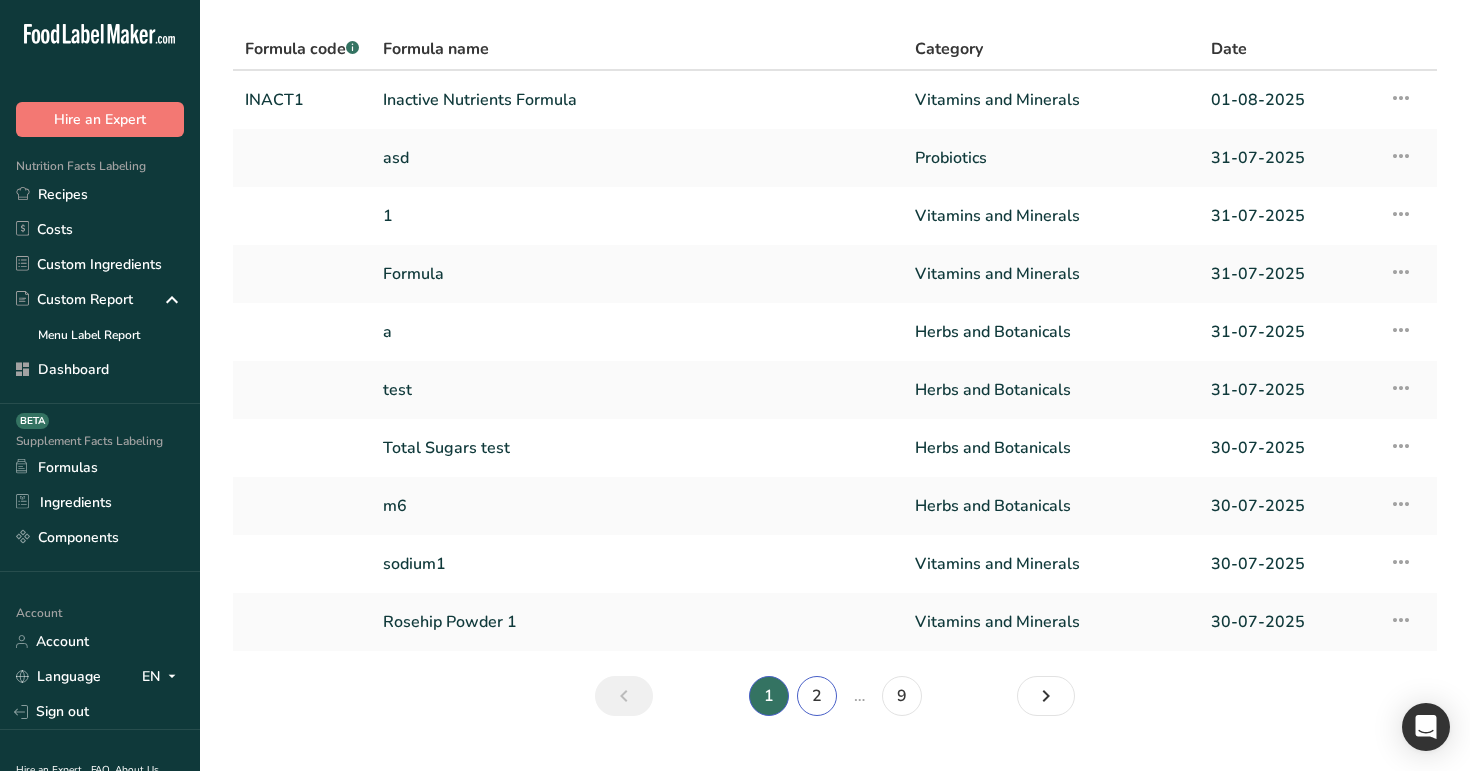 click on "2" at bounding box center [817, 696] 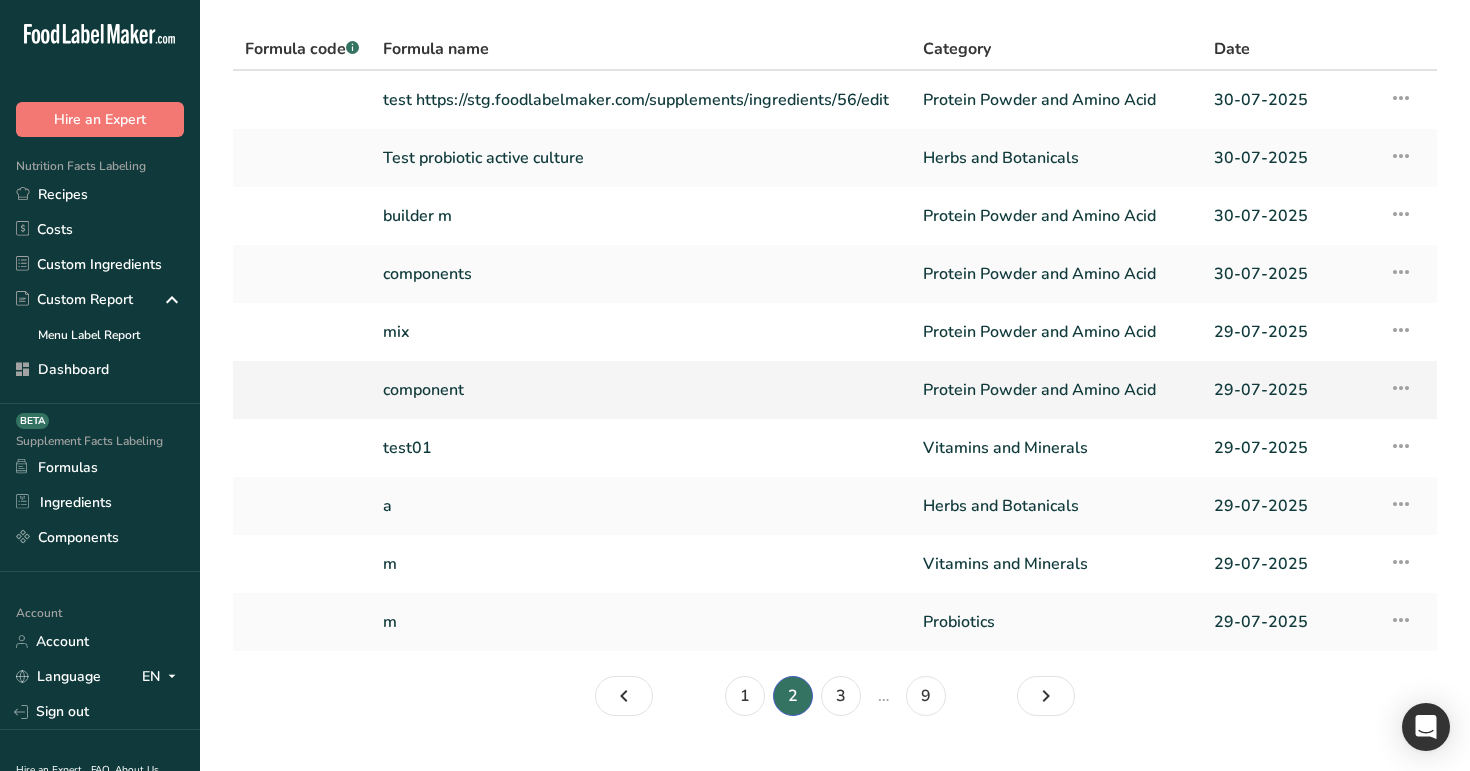 scroll, scrollTop: 0, scrollLeft: 0, axis: both 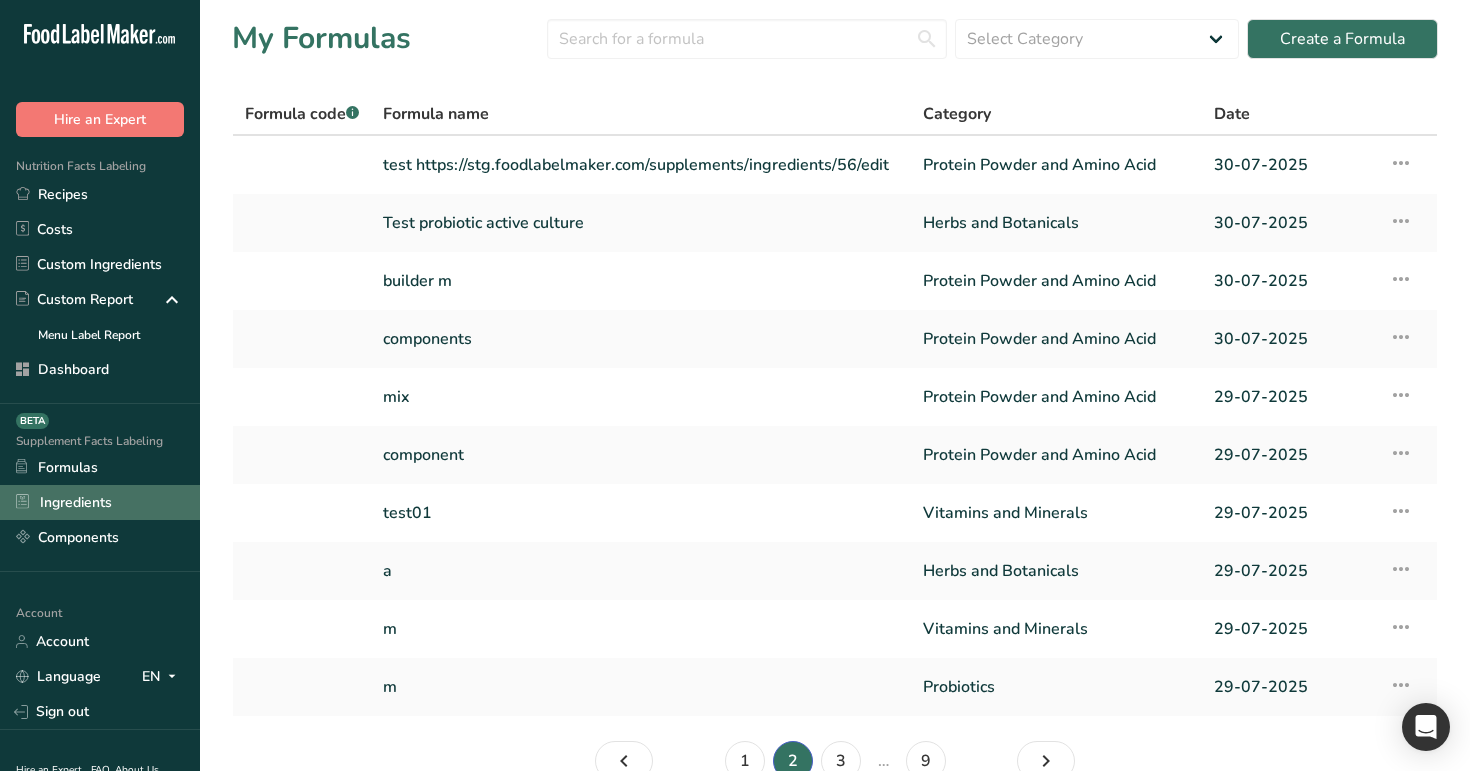 click on "Ingredients" at bounding box center [100, 502] 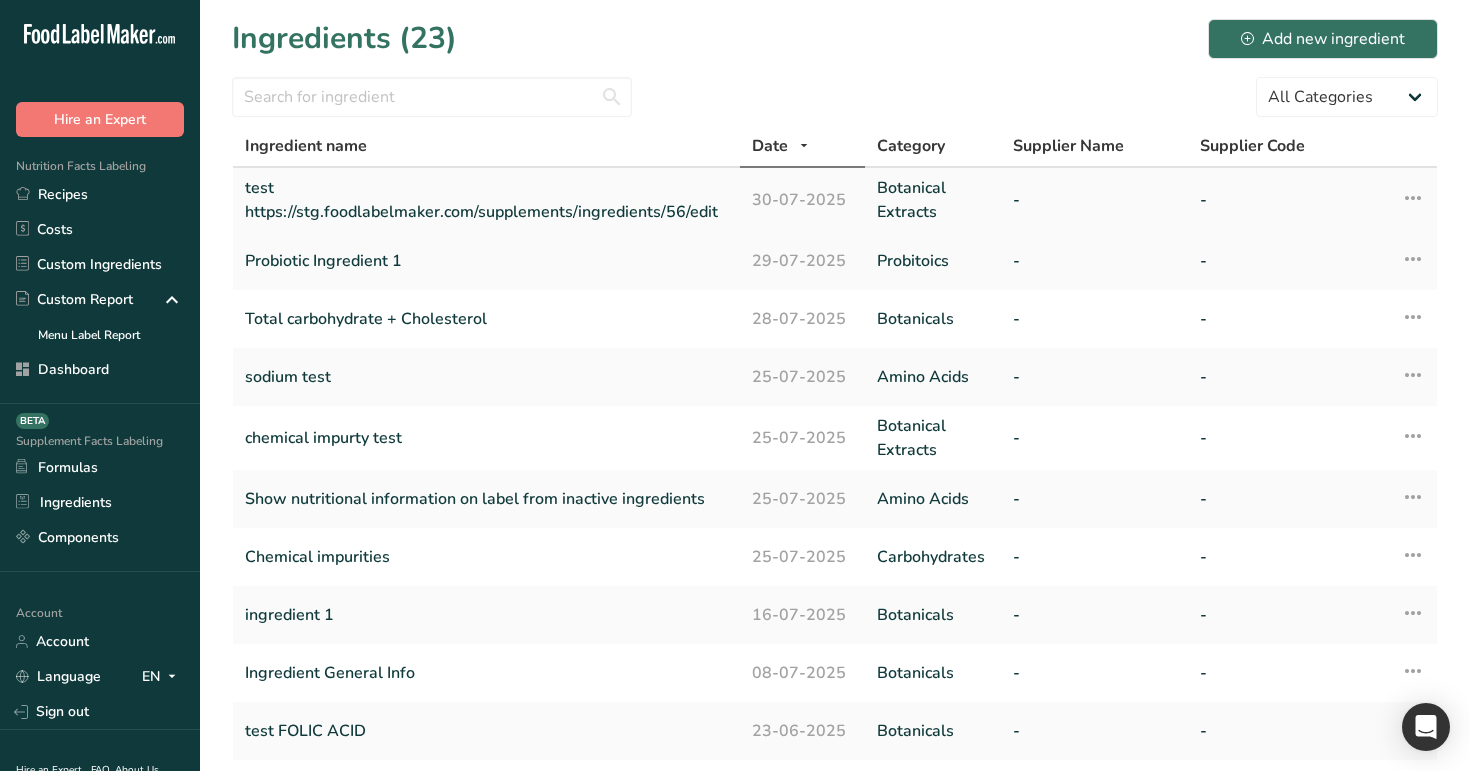 click on "test https://stg.foodlabelmaker.com/supplements/ingredients/56/edit" at bounding box center [486, 200] 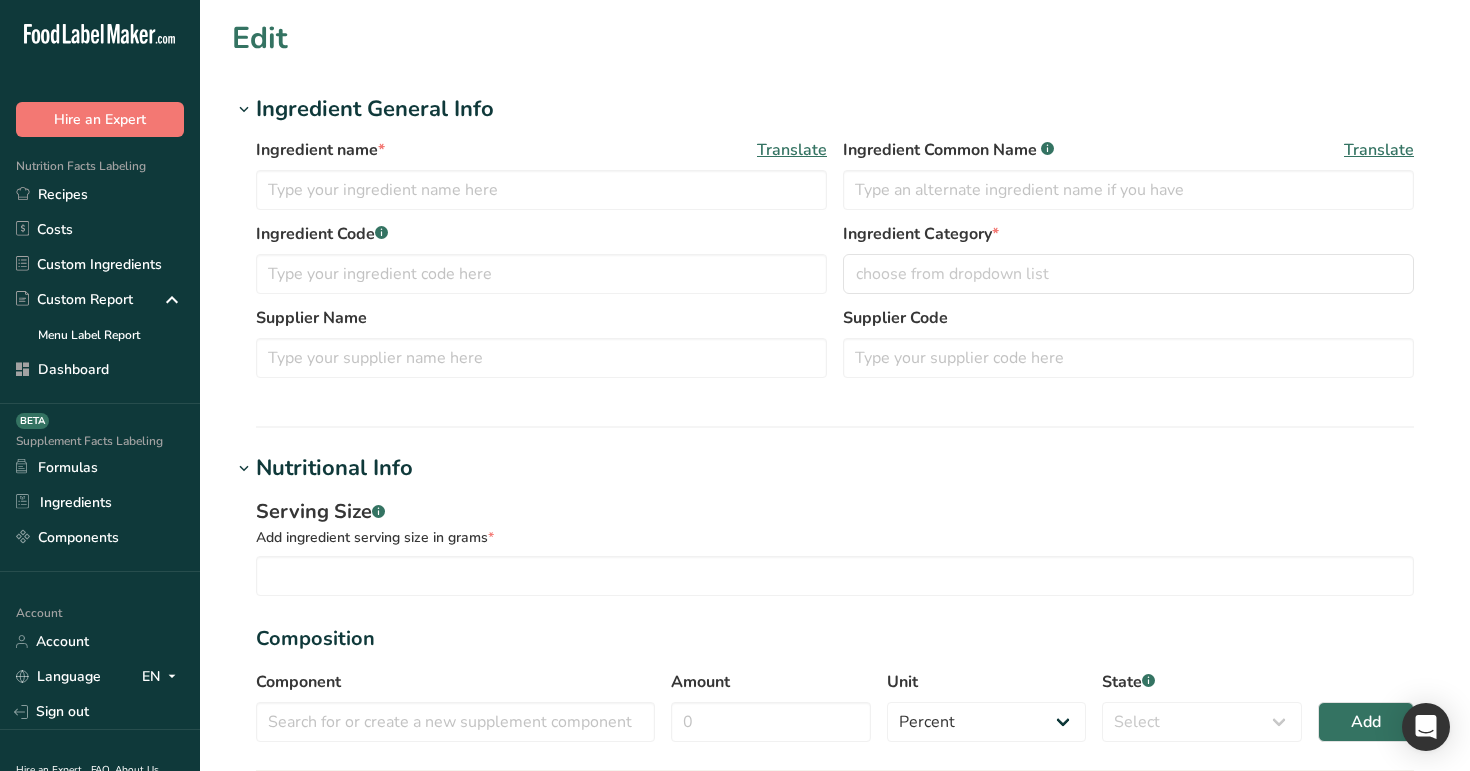 type on "test https://stg.foodlabelmaker.com/supplements/ingredients/56/edit" 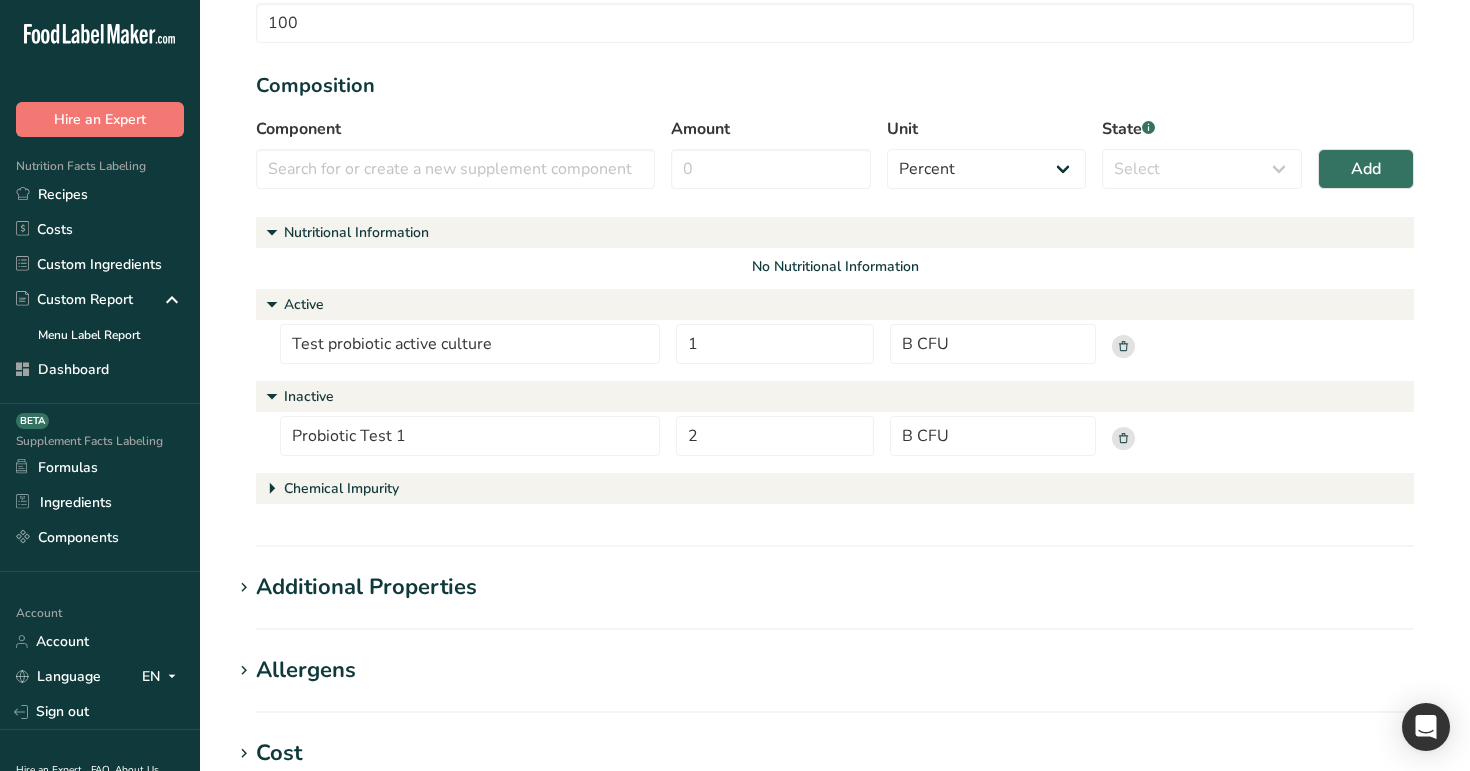 scroll, scrollTop: 588, scrollLeft: 0, axis: vertical 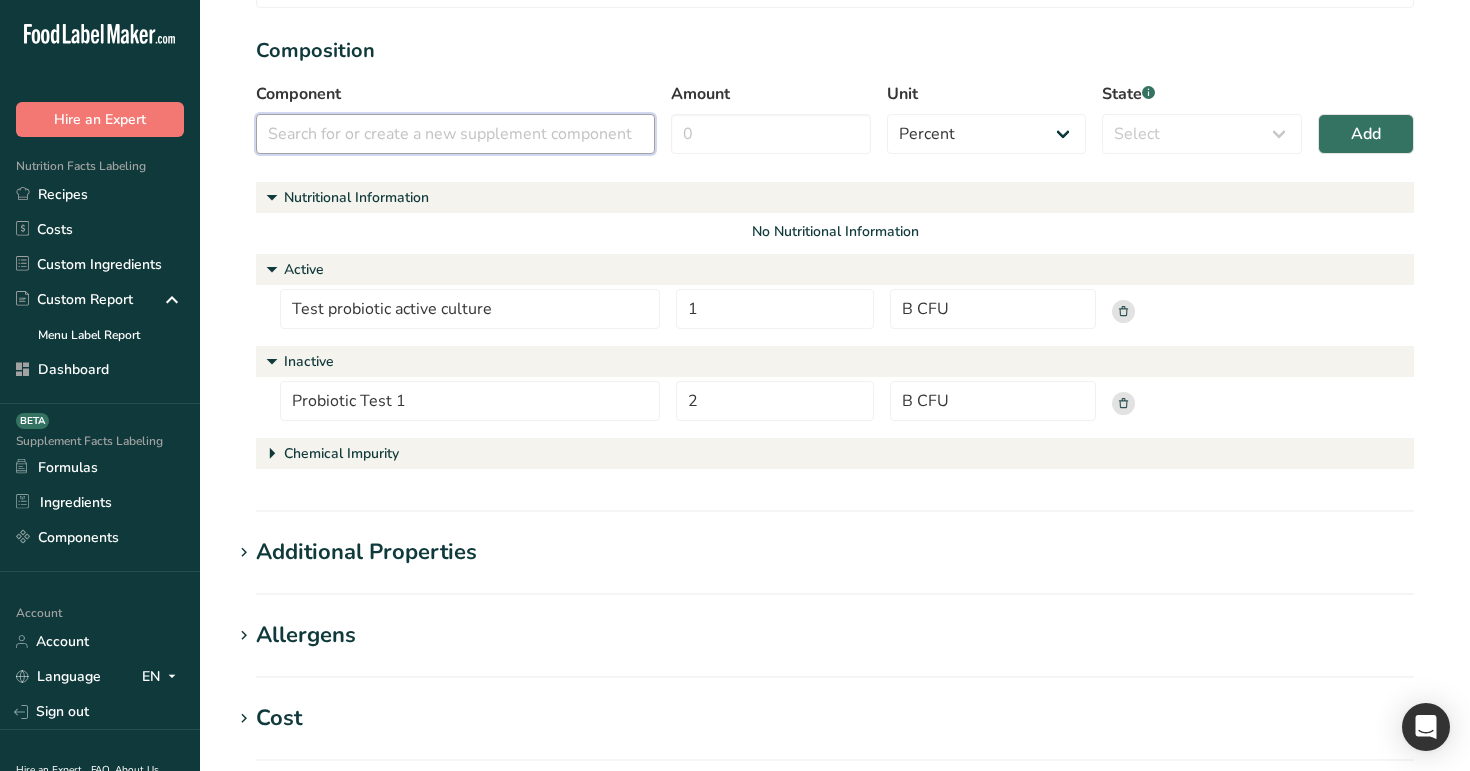 click at bounding box center [455, 134] 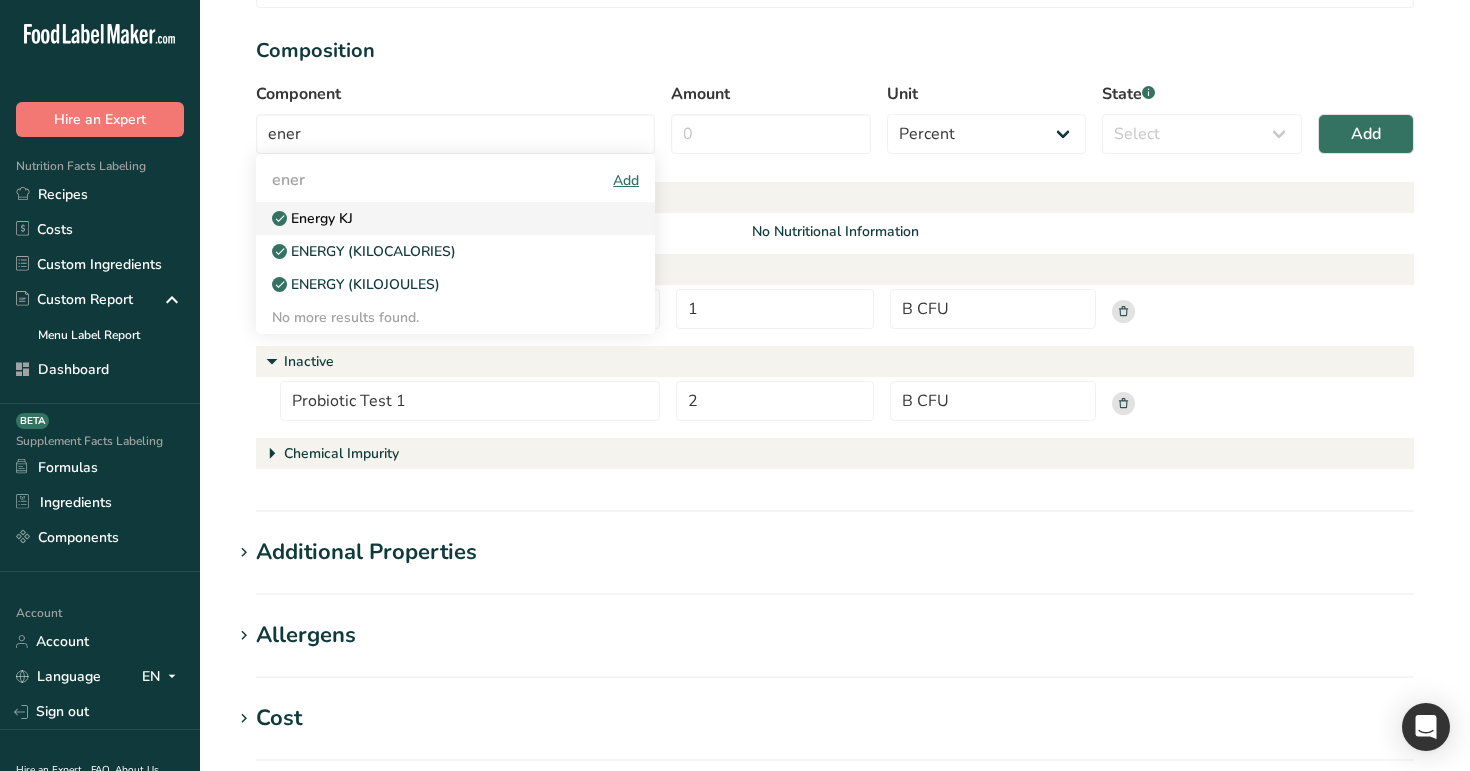 click on "Energy KJ" at bounding box center [439, 218] 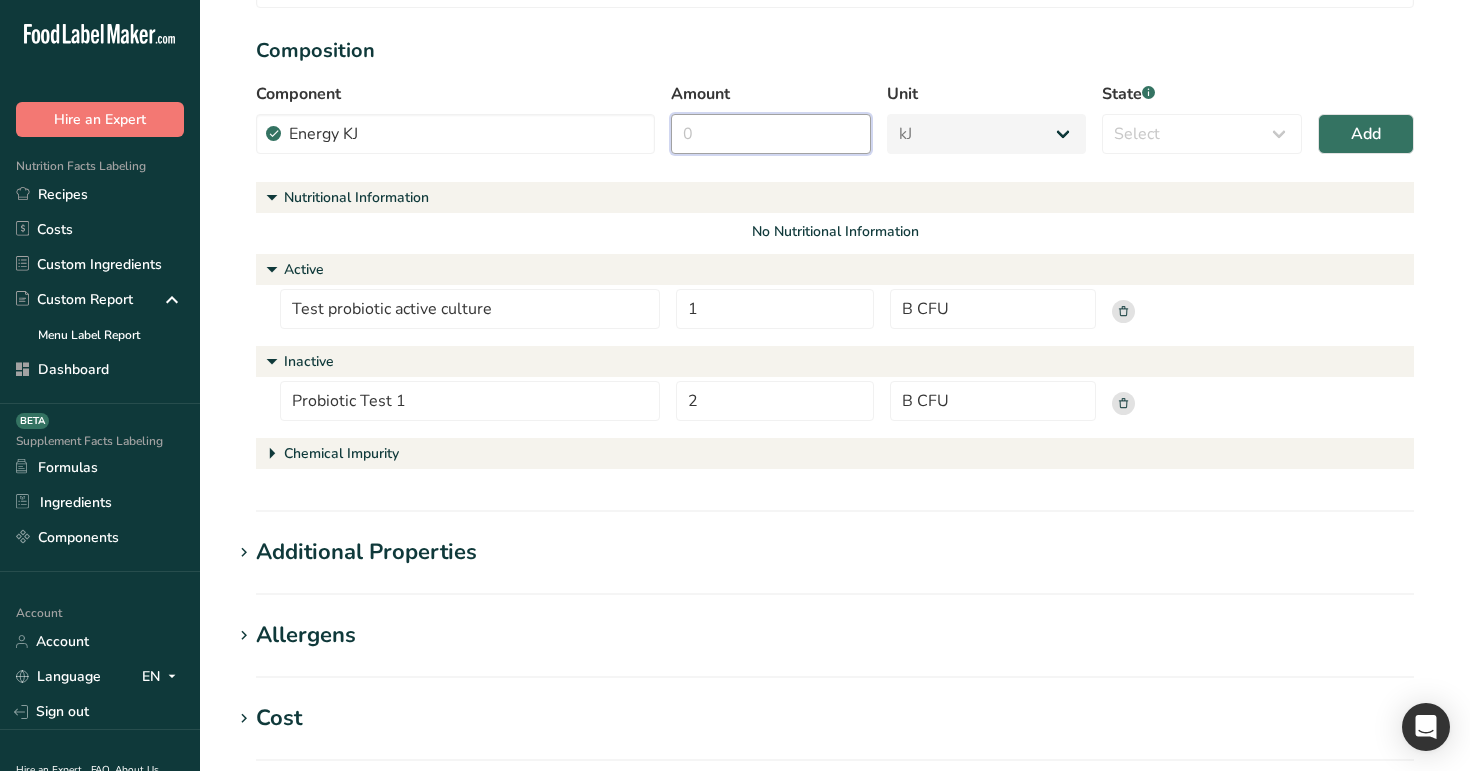click on "Amount" at bounding box center (771, 134) 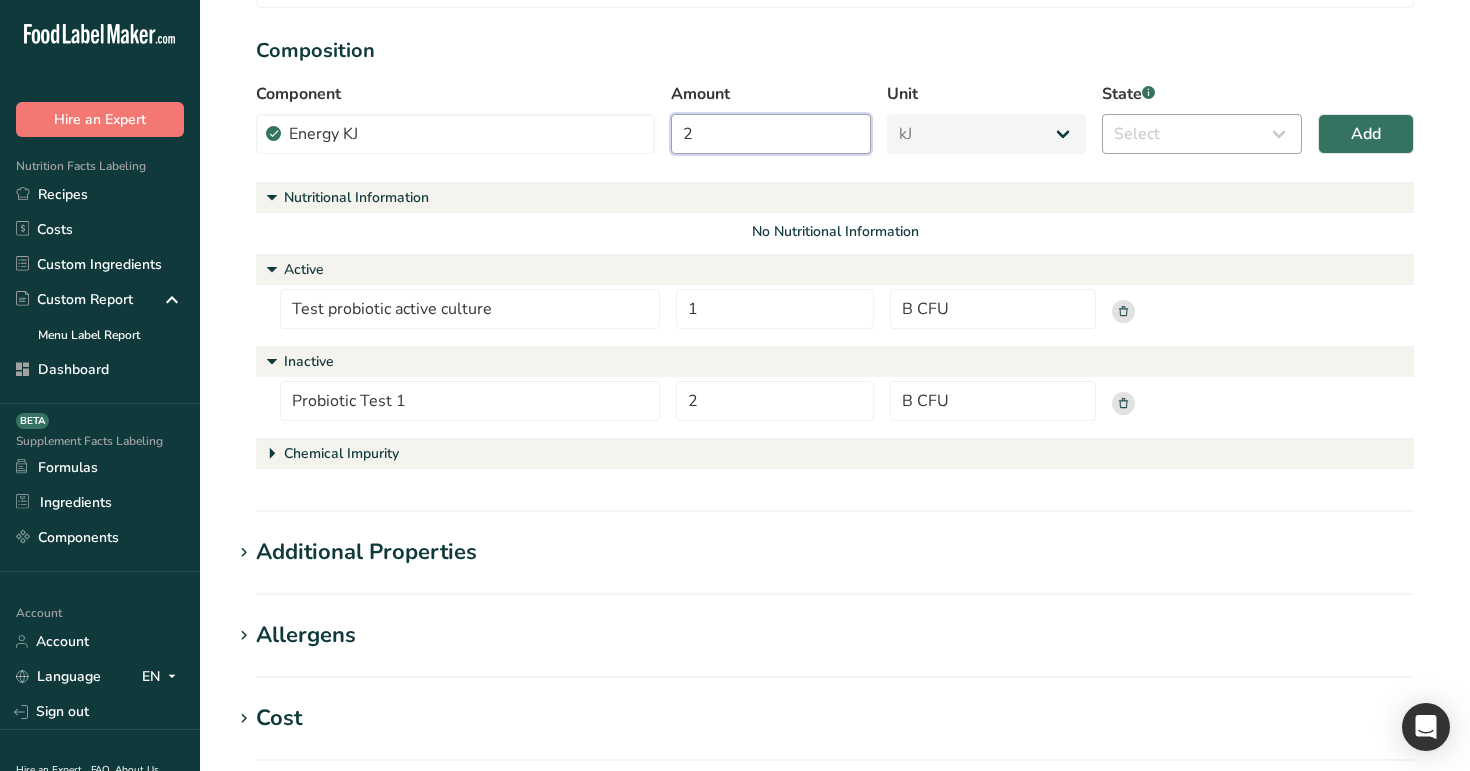 type on "2" 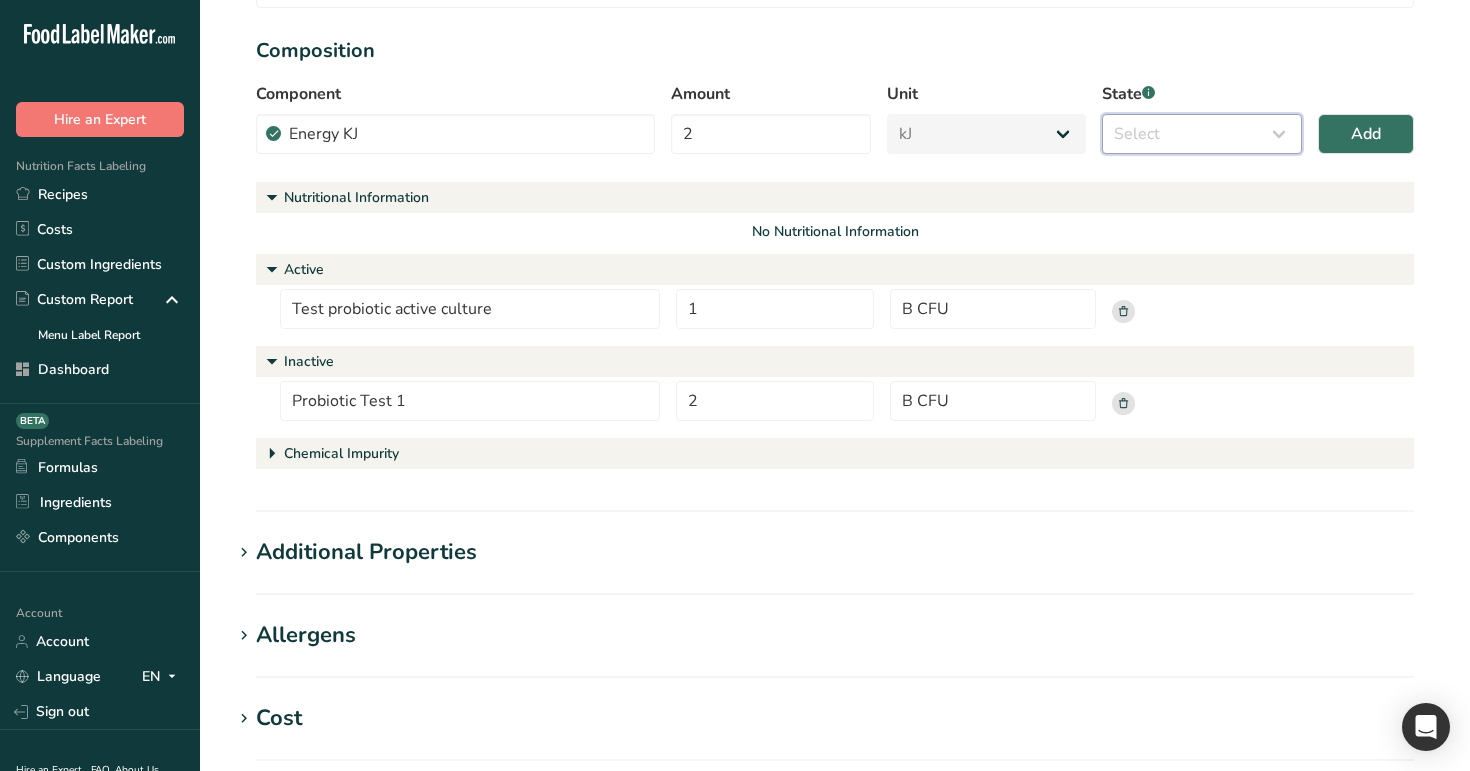 click on "Select
Active
Inactive
Chemical Impurity
Nutritional Information" at bounding box center [1202, 134] 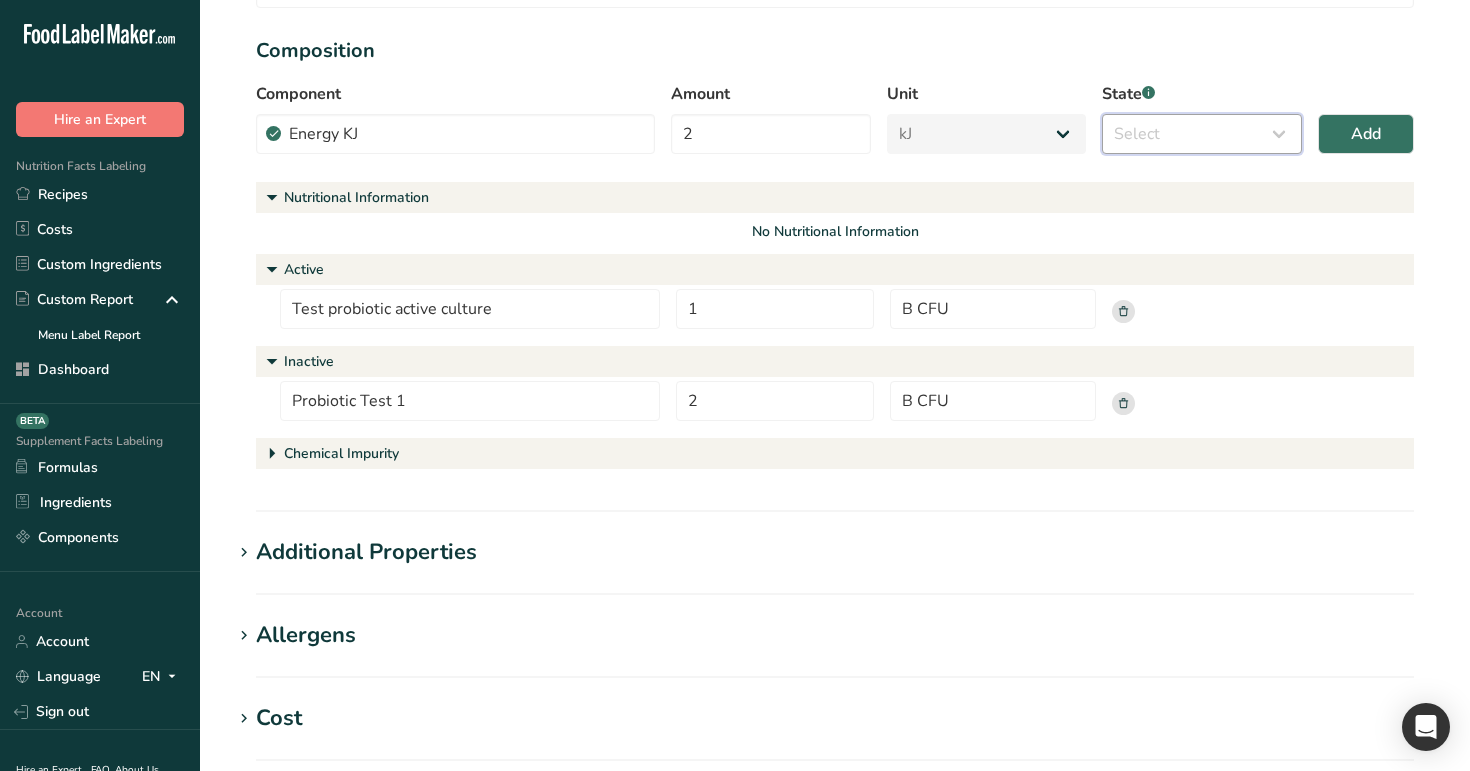 select on "active" 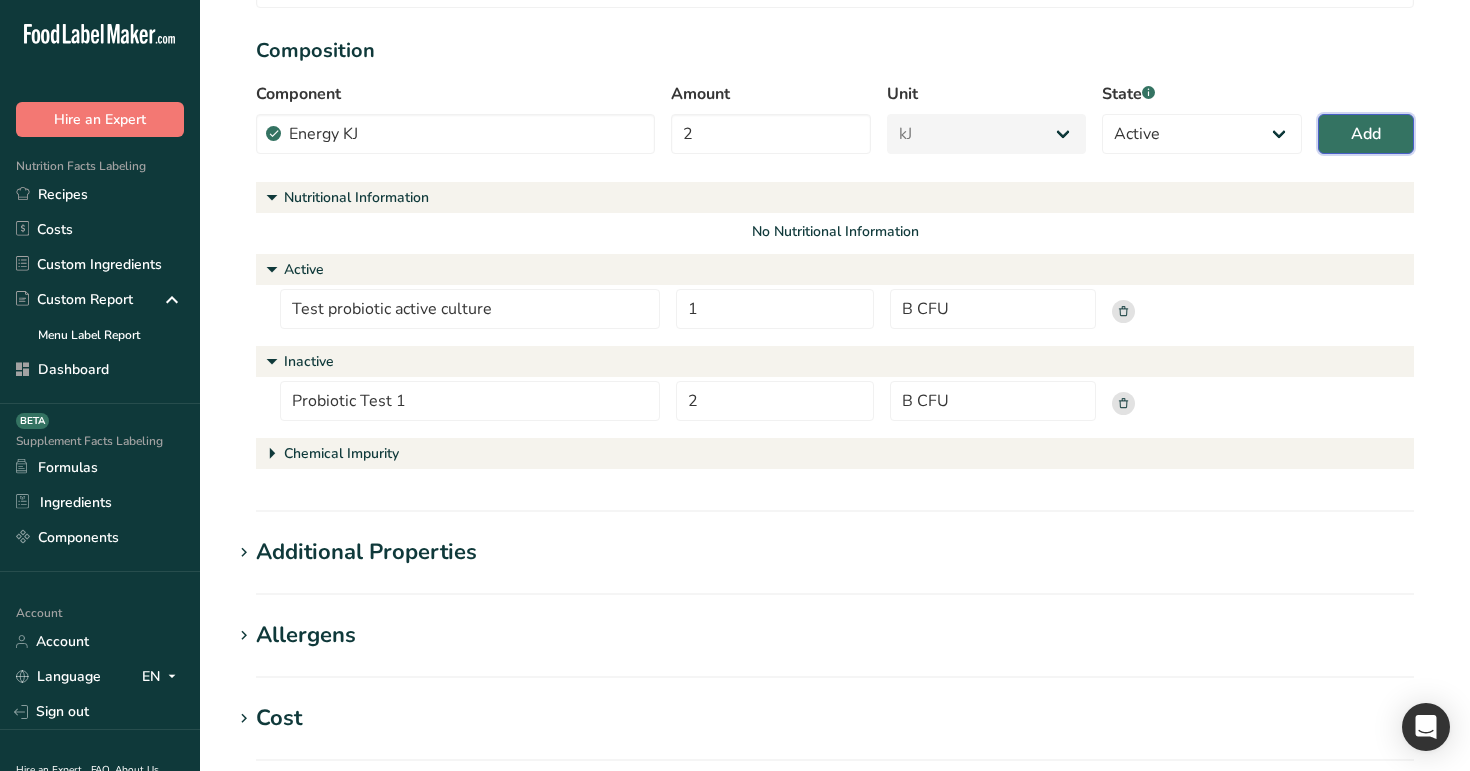 click on "Add" at bounding box center (1366, 134) 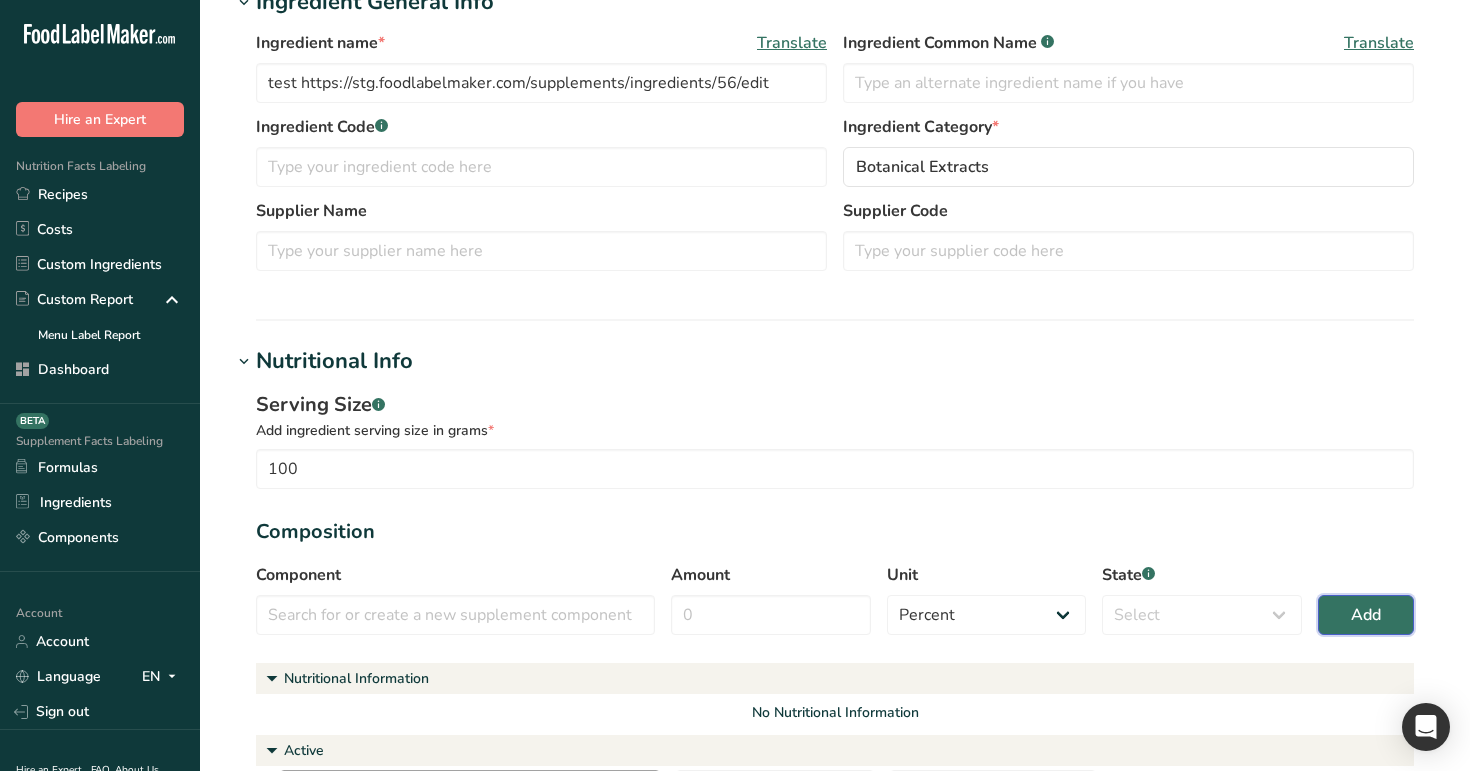scroll, scrollTop: 0, scrollLeft: 0, axis: both 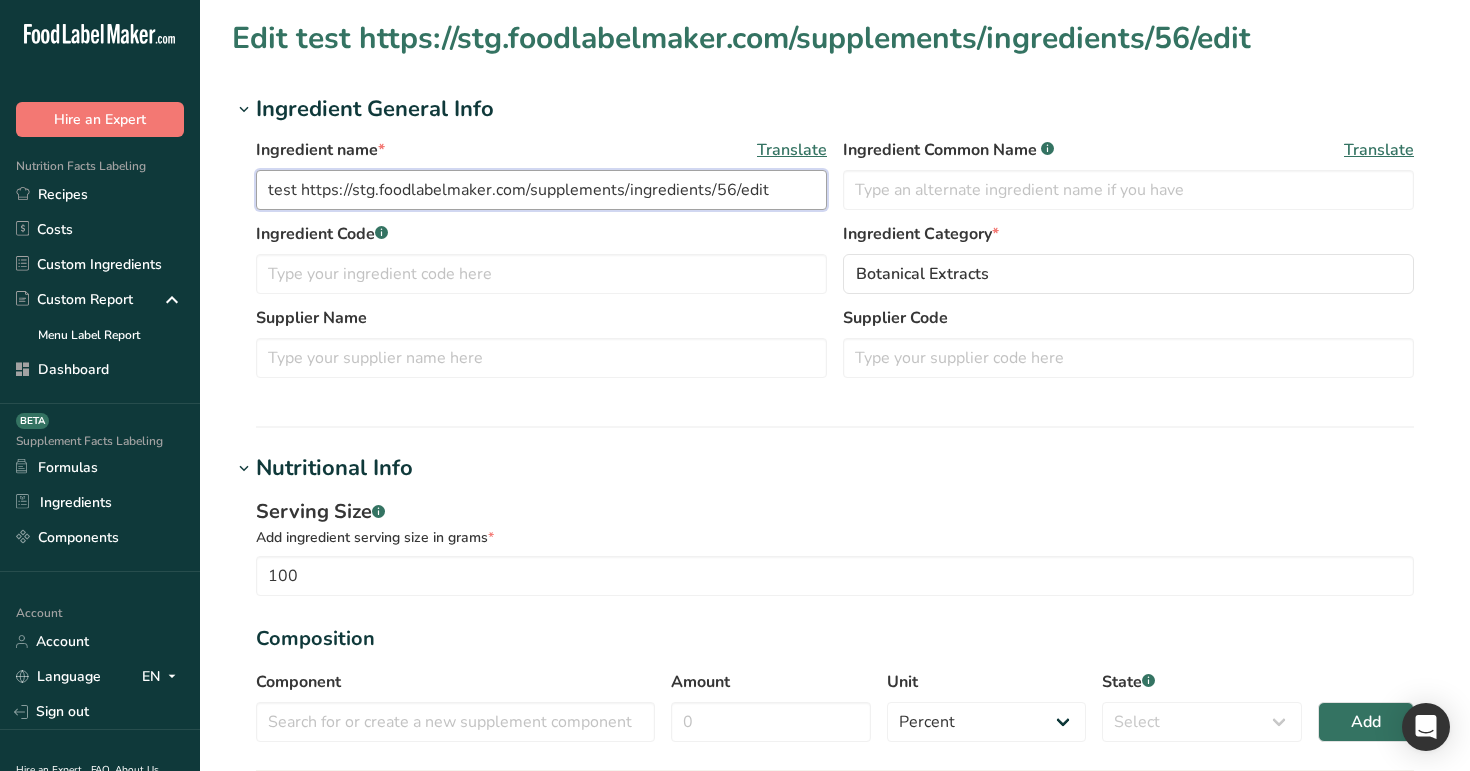 click on "test https://stg.foodlabelmaker.com/supplements/ingredients/56/edit" at bounding box center [541, 190] 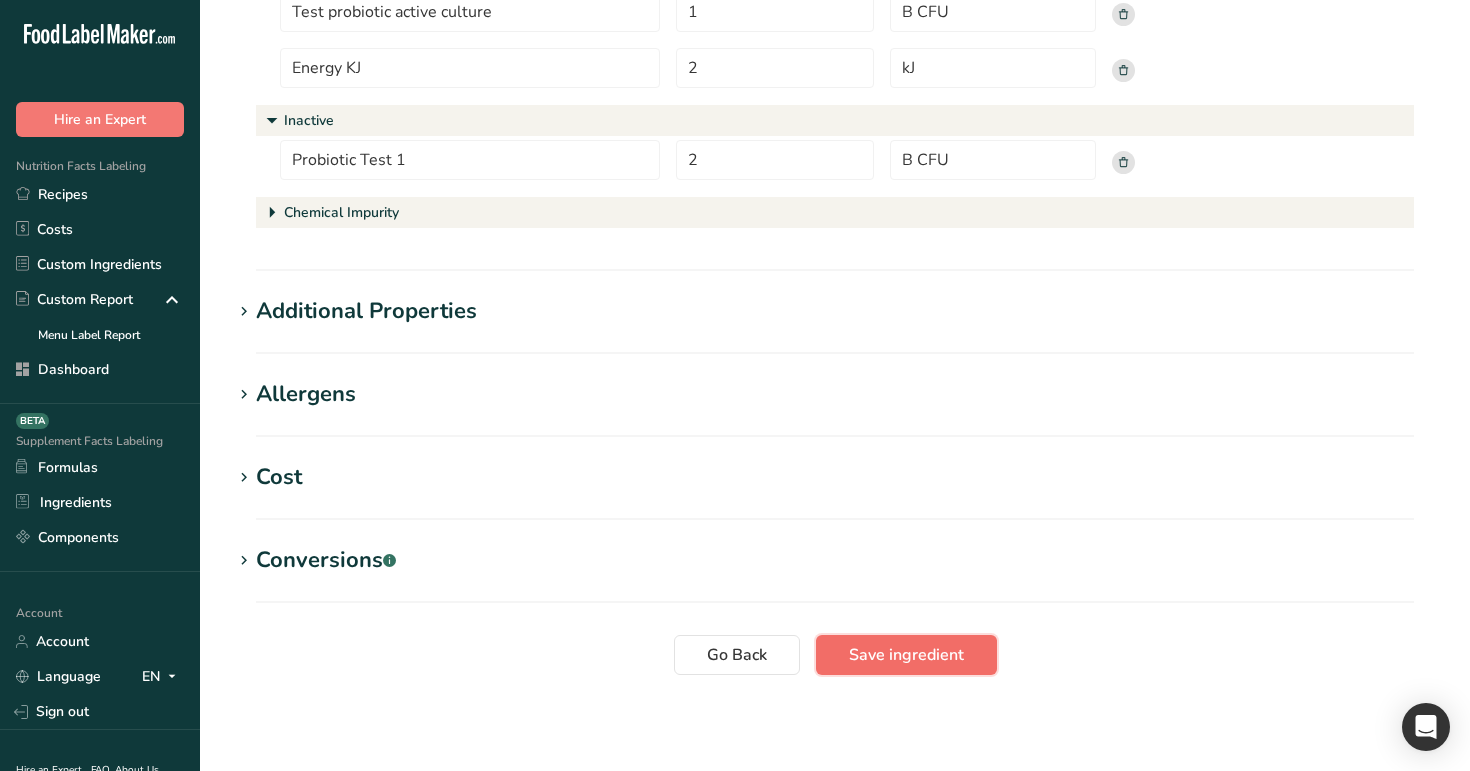 click on "Save ingredient" at bounding box center (906, 655) 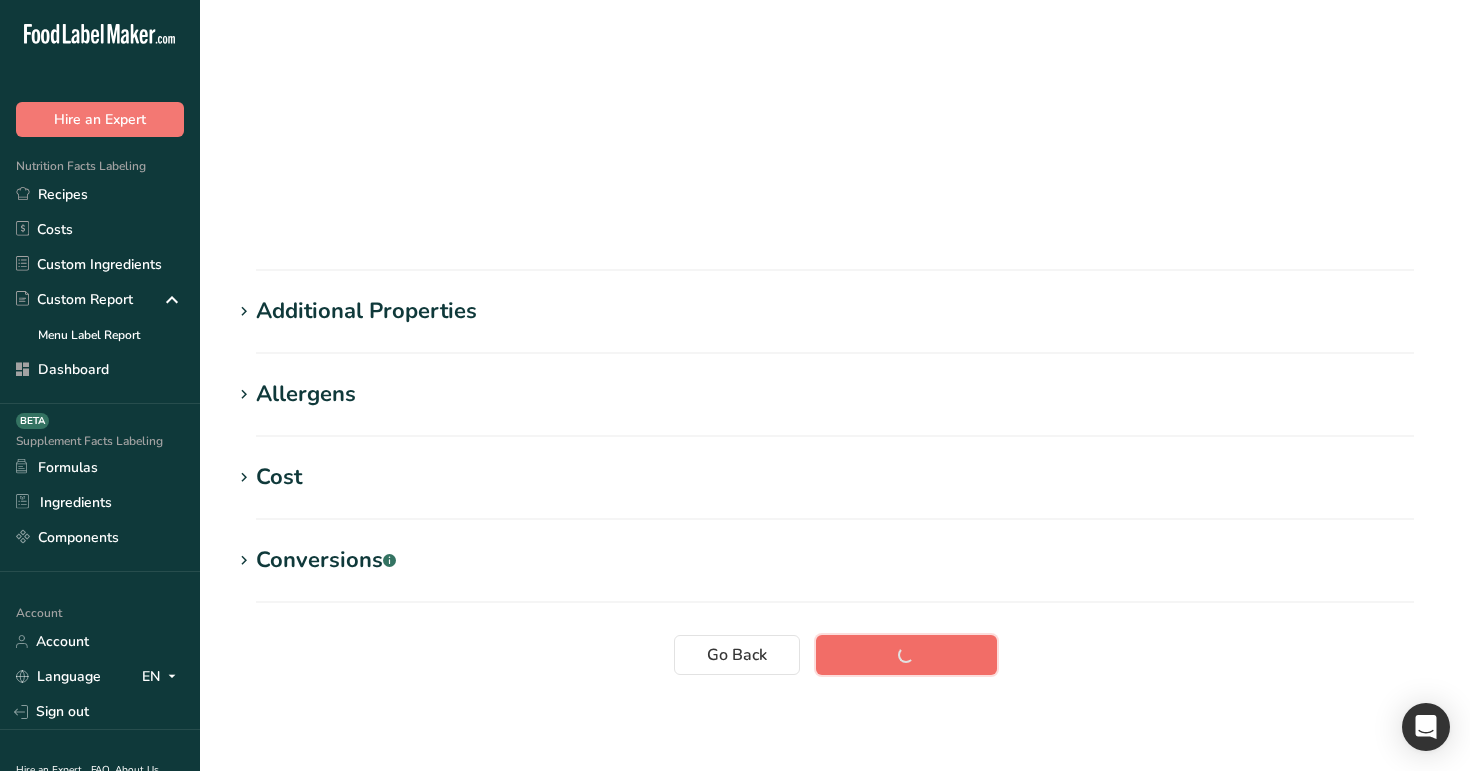scroll, scrollTop: 0, scrollLeft: 0, axis: both 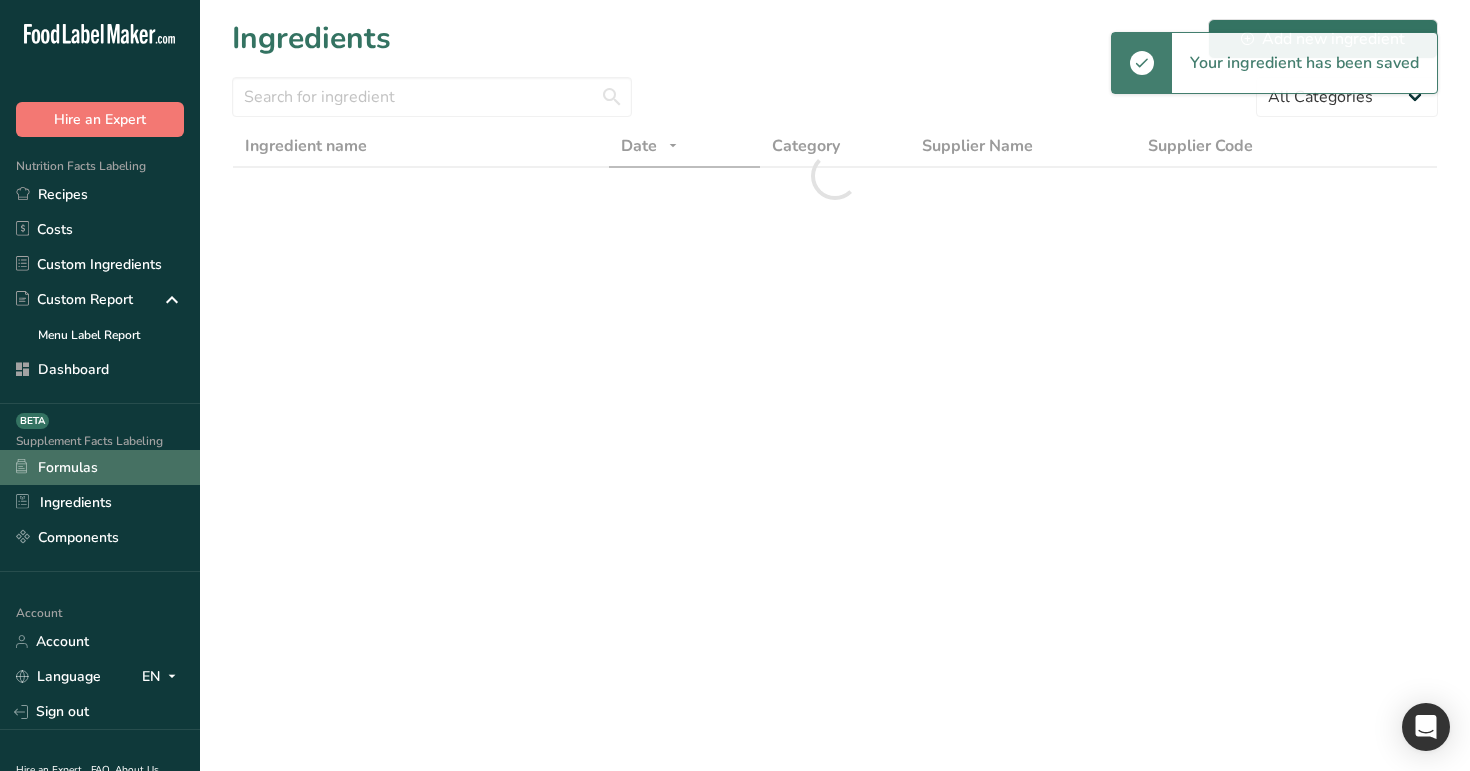 click on "Formulas" at bounding box center [100, 467] 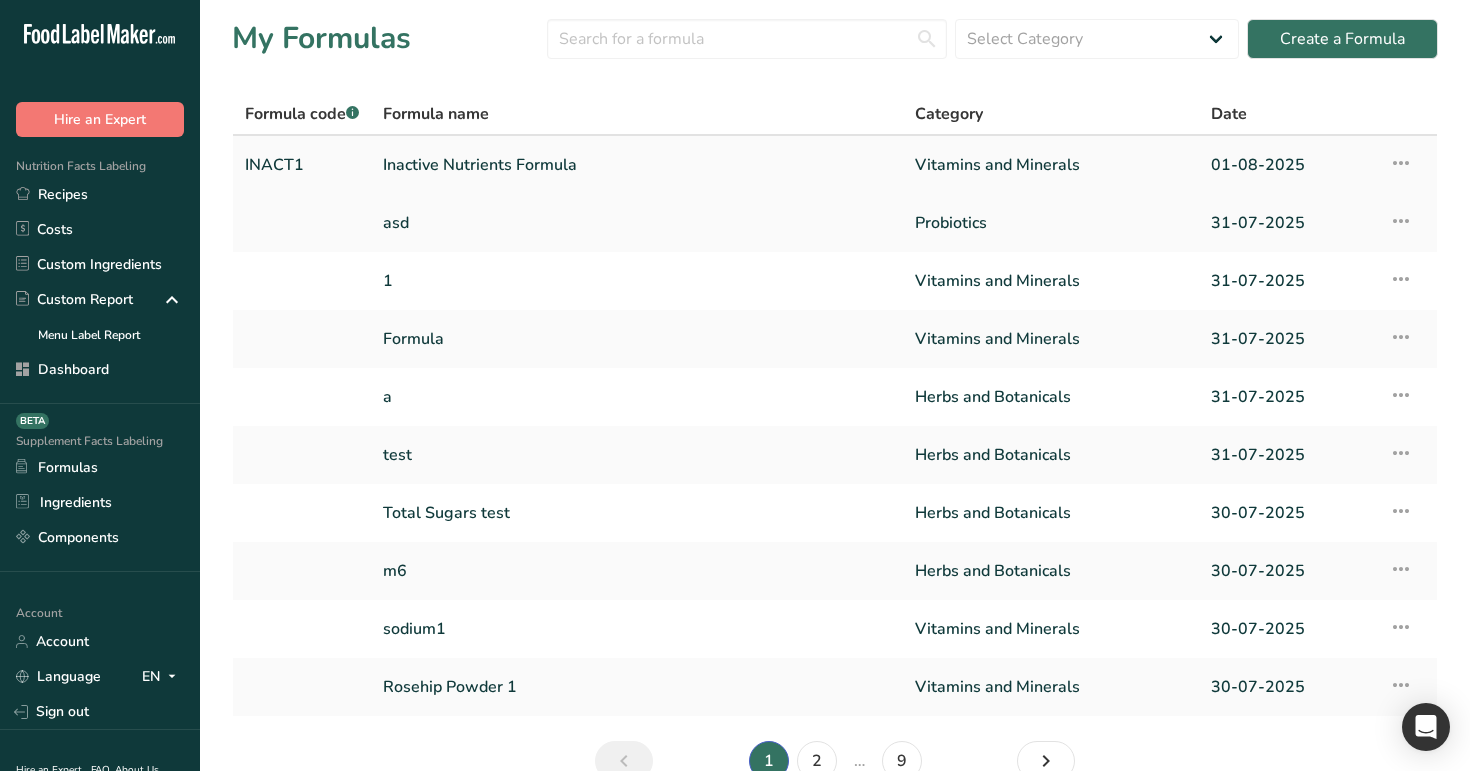 click on "Inactive Nutrients Formula" at bounding box center [637, 165] 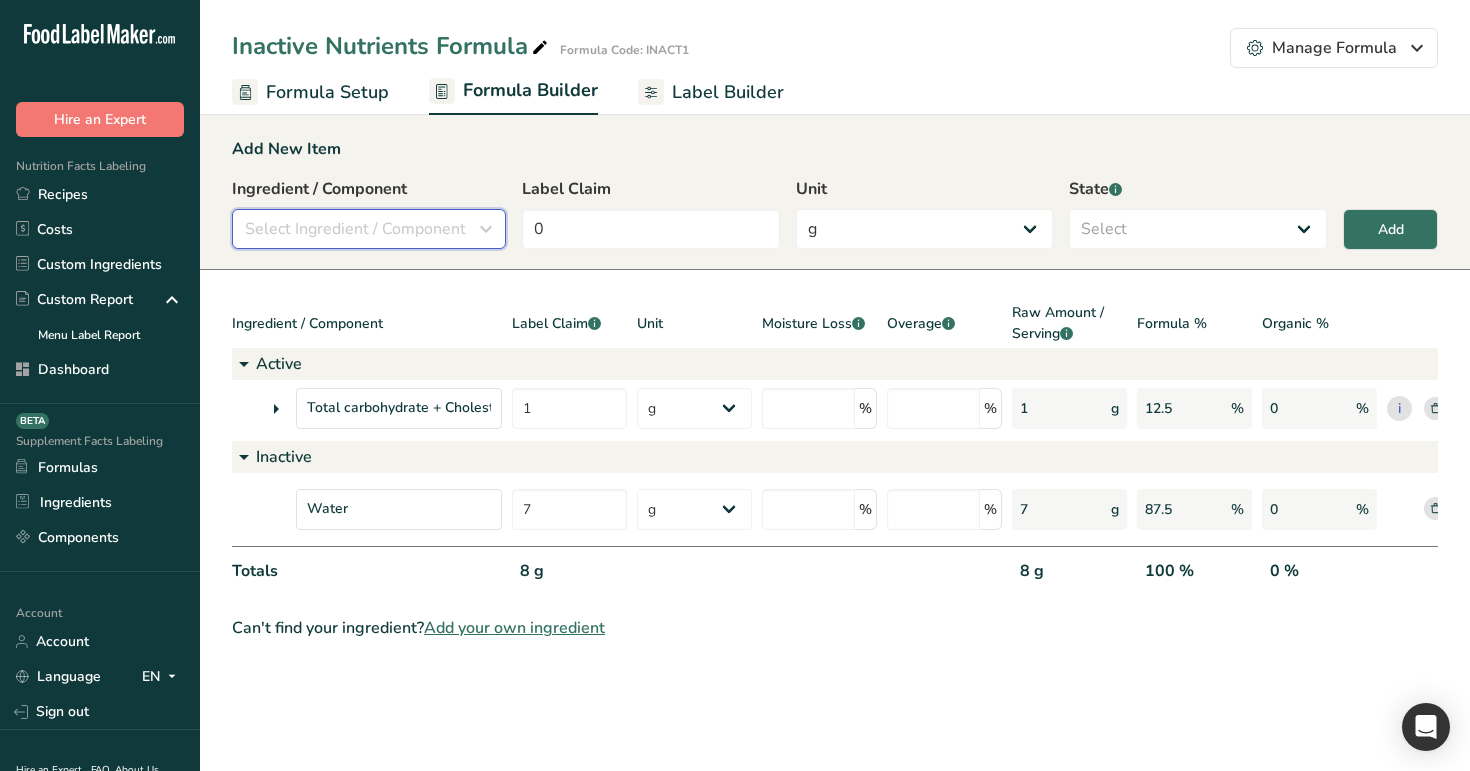 click on "Select Ingredient / Component" at bounding box center [355, 229] 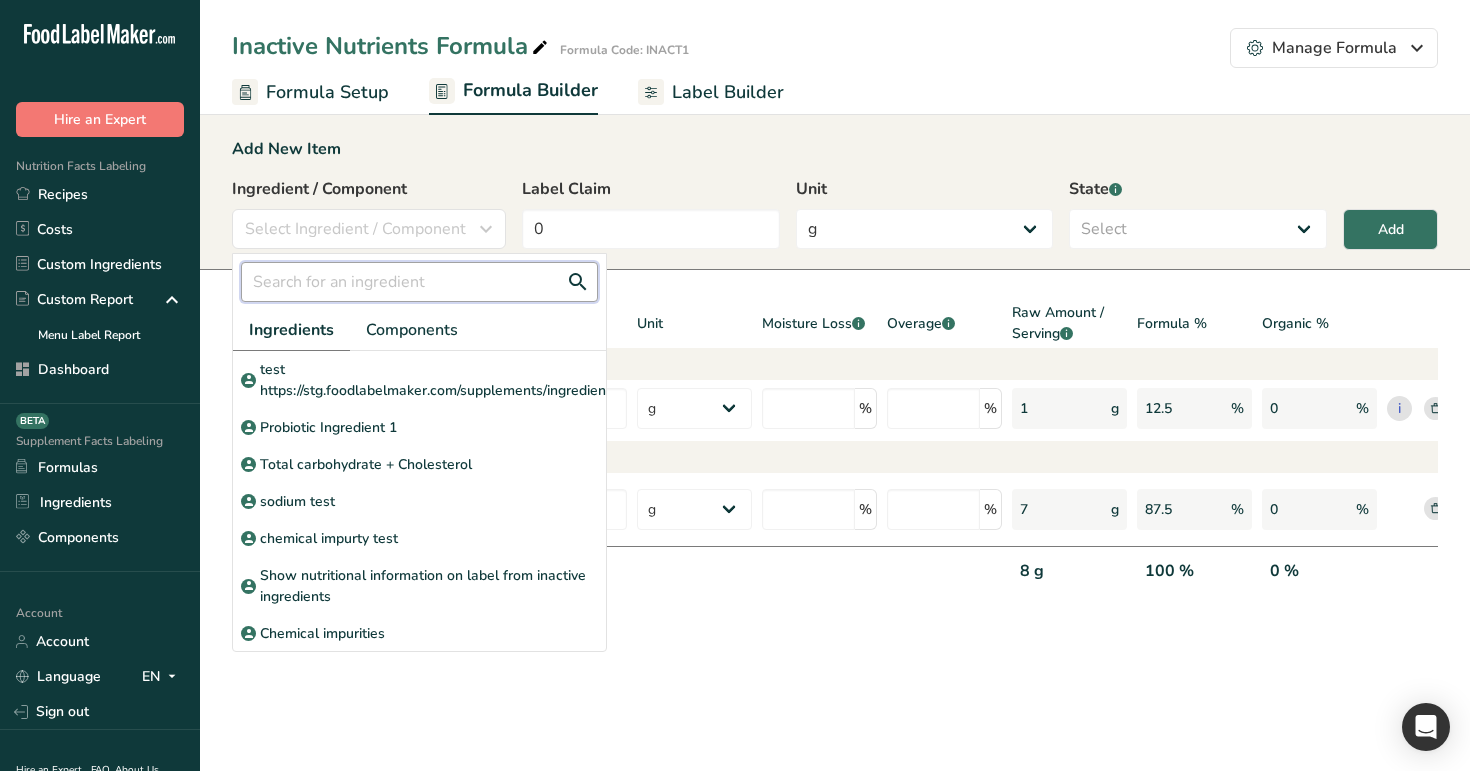 click at bounding box center [419, 282] 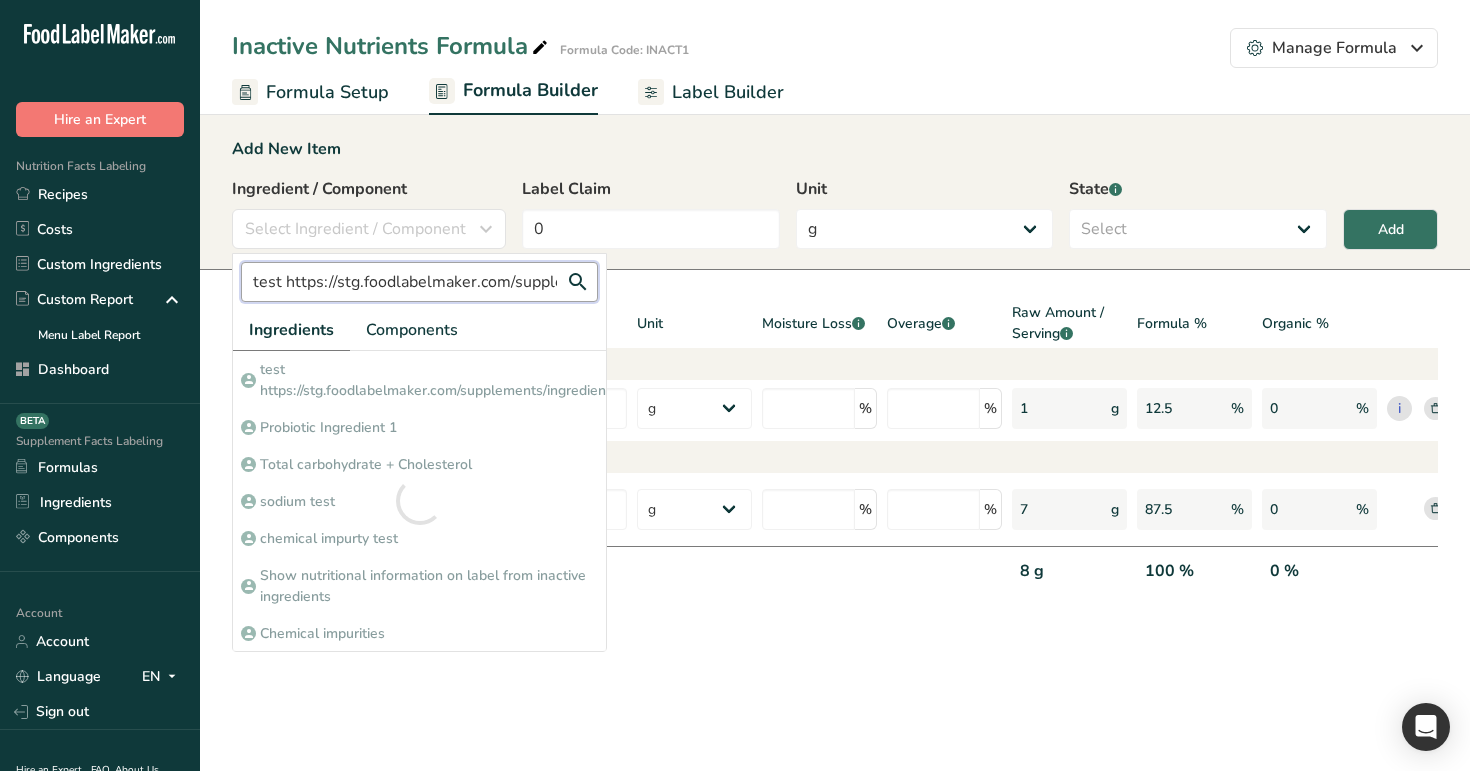 scroll, scrollTop: 0, scrollLeft: 183, axis: horizontal 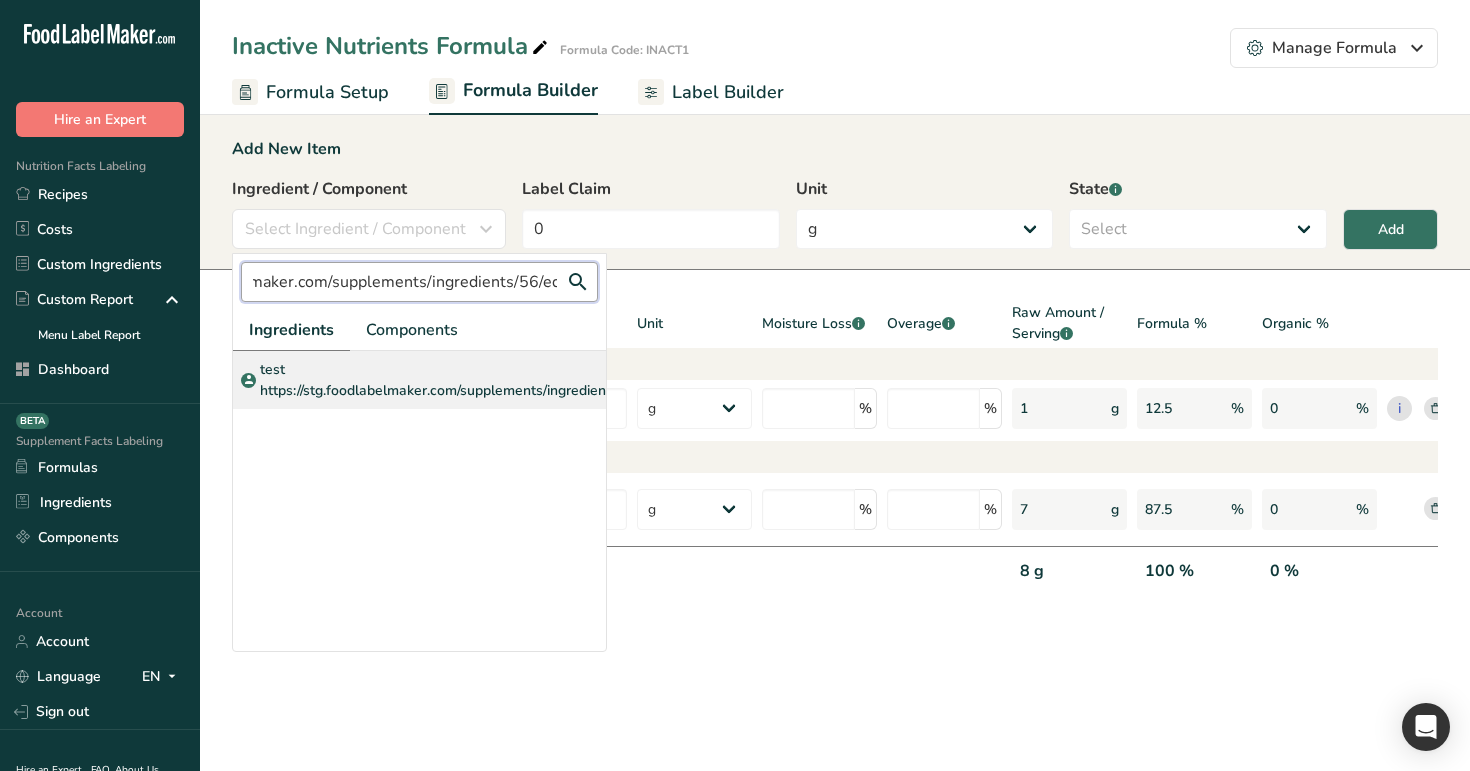 type on "test https://stg.foodlabelmaker.com/supplements/ingredients/56/edit" 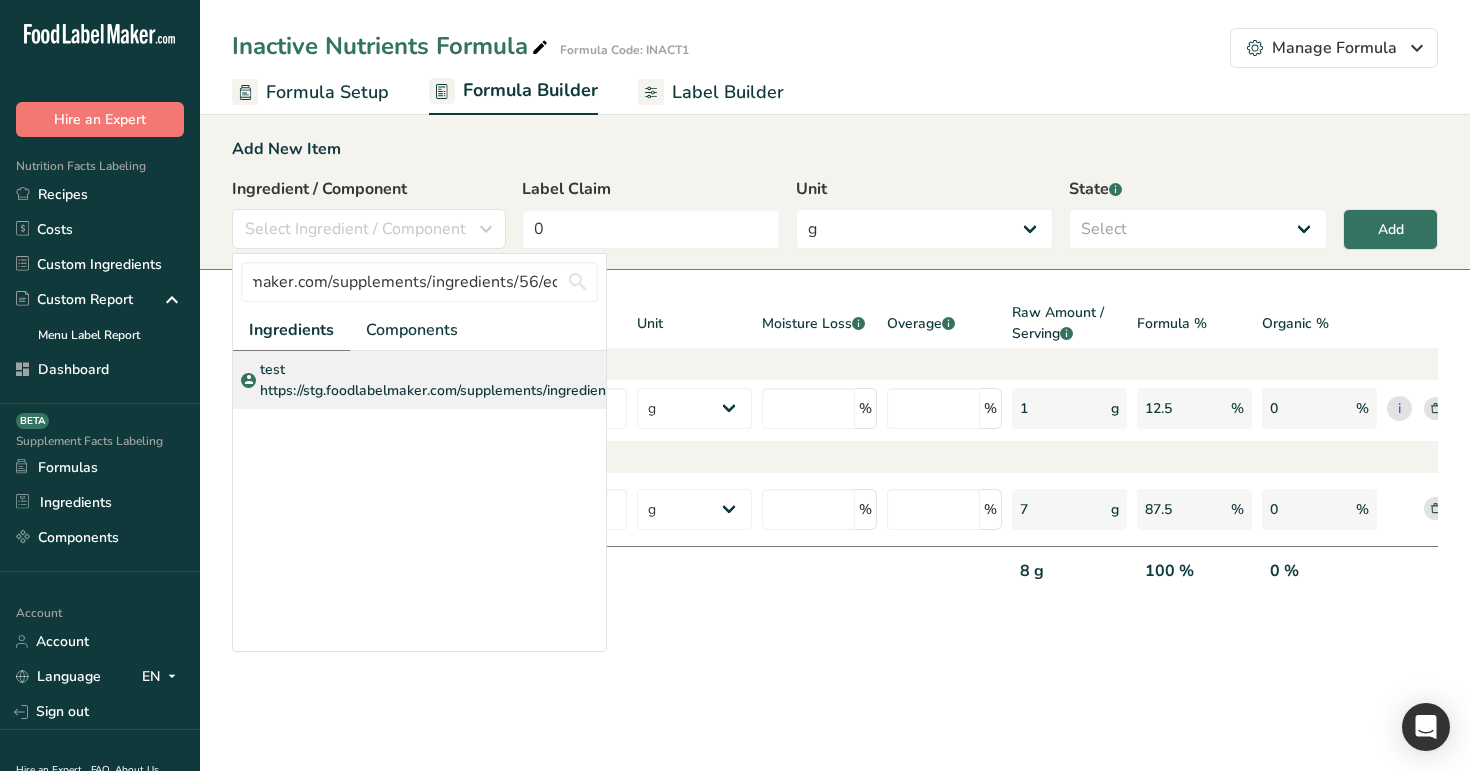 click on "test https://stg.foodlabelmaker.com/supplements/ingredients/56/edit" at bounding box center [462, 380] 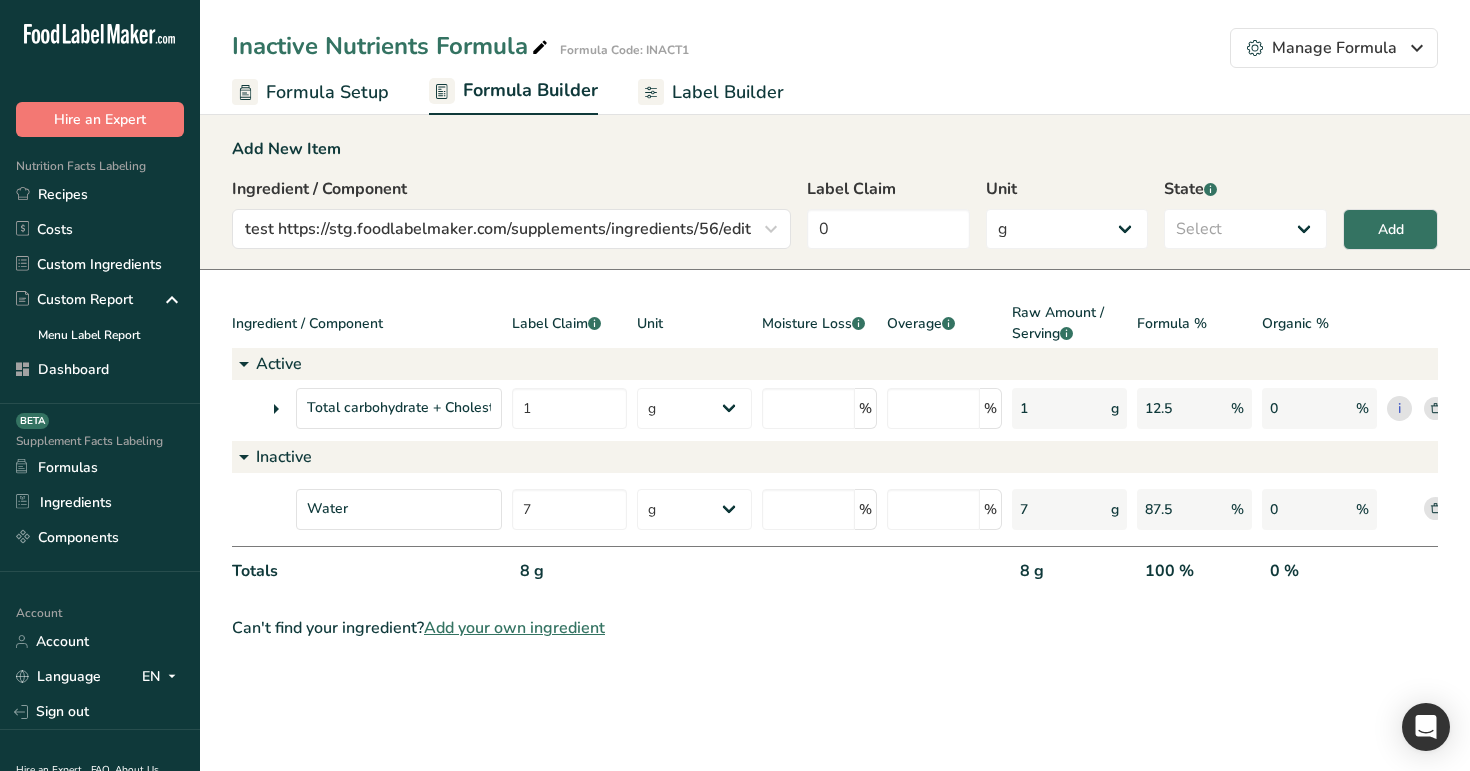scroll, scrollTop: 0, scrollLeft: 0, axis: both 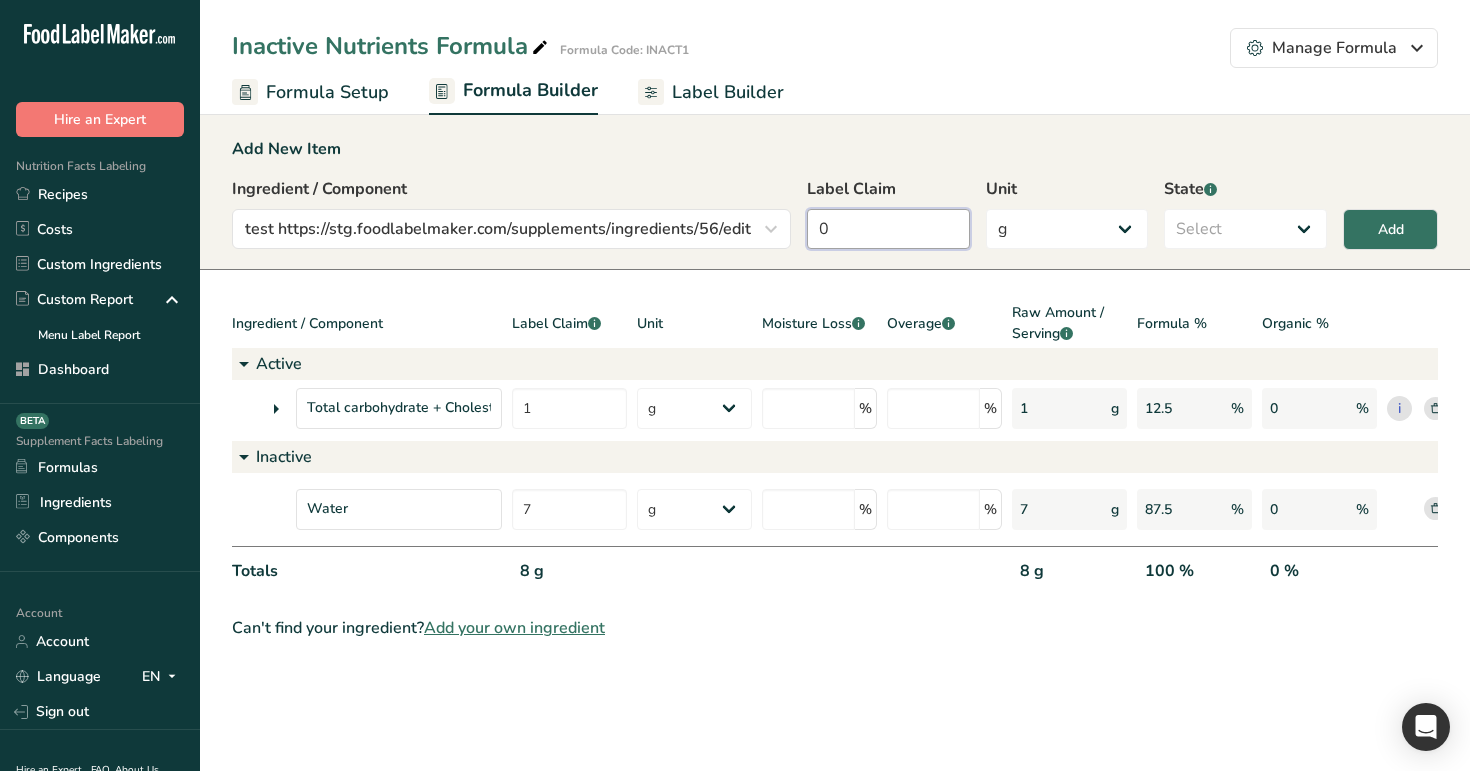 click on "0" at bounding box center [888, 229] 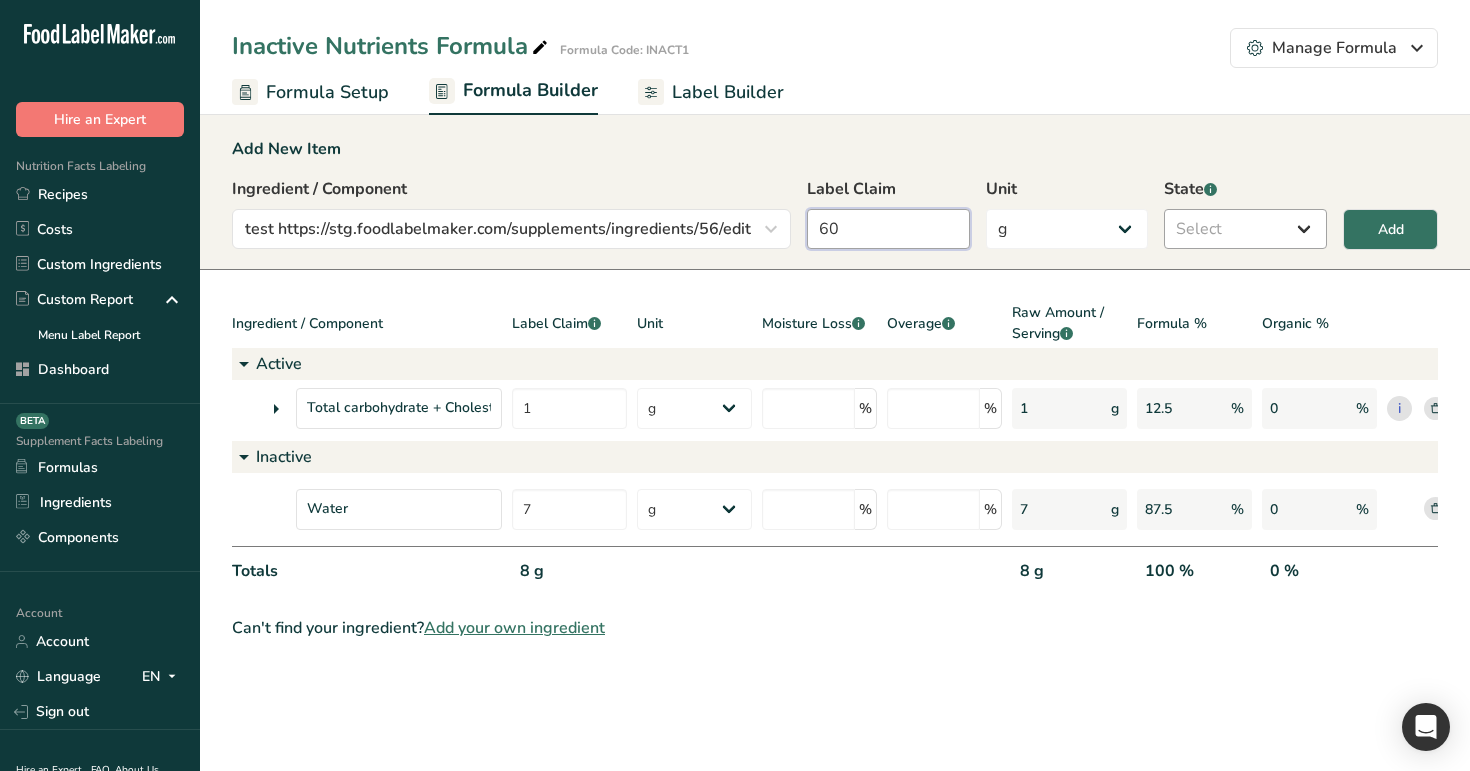type on "60" 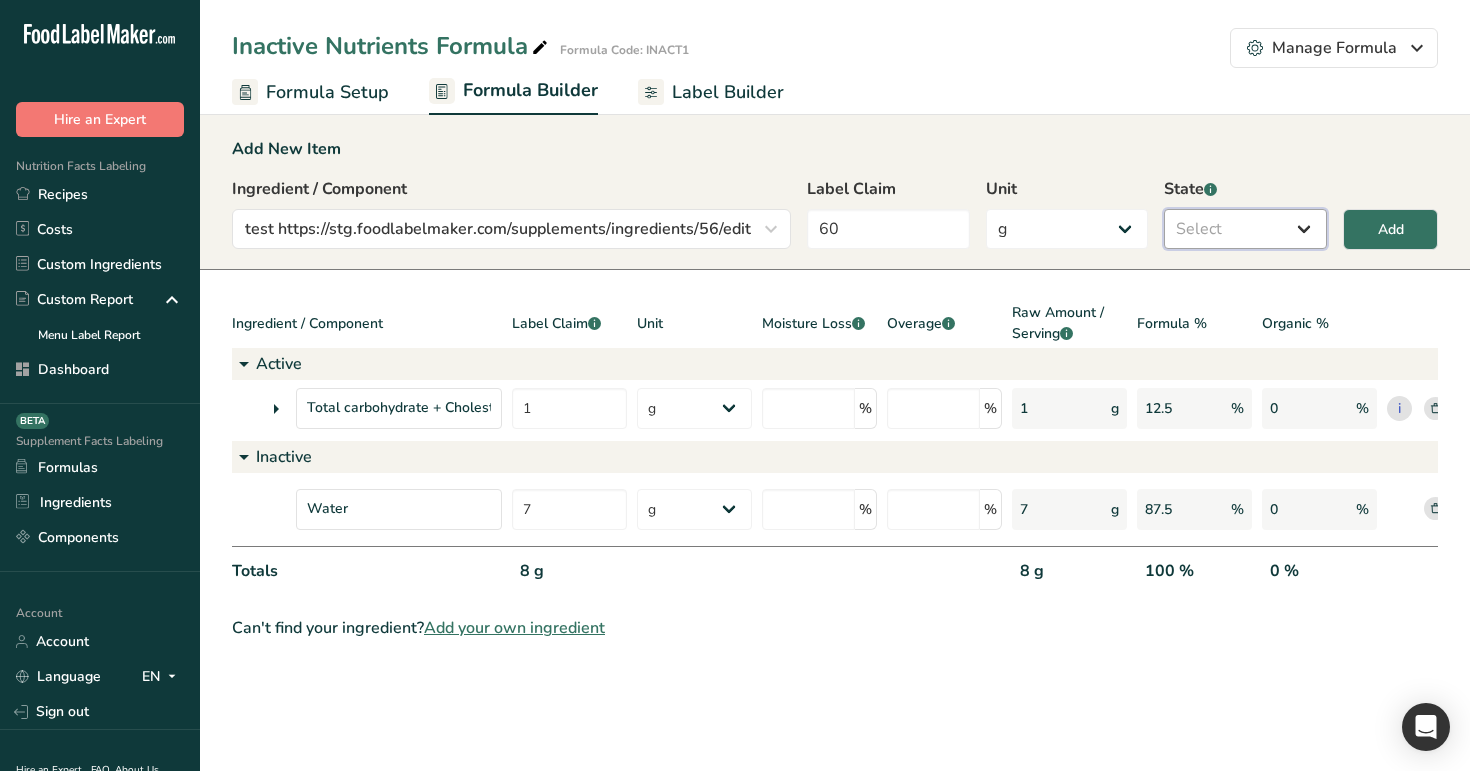 click on "Select
Active
Inactive" at bounding box center (1245, 229) 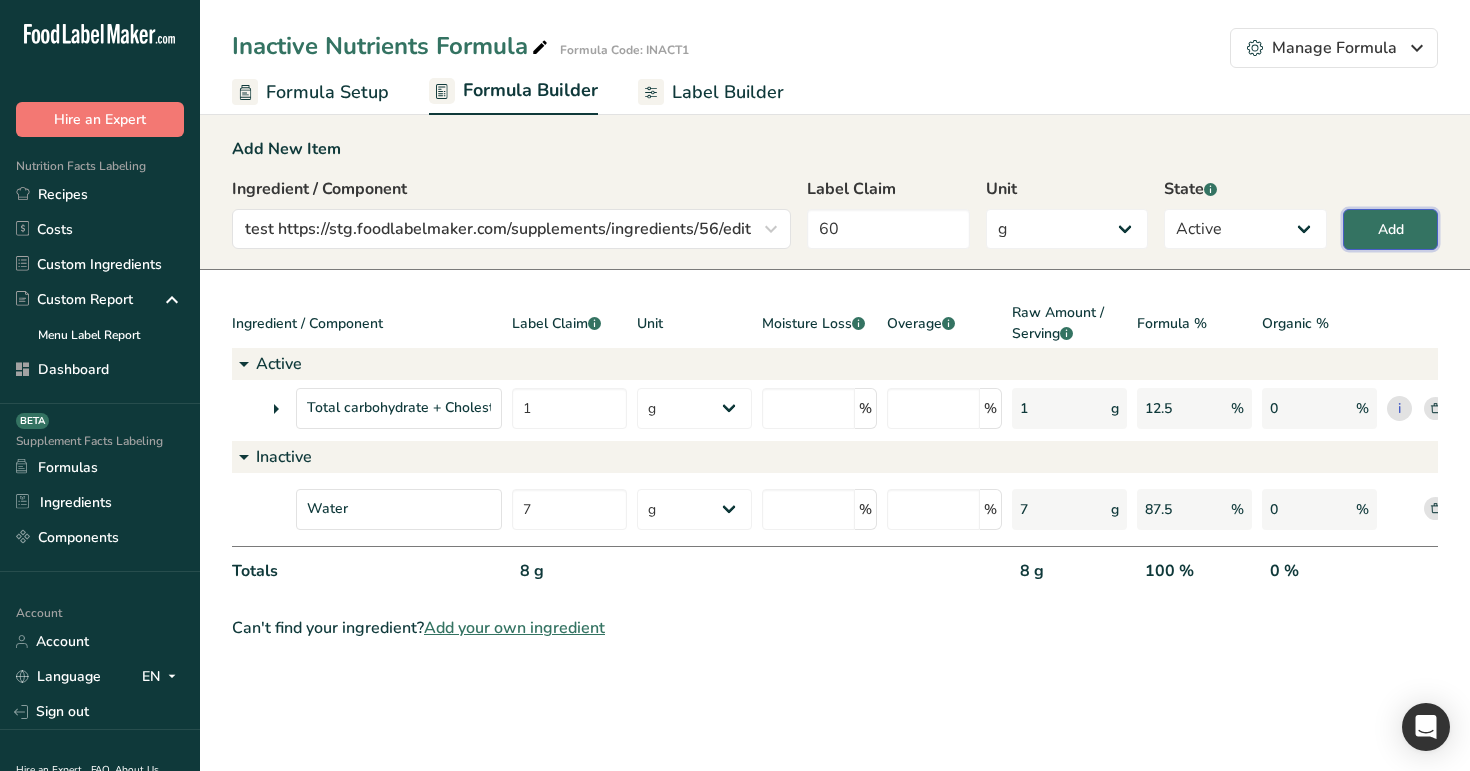click on "Add" at bounding box center [1390, 229] 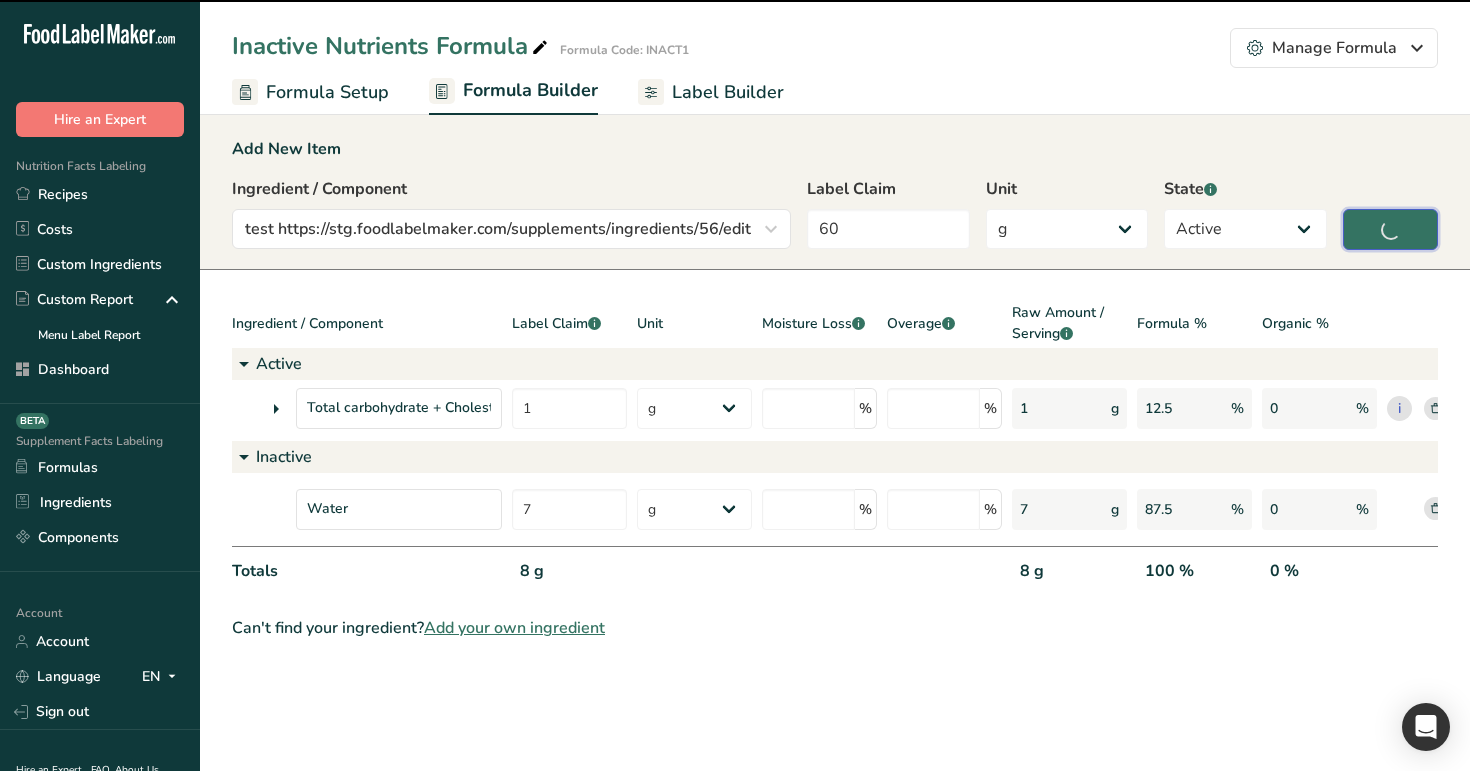 type on "0" 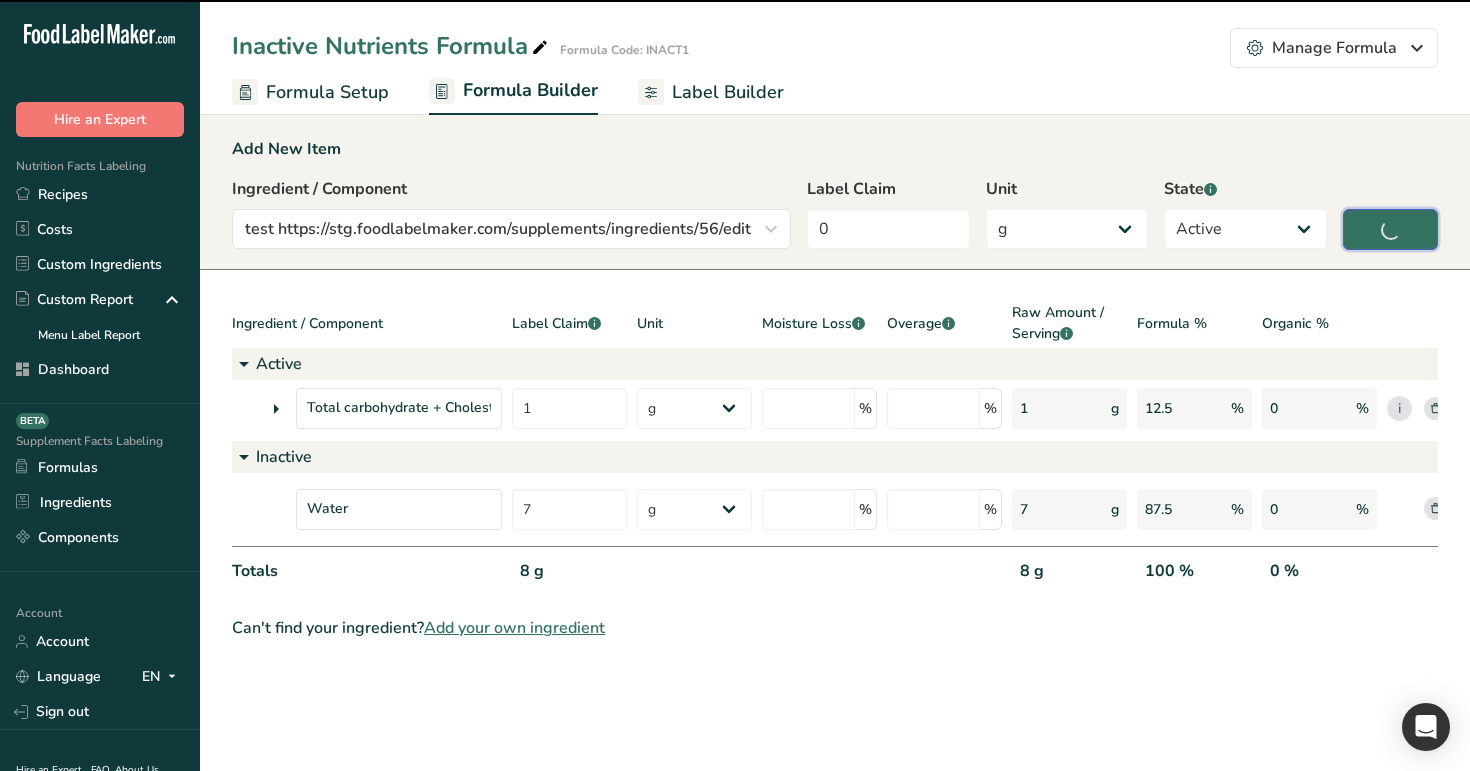 select 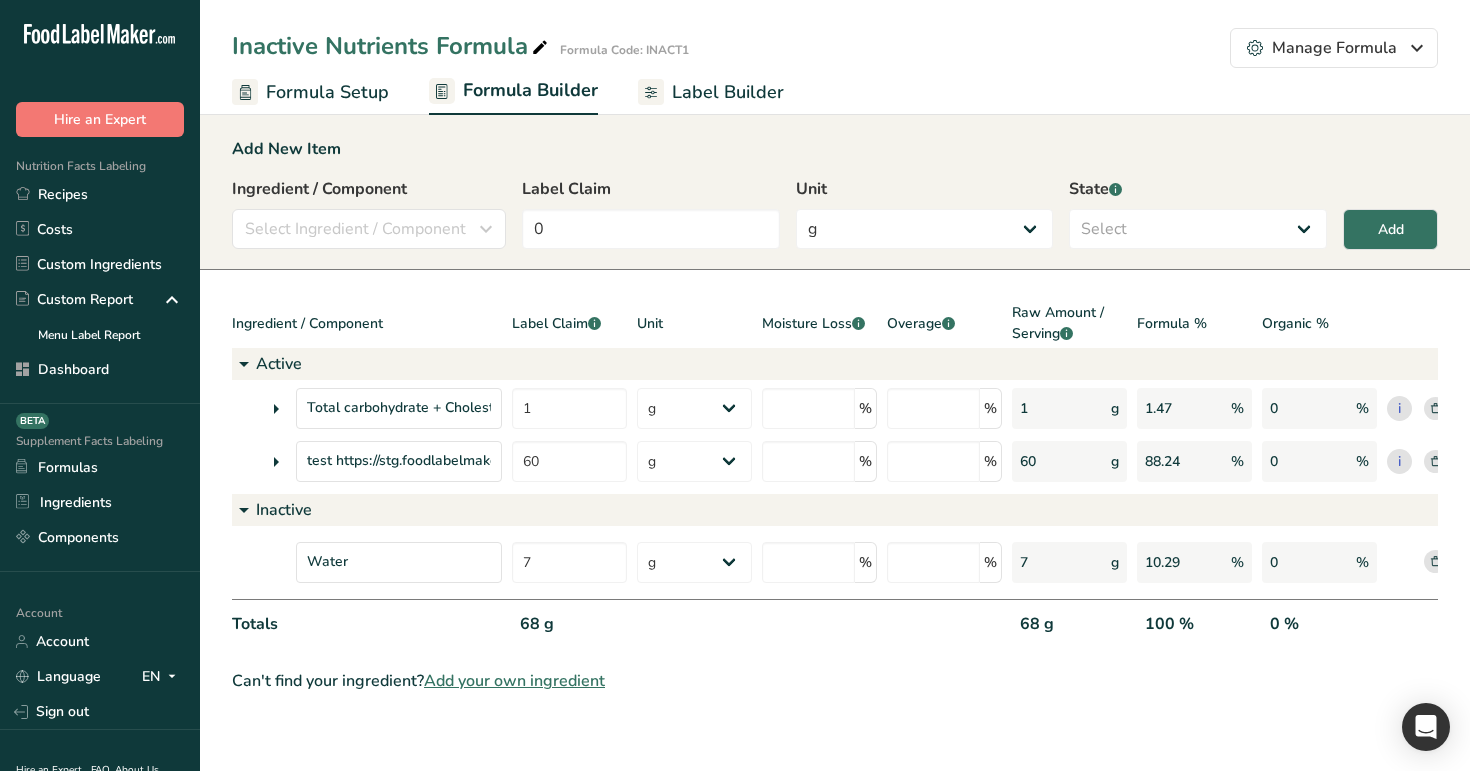 click at bounding box center [276, 462] 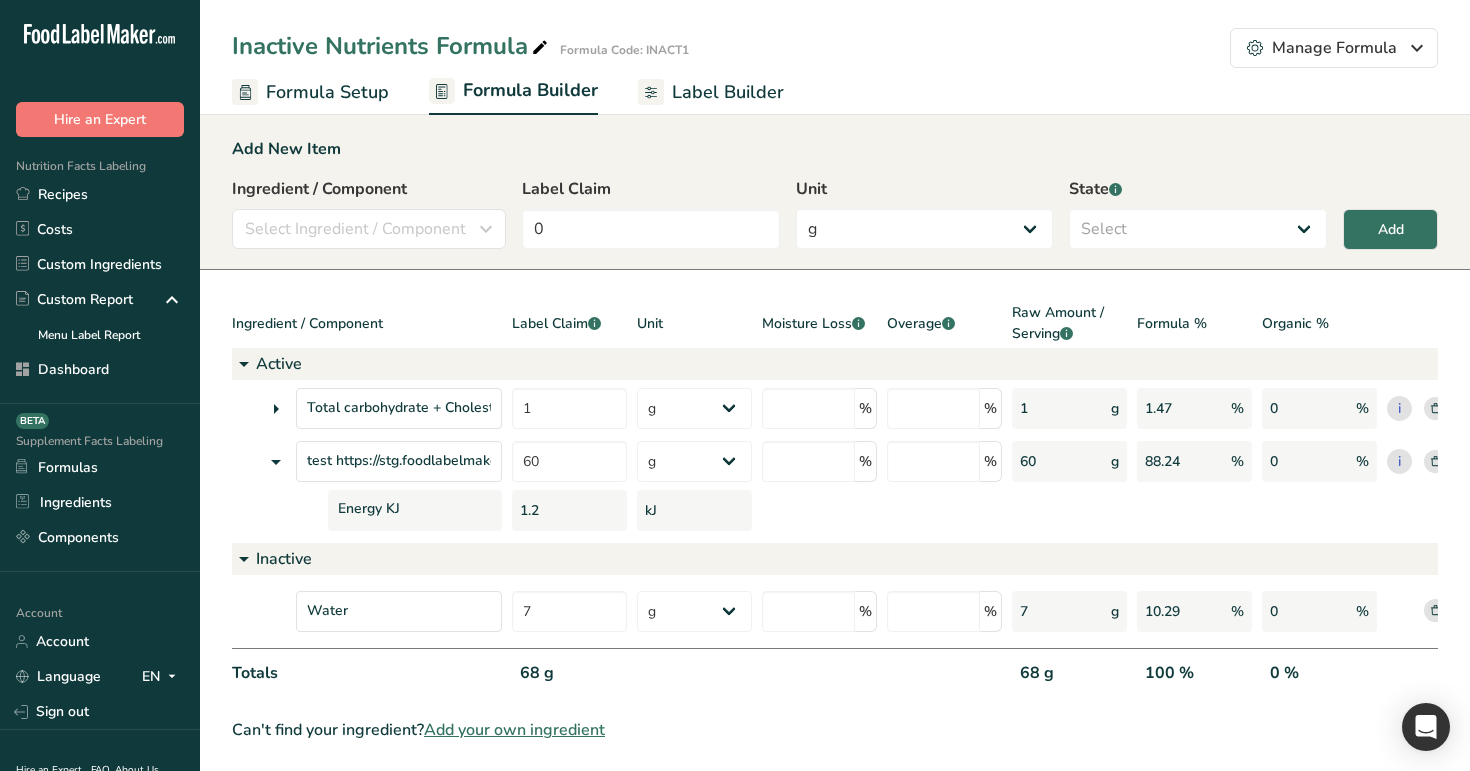 click at bounding box center [276, 409] 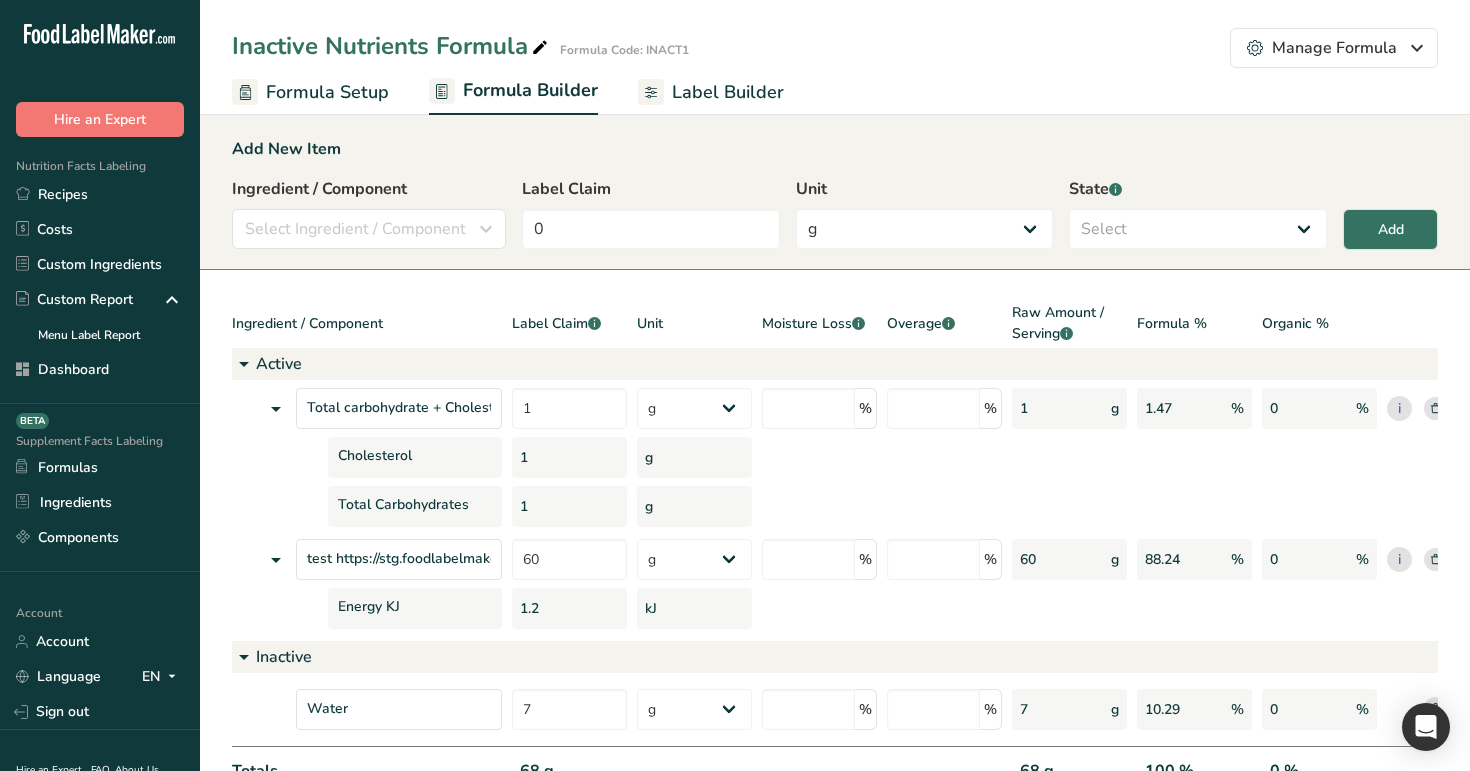 scroll, scrollTop: 0, scrollLeft: 134, axis: horizontal 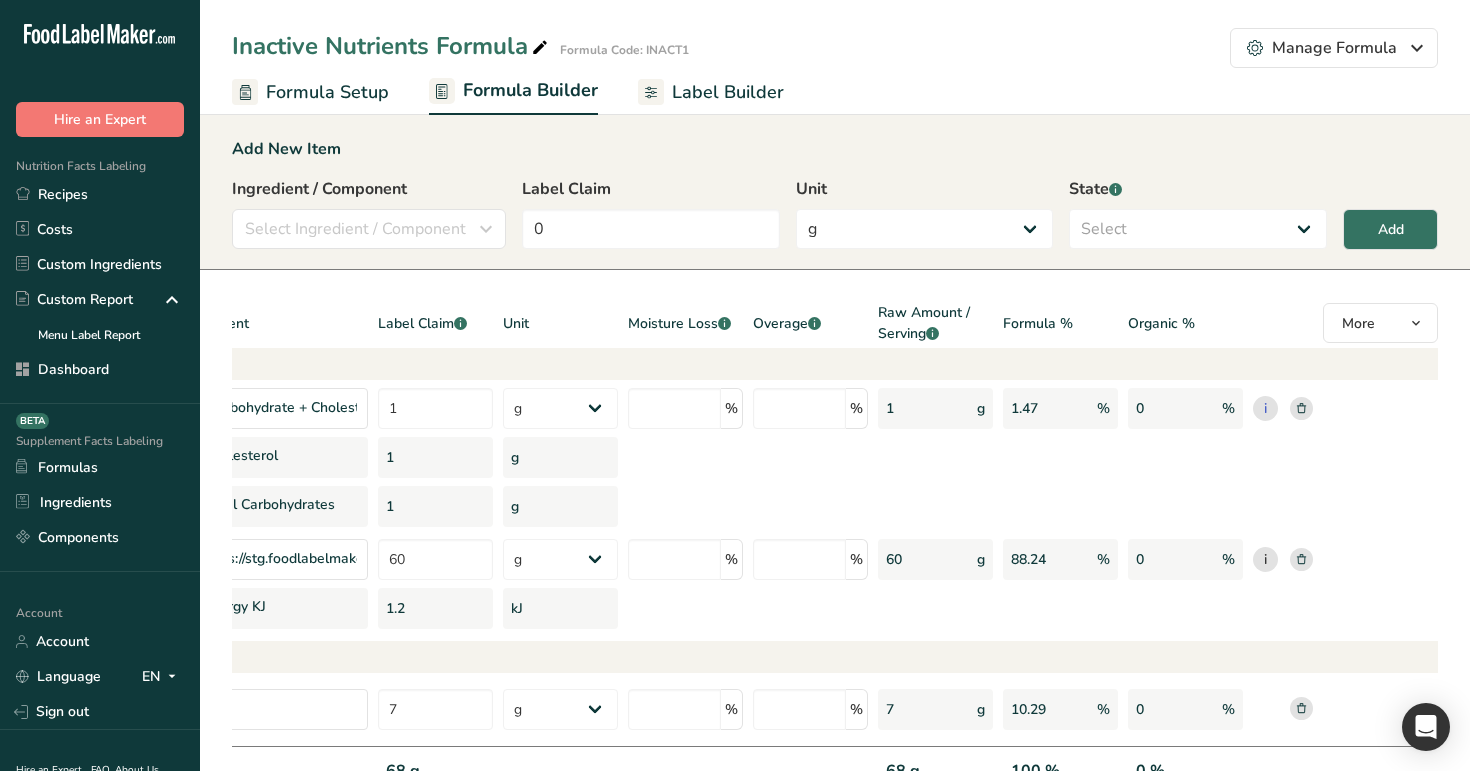 click on "i" at bounding box center (1265, 559) 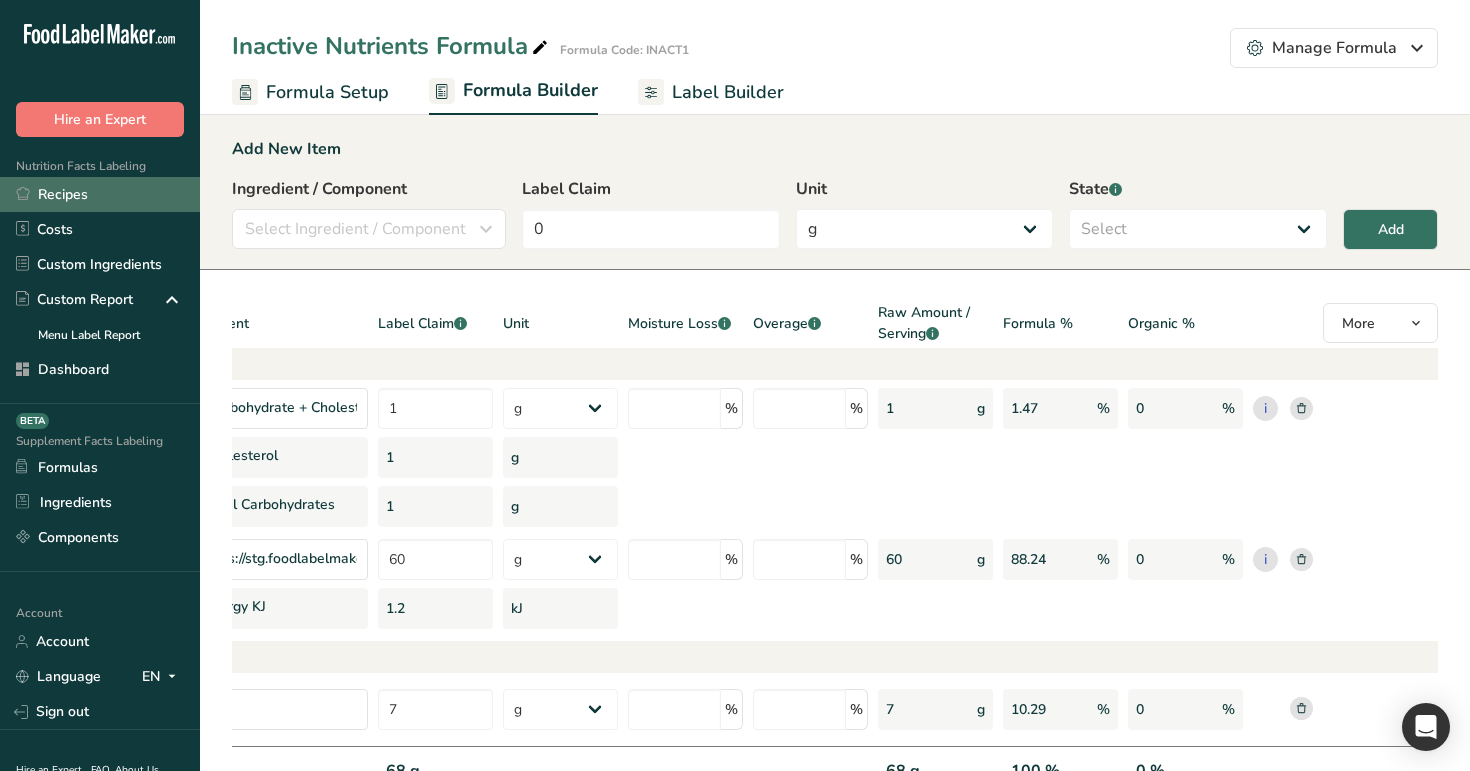 click on "Recipes" at bounding box center (100, 194) 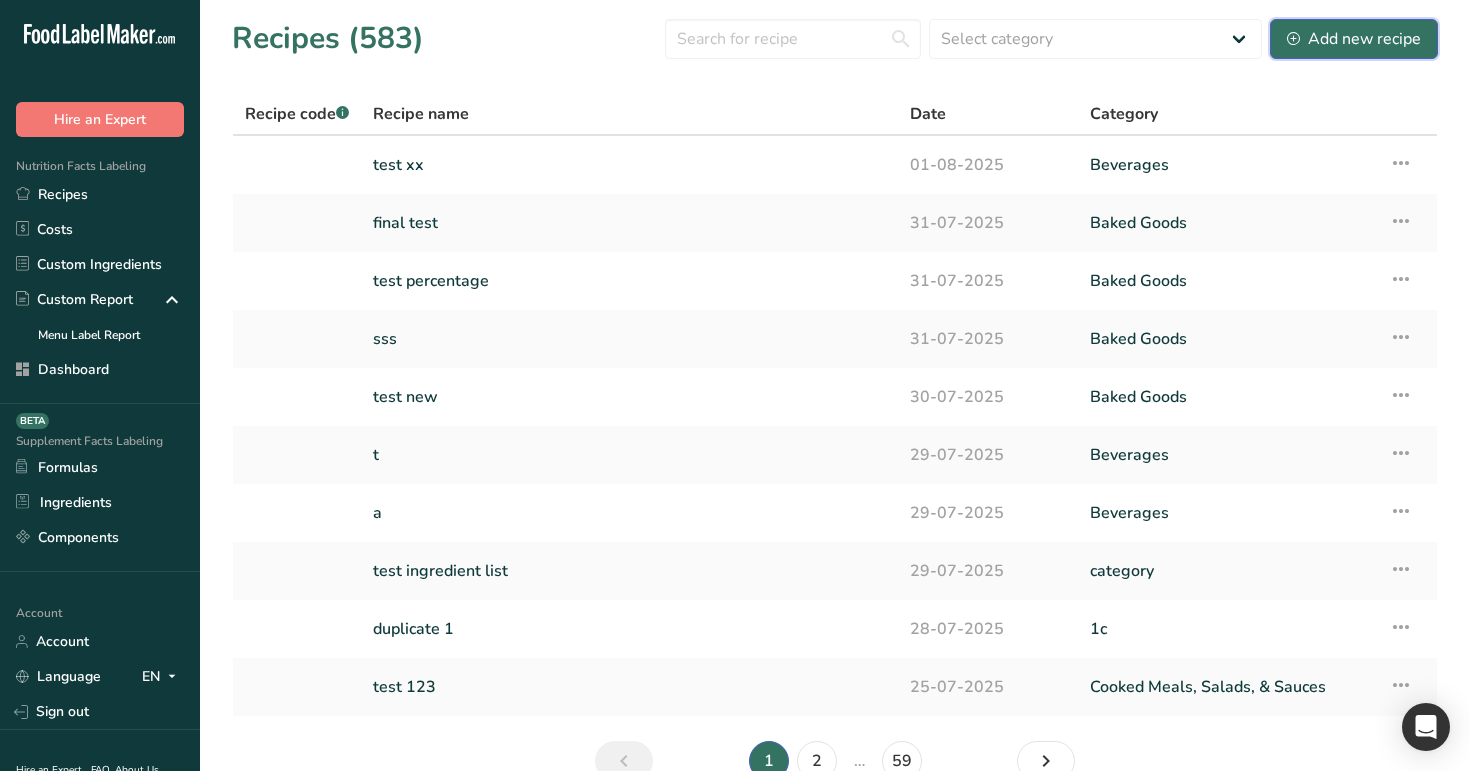 click on "Add new recipe" at bounding box center [1354, 39] 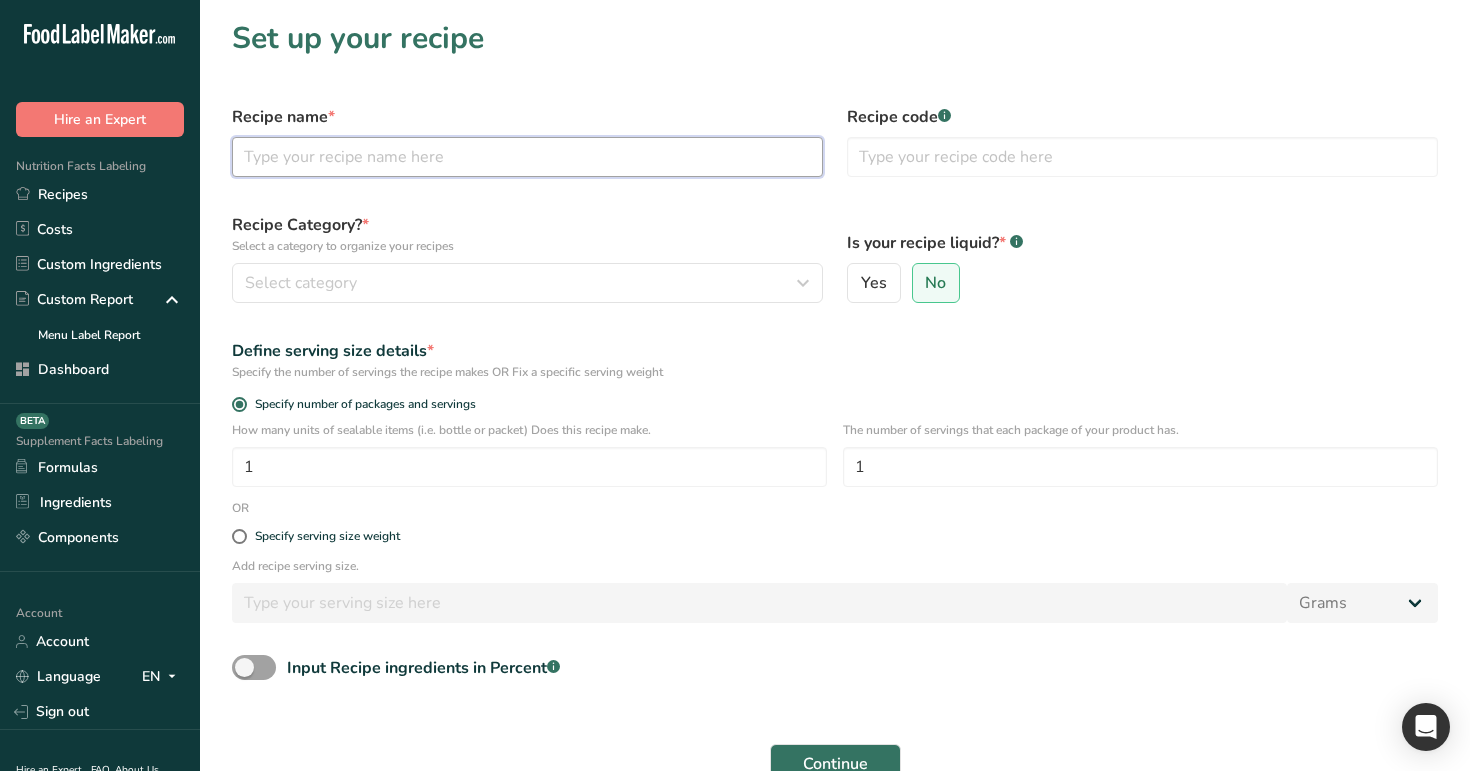 click at bounding box center (527, 157) 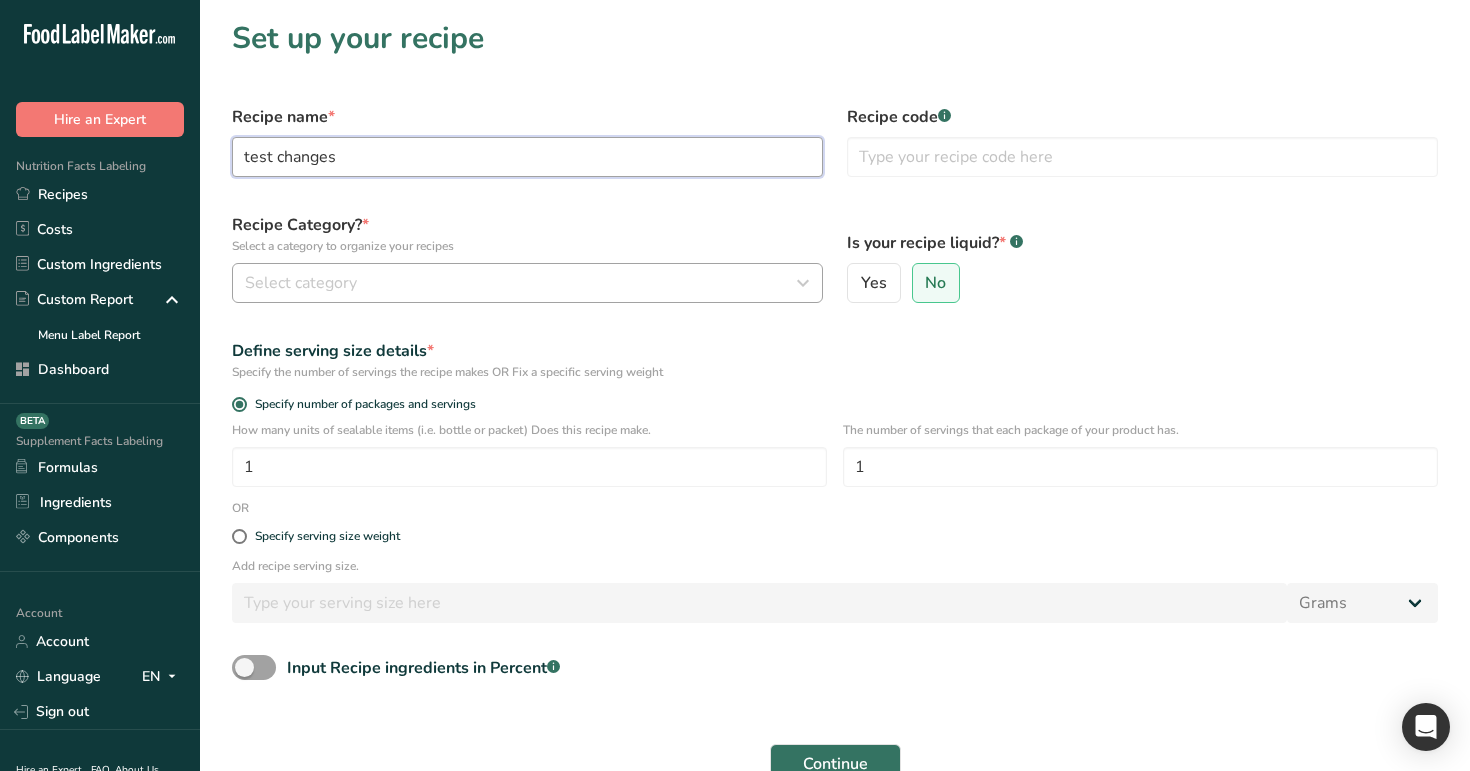 type on "test changes" 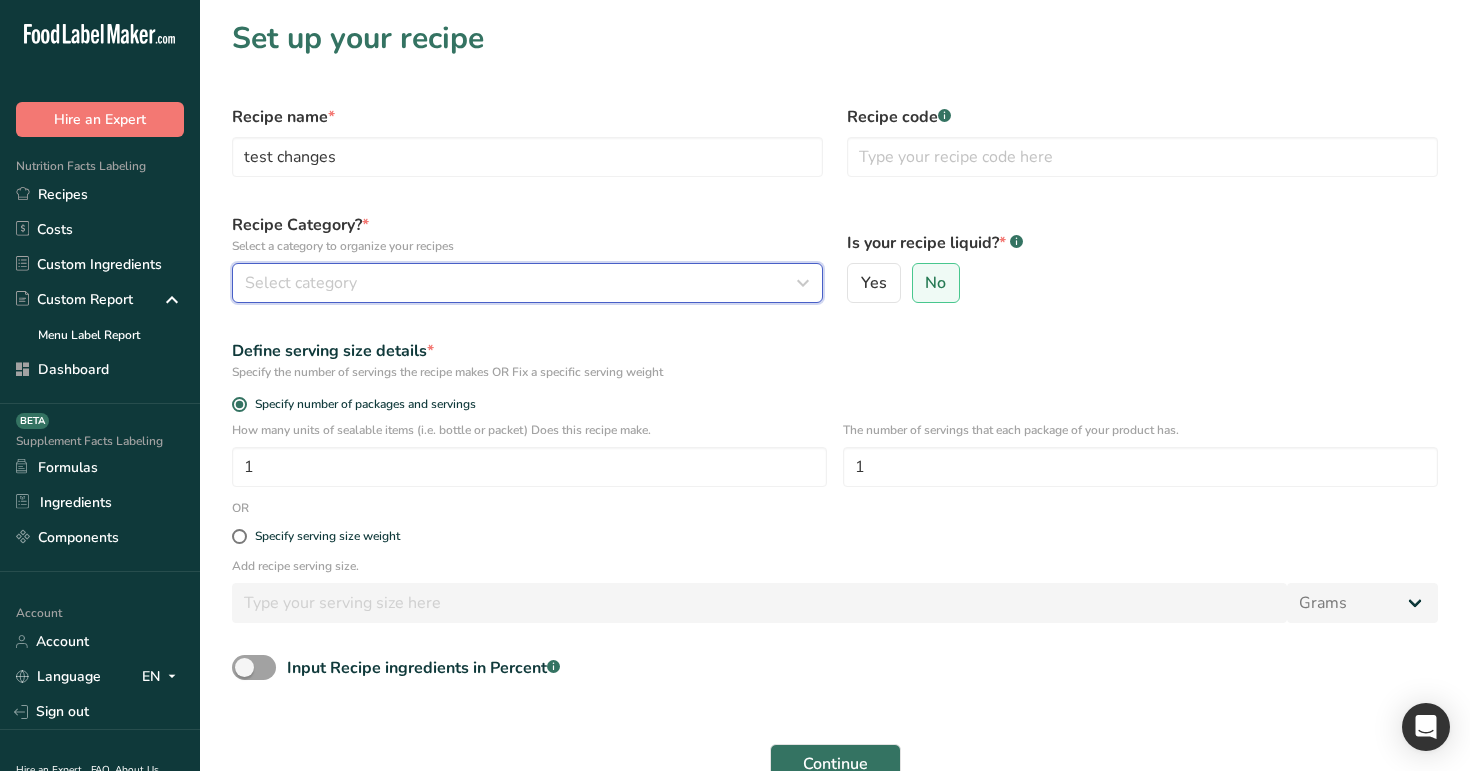 click on "Select category" at bounding box center (521, 283) 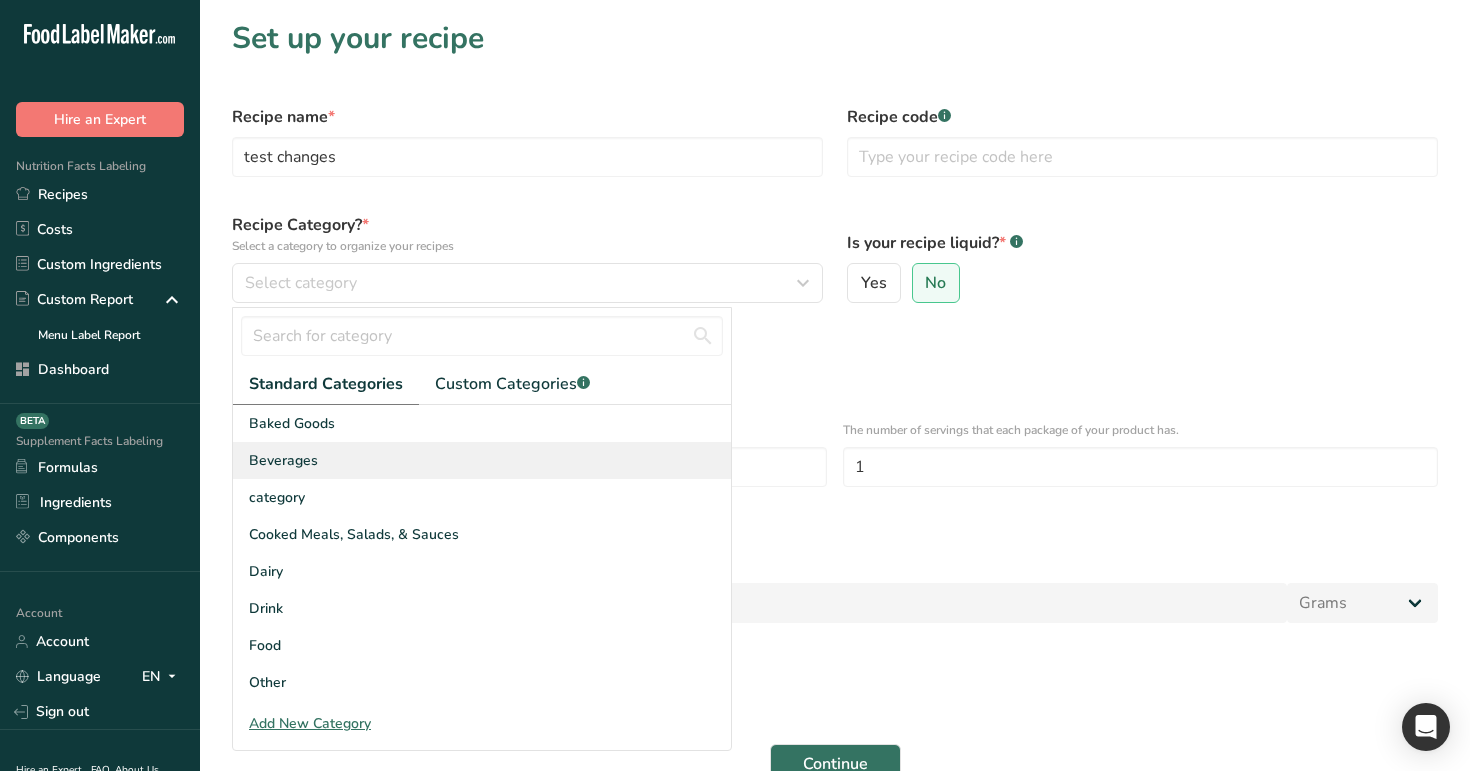 click on "Beverages" at bounding box center [482, 460] 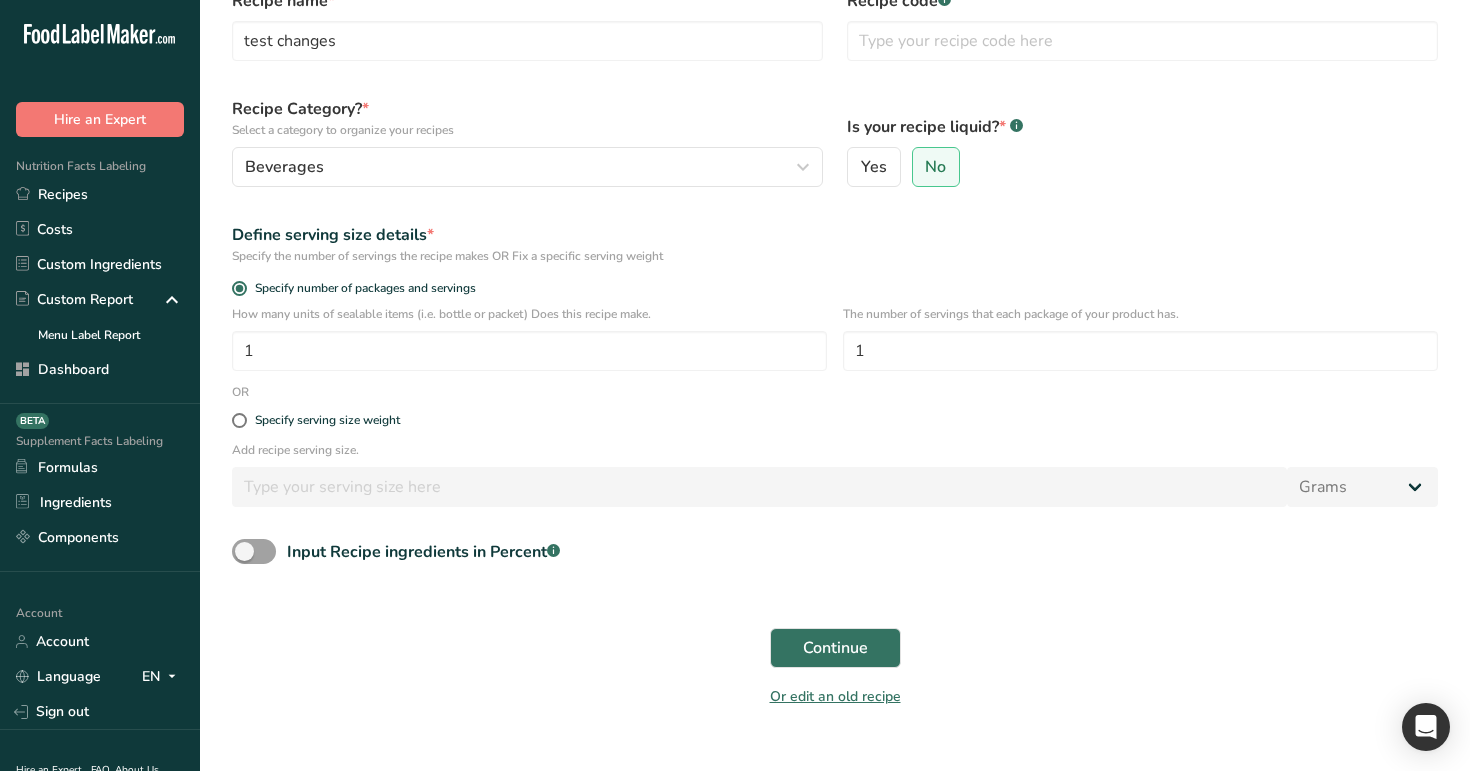 scroll, scrollTop: 149, scrollLeft: 0, axis: vertical 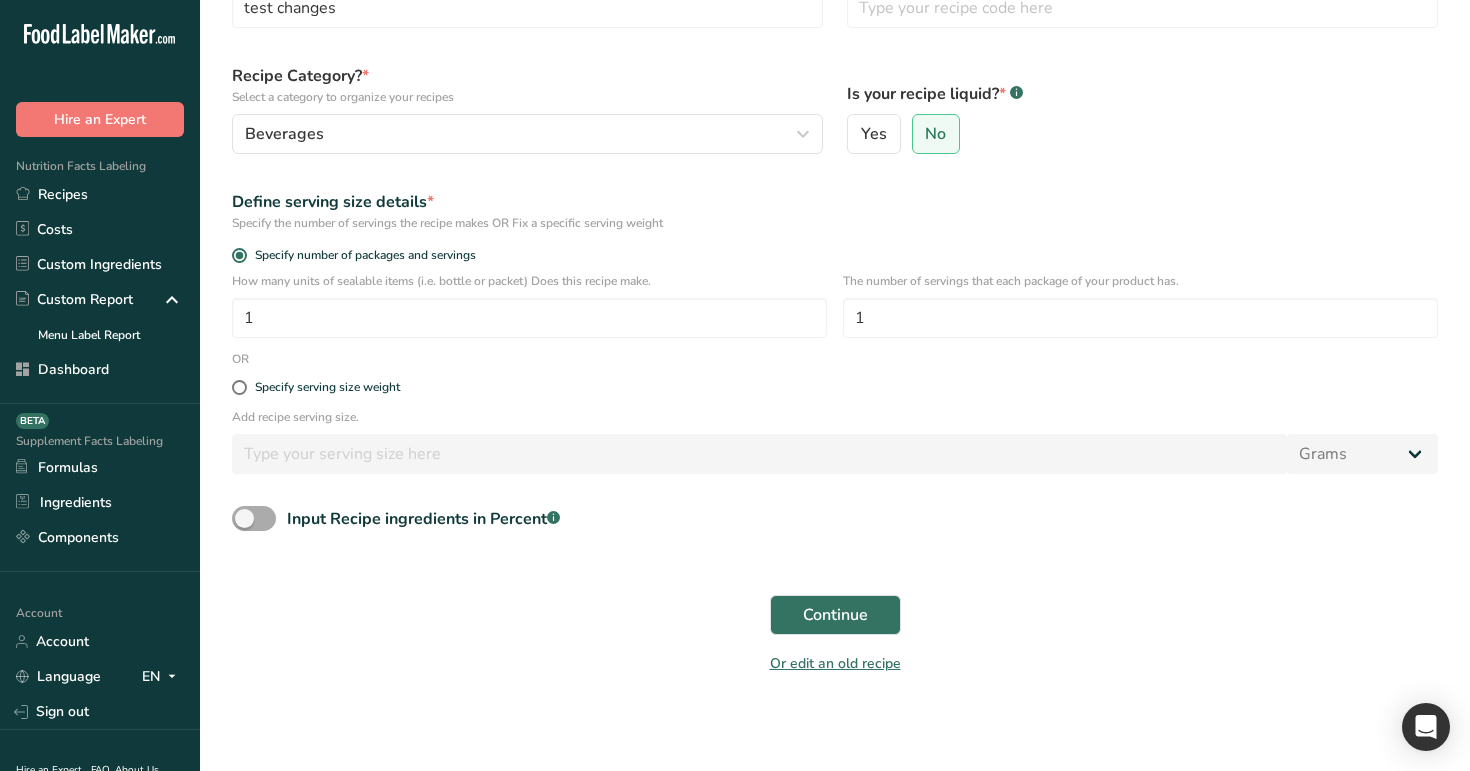 click at bounding box center [254, 518] 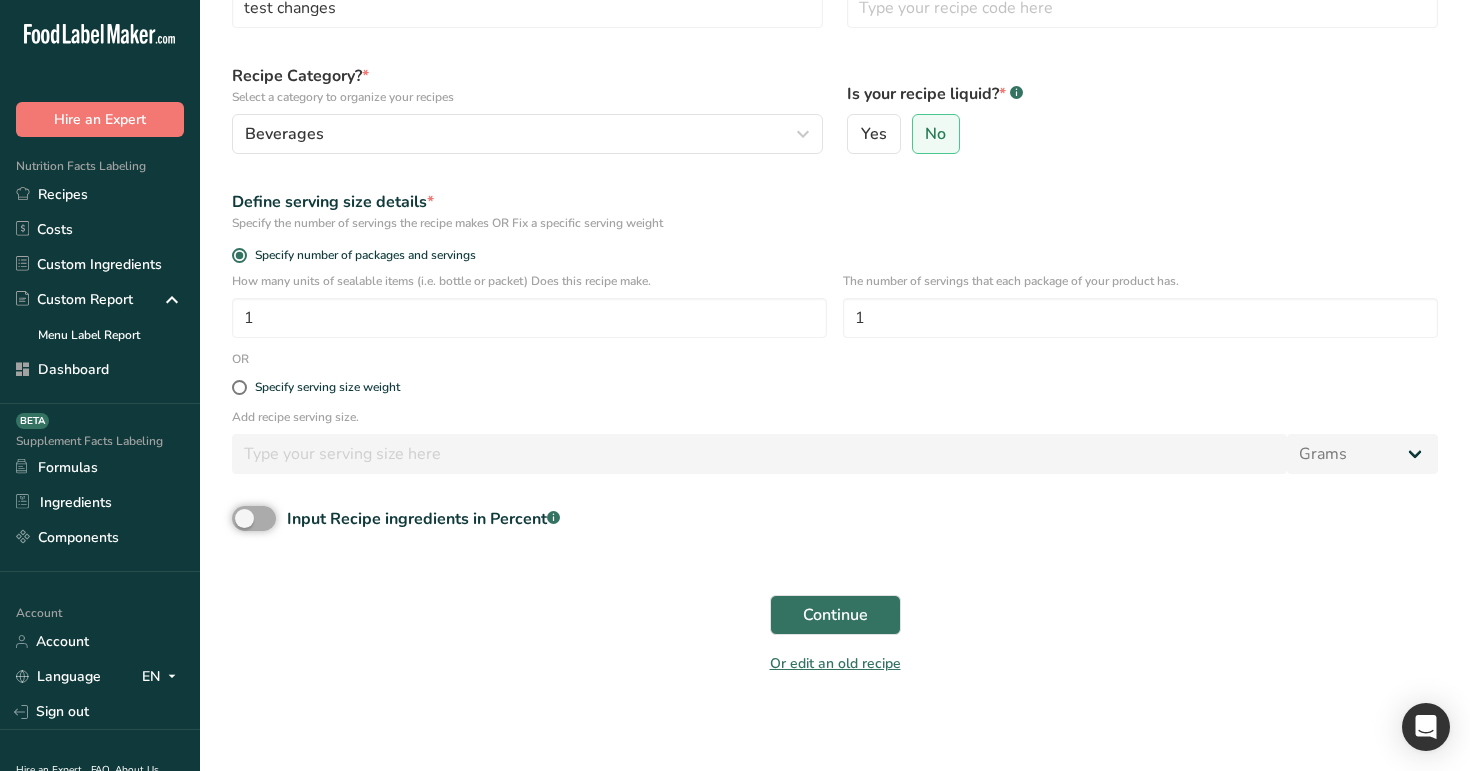 click on "Input Recipe ingredients in Percent
.a-a{fill:#347362;}.b-a{fill:#fff;}" at bounding box center (238, 518) 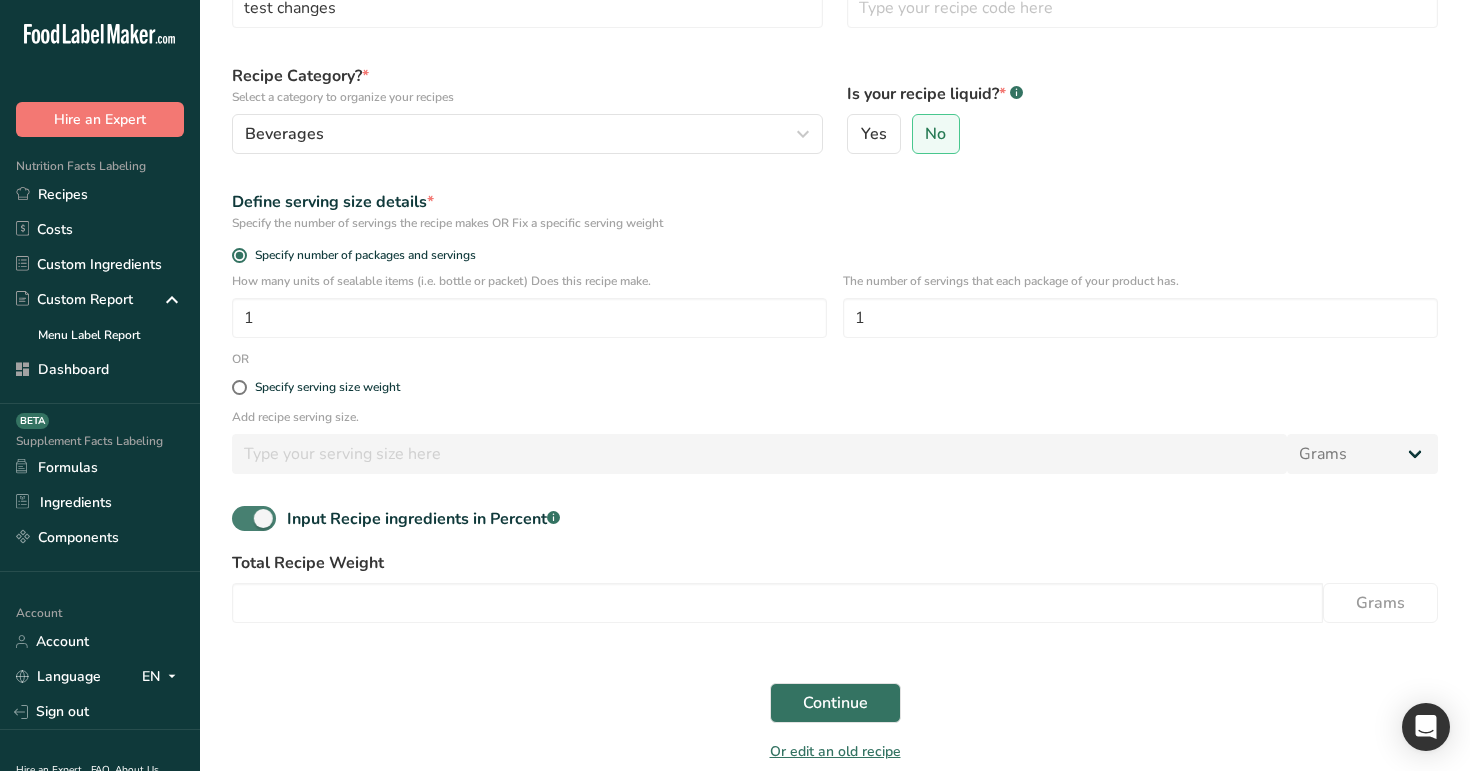 click at bounding box center (254, 518) 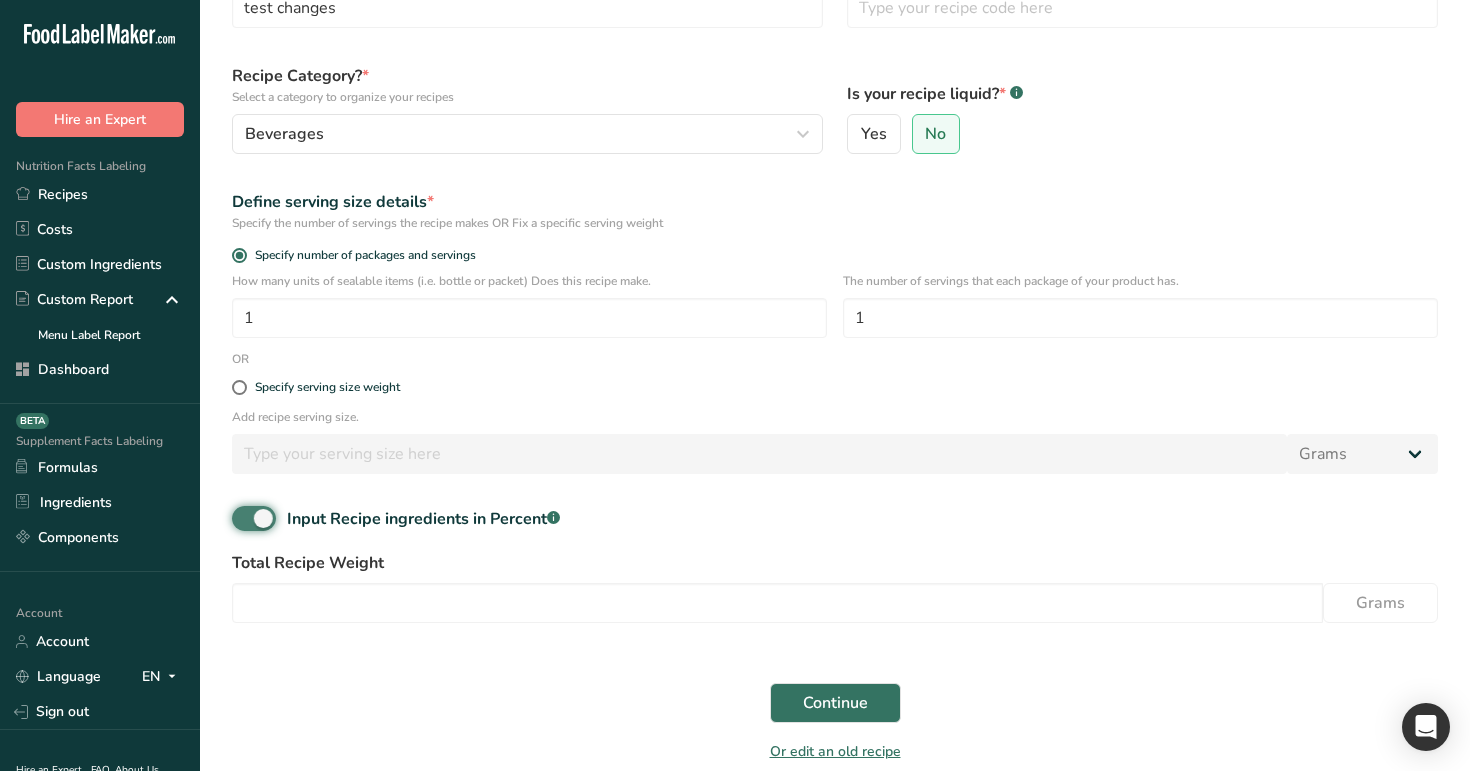 click on "Input Recipe ingredients in Percent
.a-a{fill:#347362;}.b-a{fill:#fff;}" at bounding box center [238, 518] 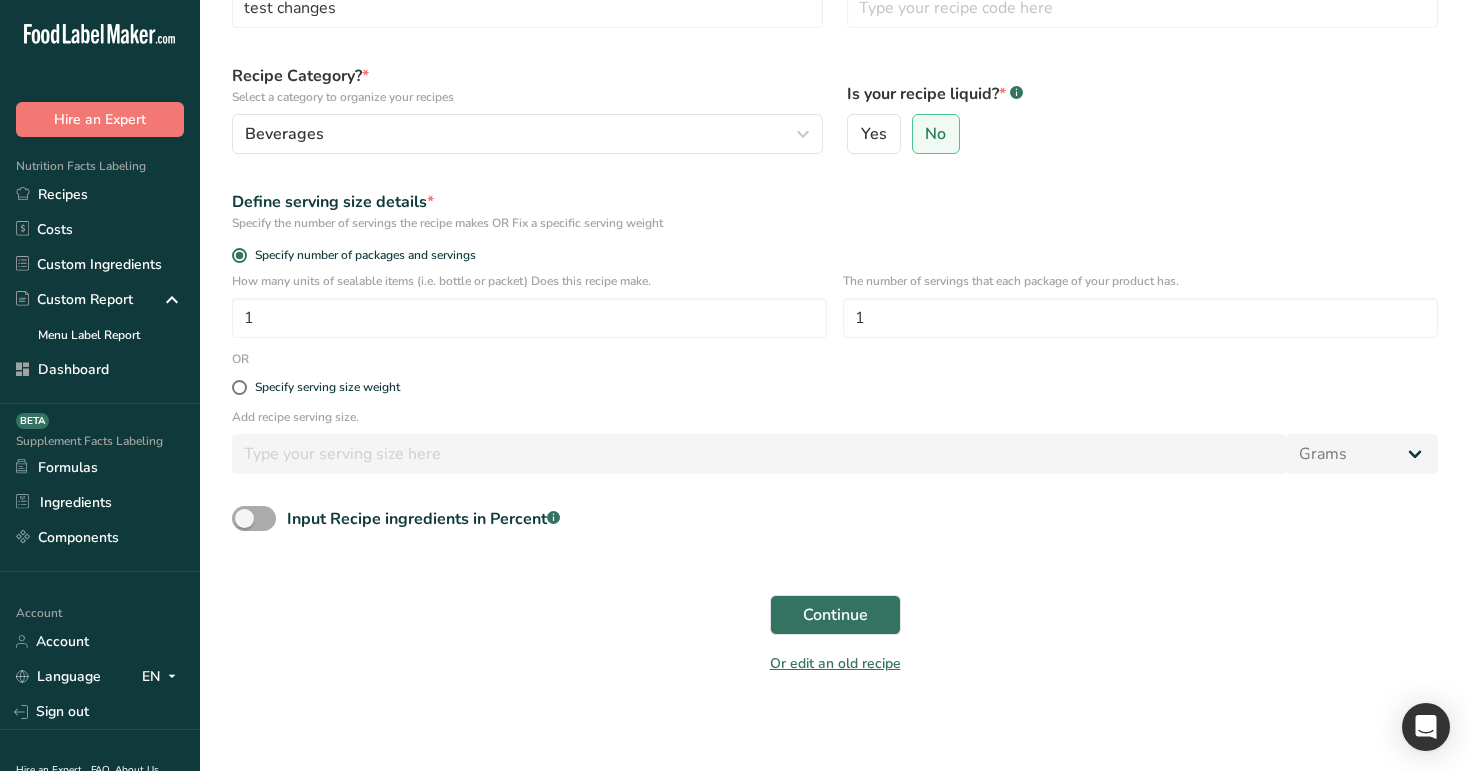 click at bounding box center [254, 518] 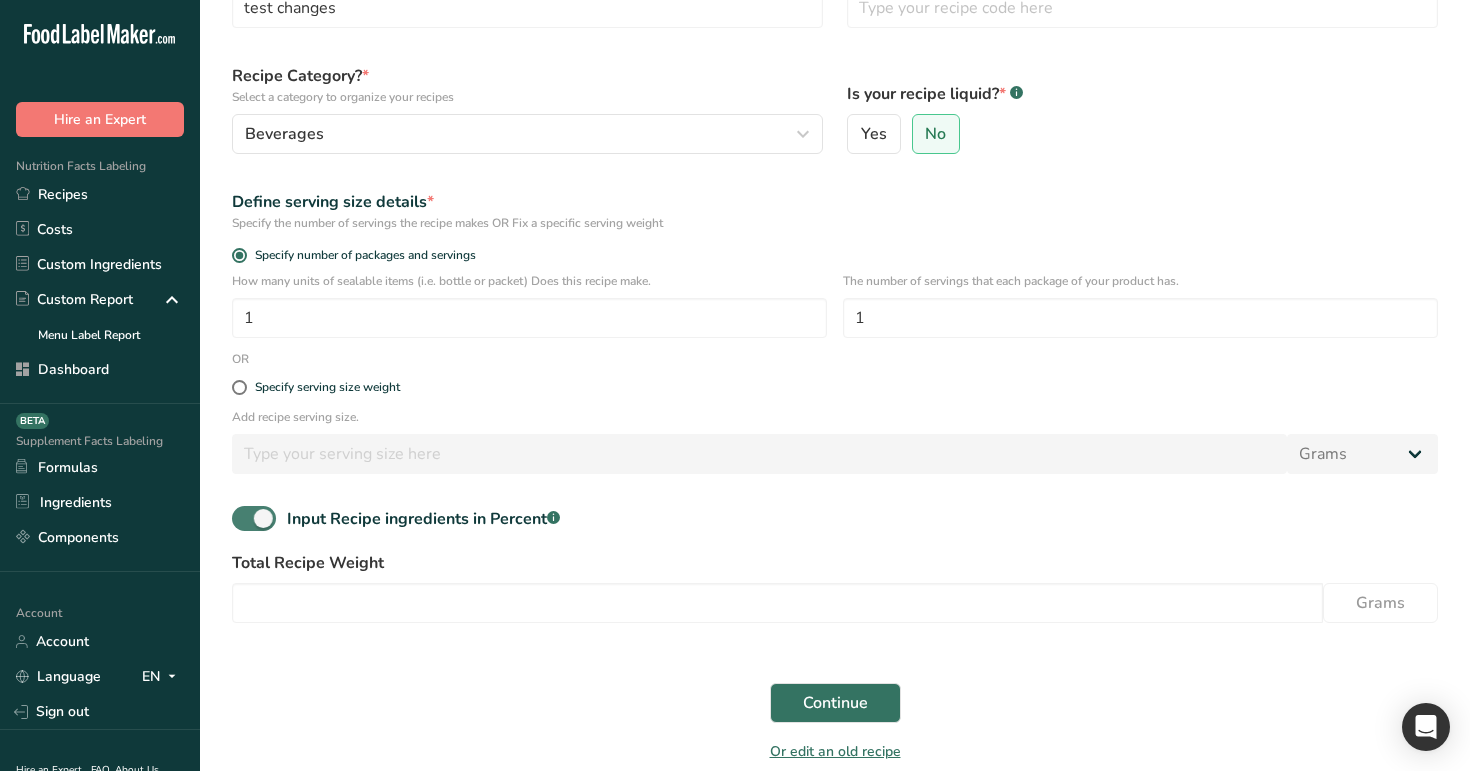 click at bounding box center [254, 518] 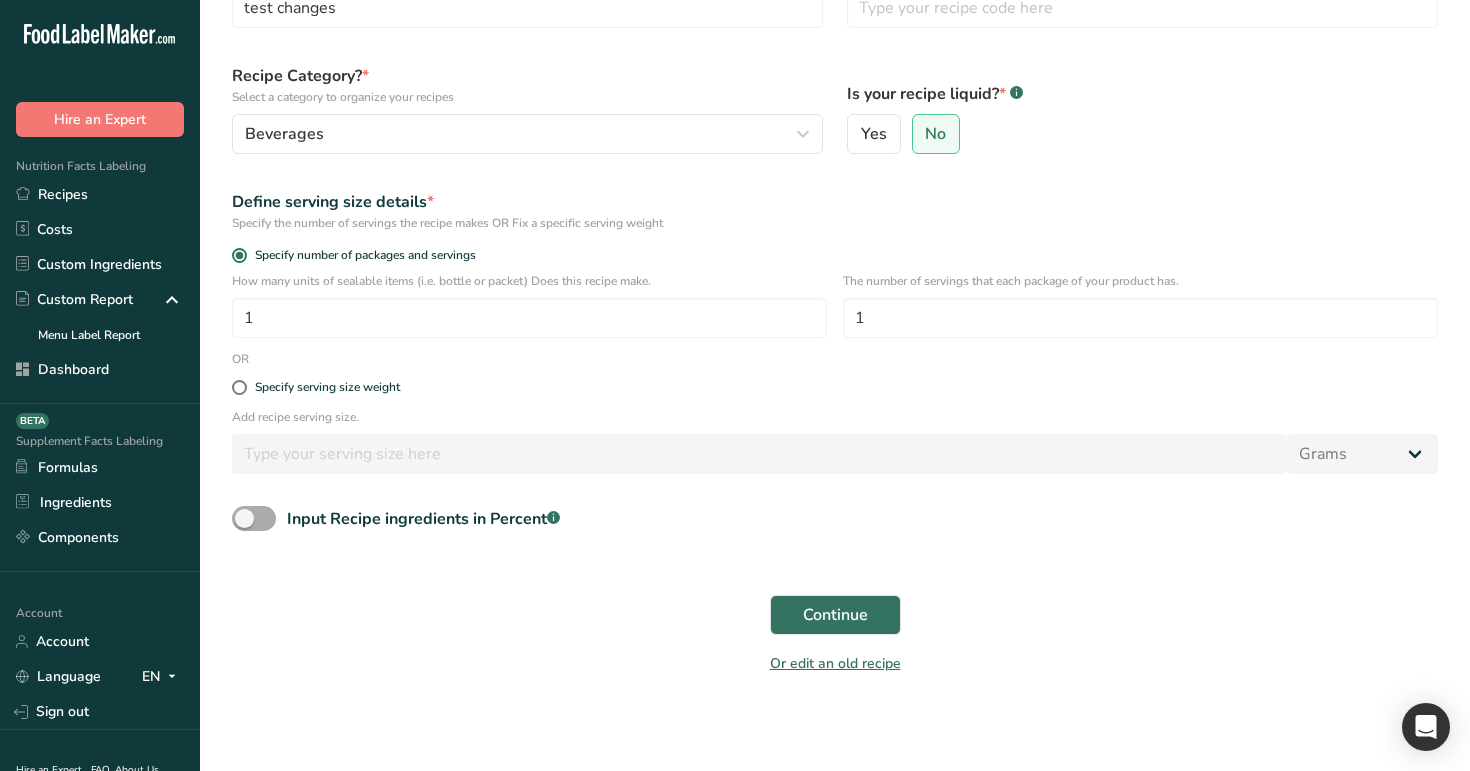 click at bounding box center [254, 518] 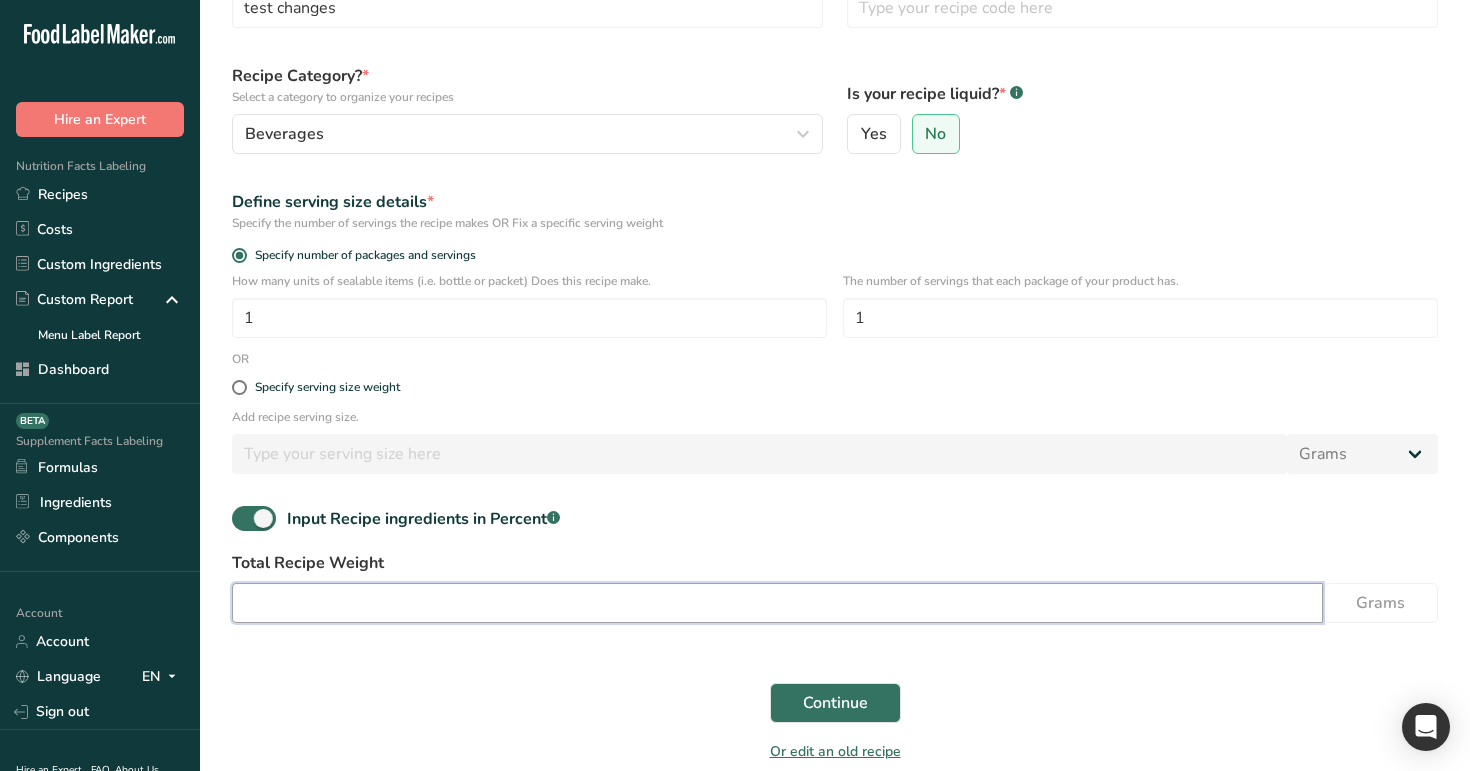 click at bounding box center (777, 603) 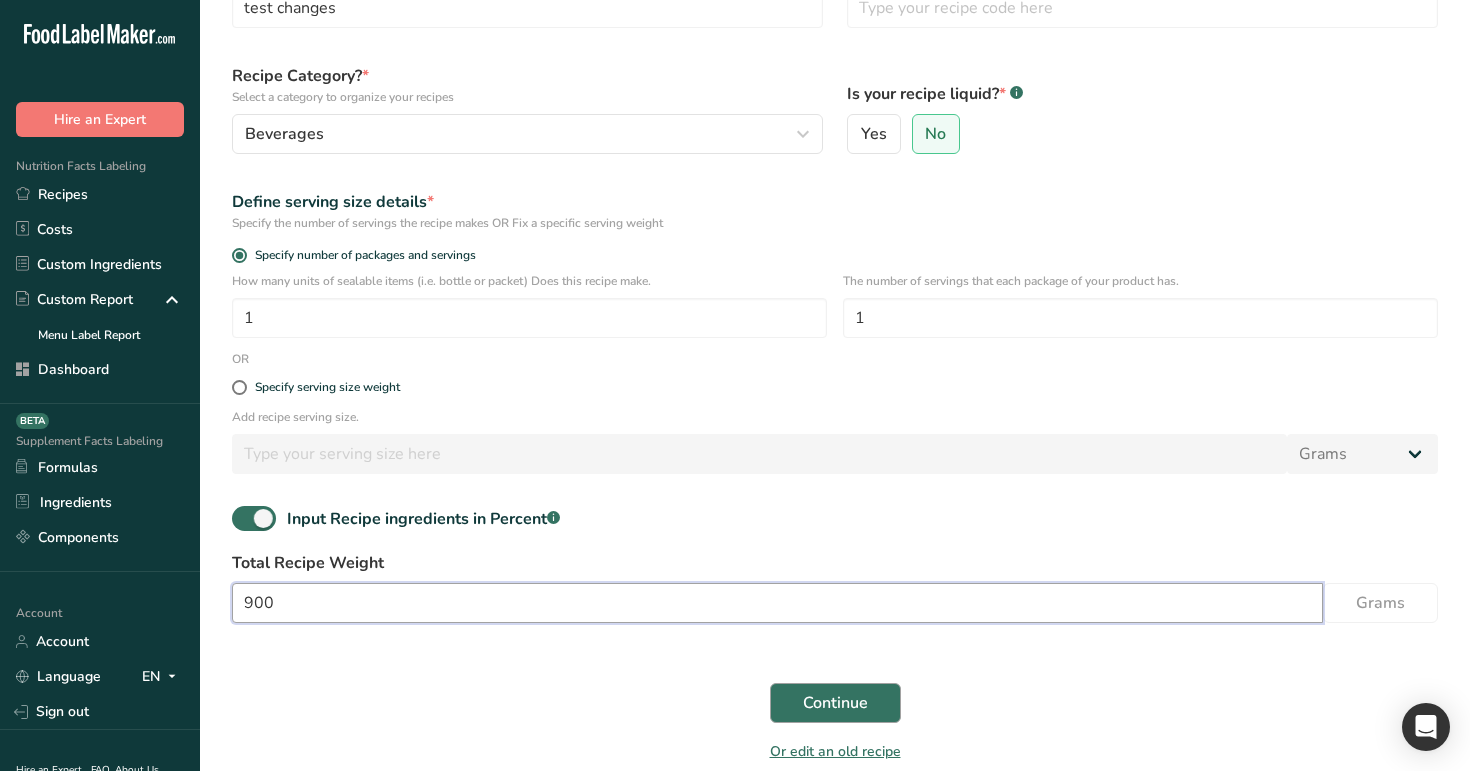 type on "900" 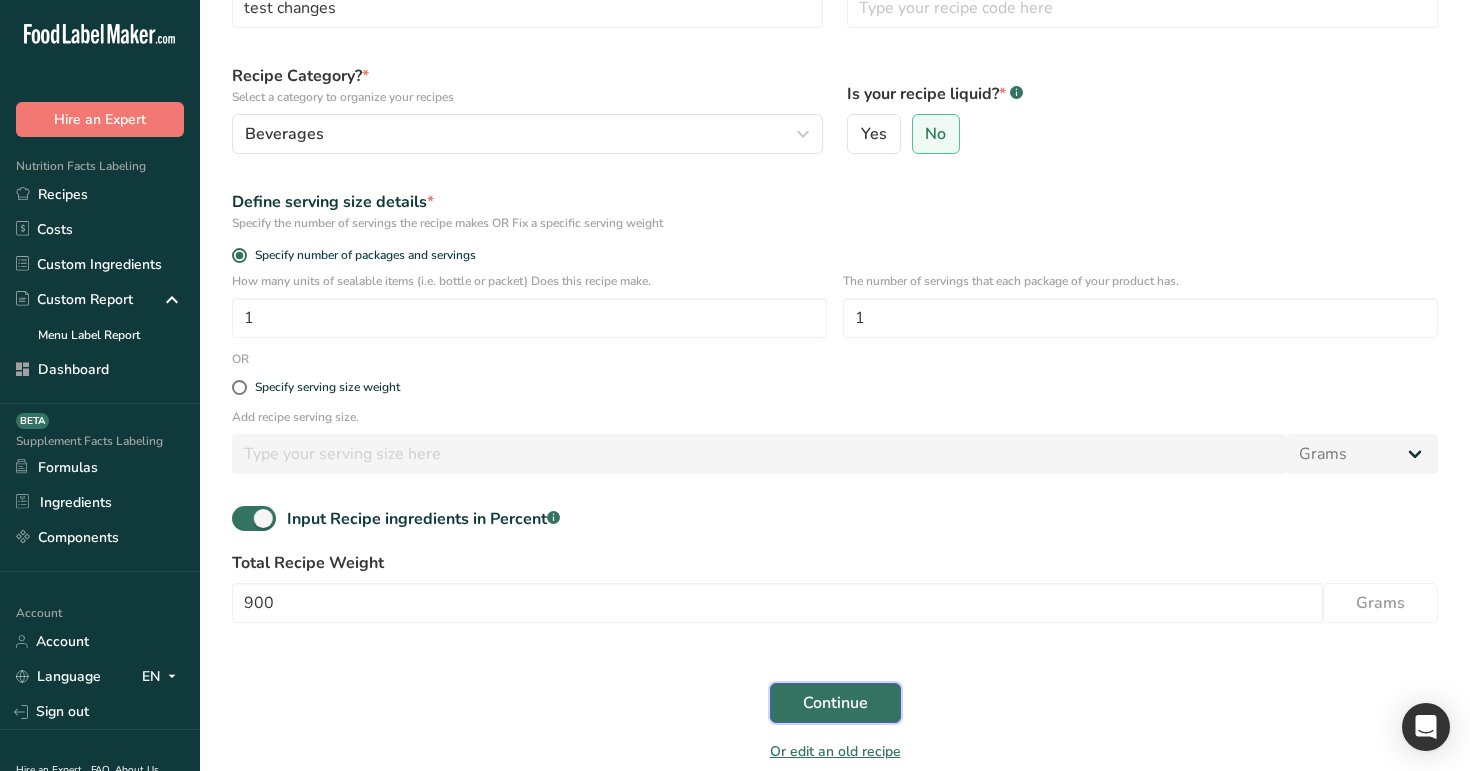 click on "Continue" at bounding box center [835, 703] 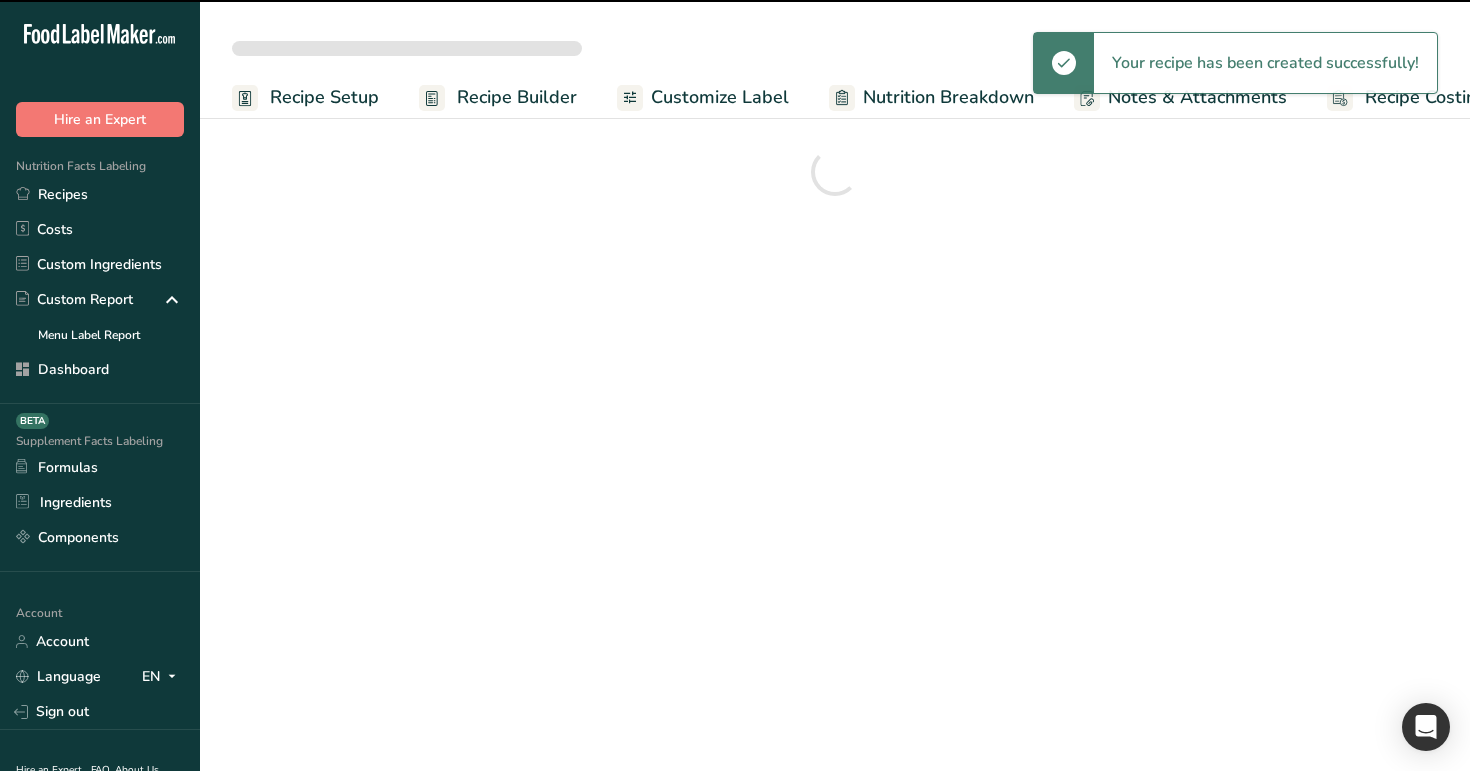 scroll, scrollTop: 0, scrollLeft: 0, axis: both 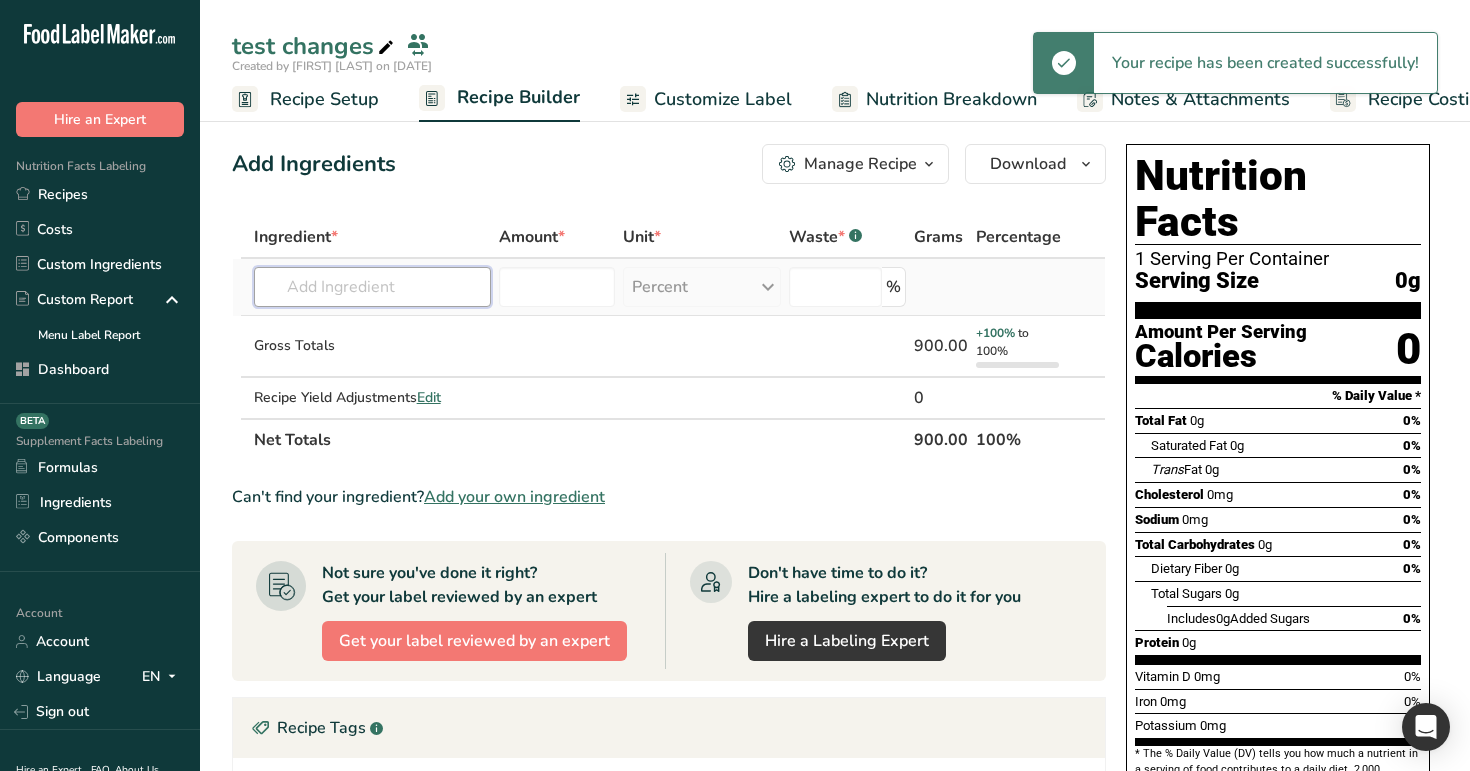 click at bounding box center (372, 287) 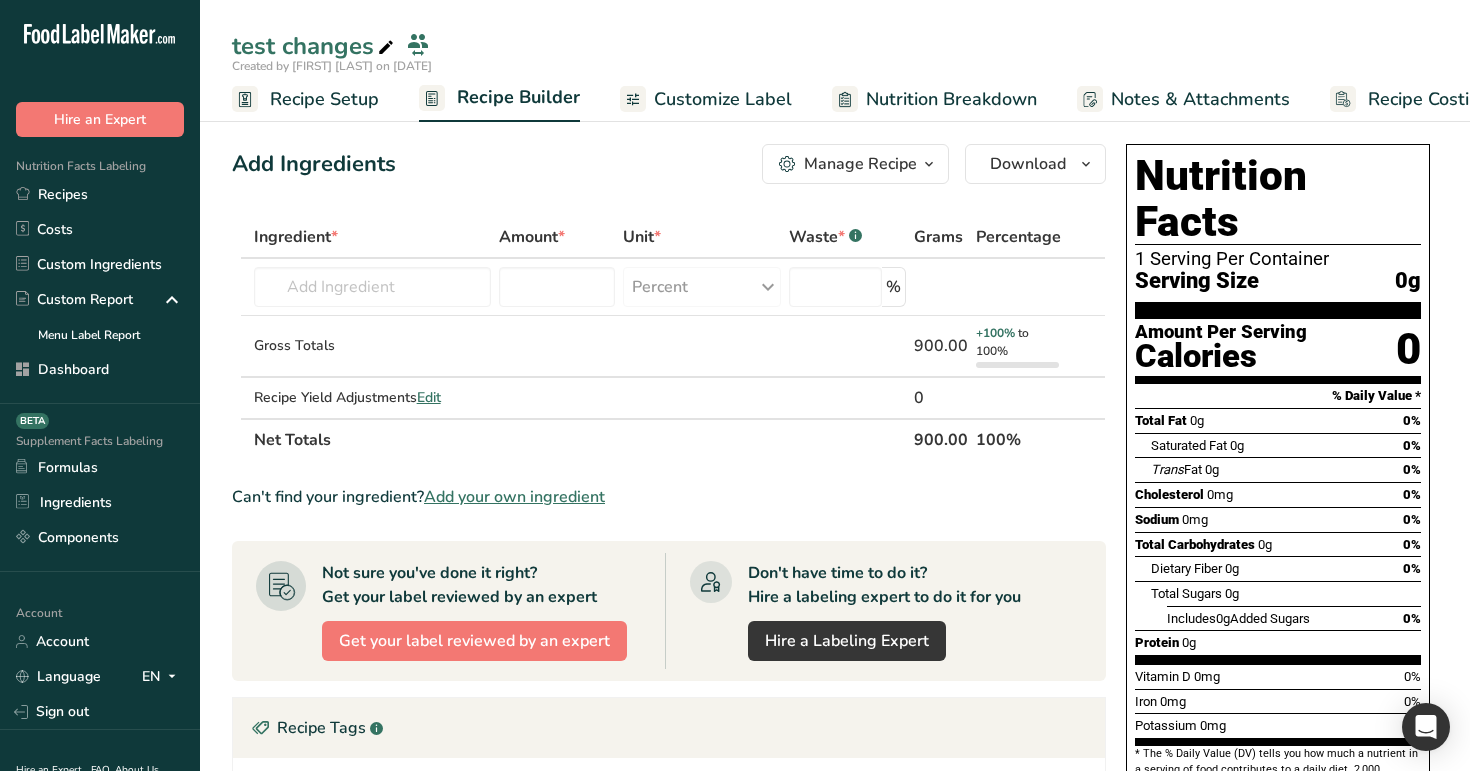 click 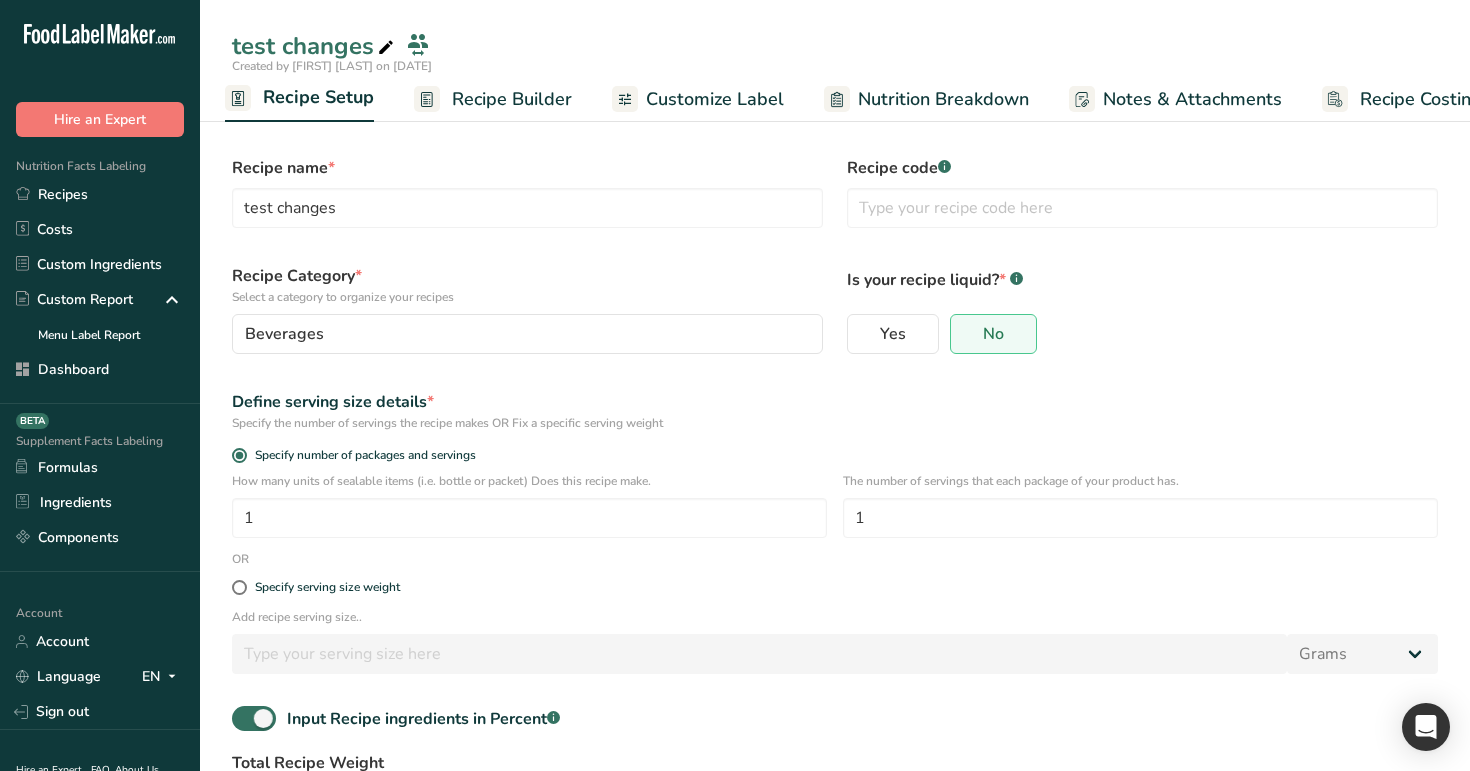 scroll, scrollTop: 168, scrollLeft: 0, axis: vertical 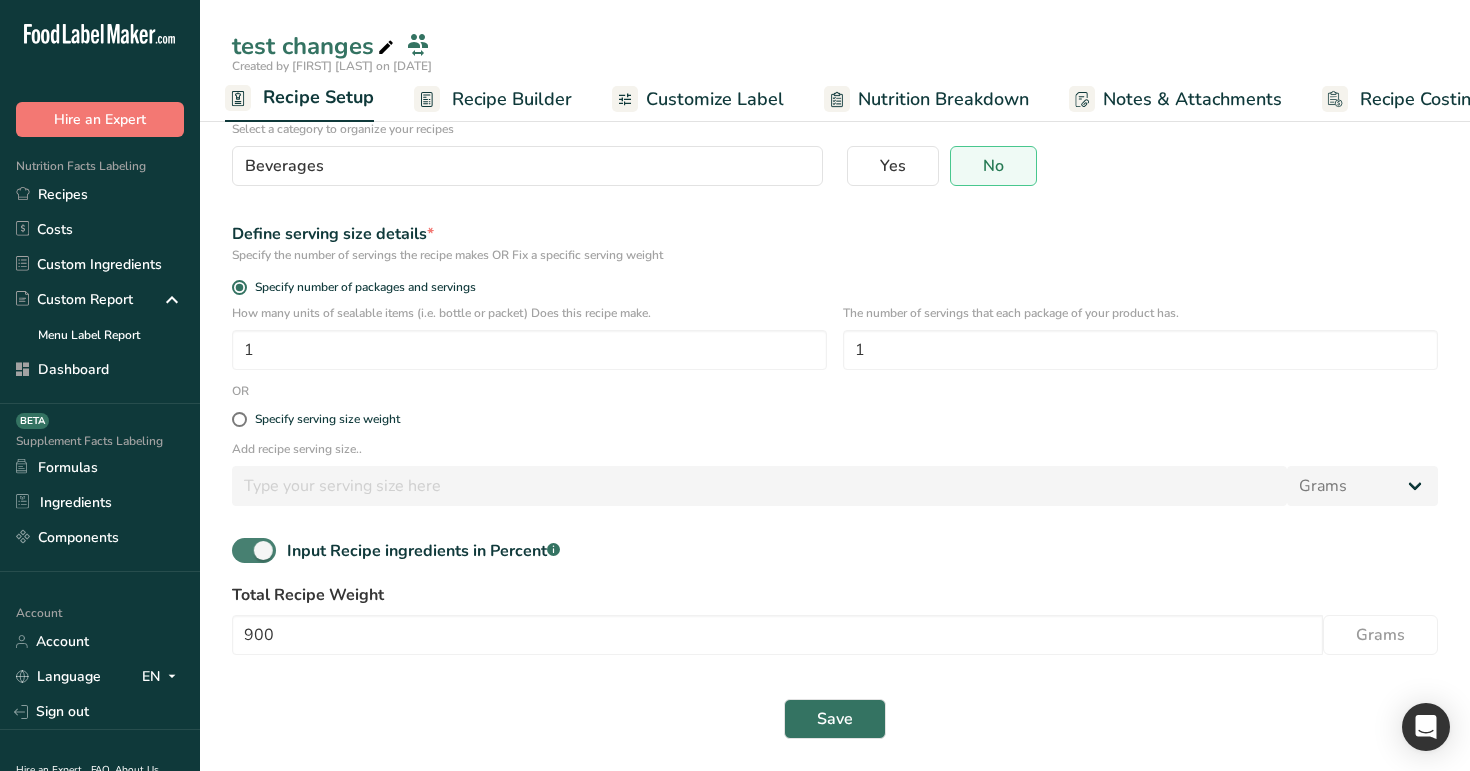 click at bounding box center [254, 550] 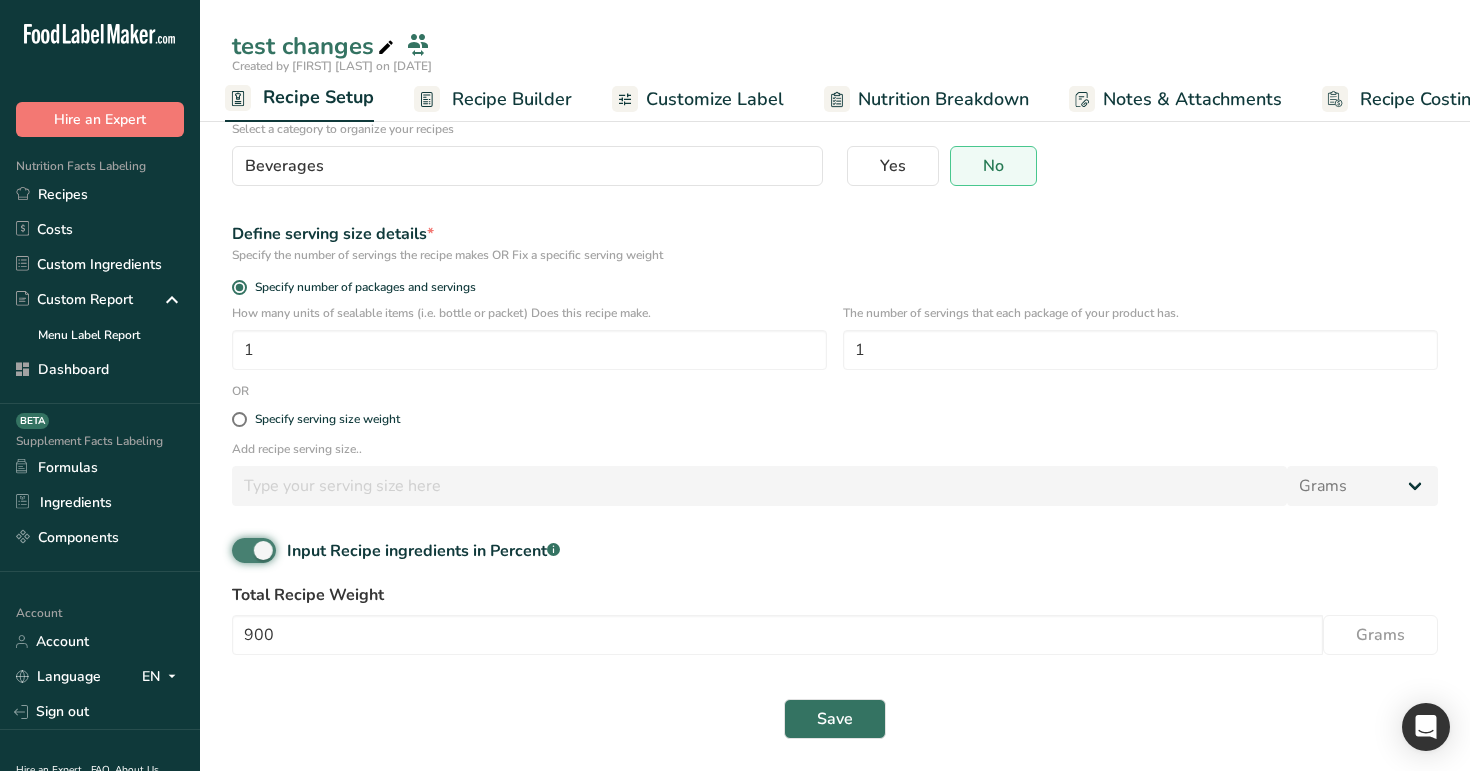 checkbox on "false" 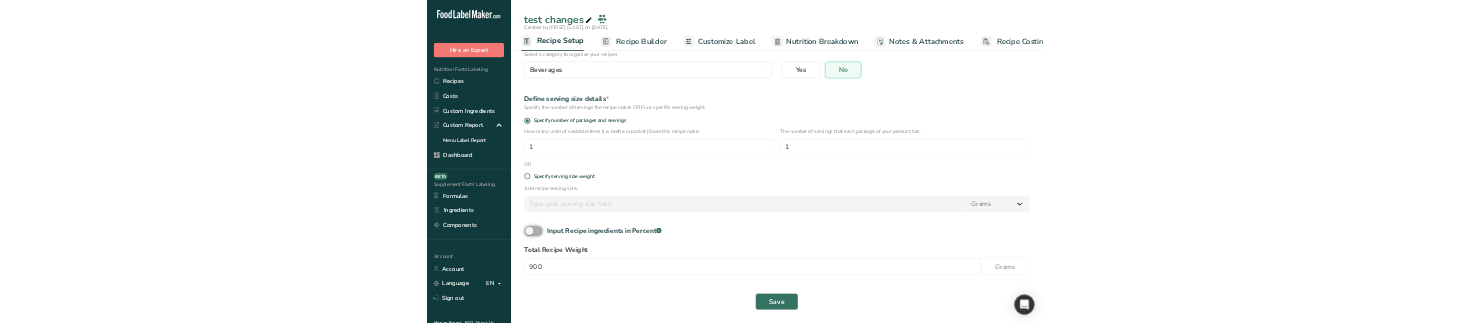 scroll, scrollTop: 80, scrollLeft: 0, axis: vertical 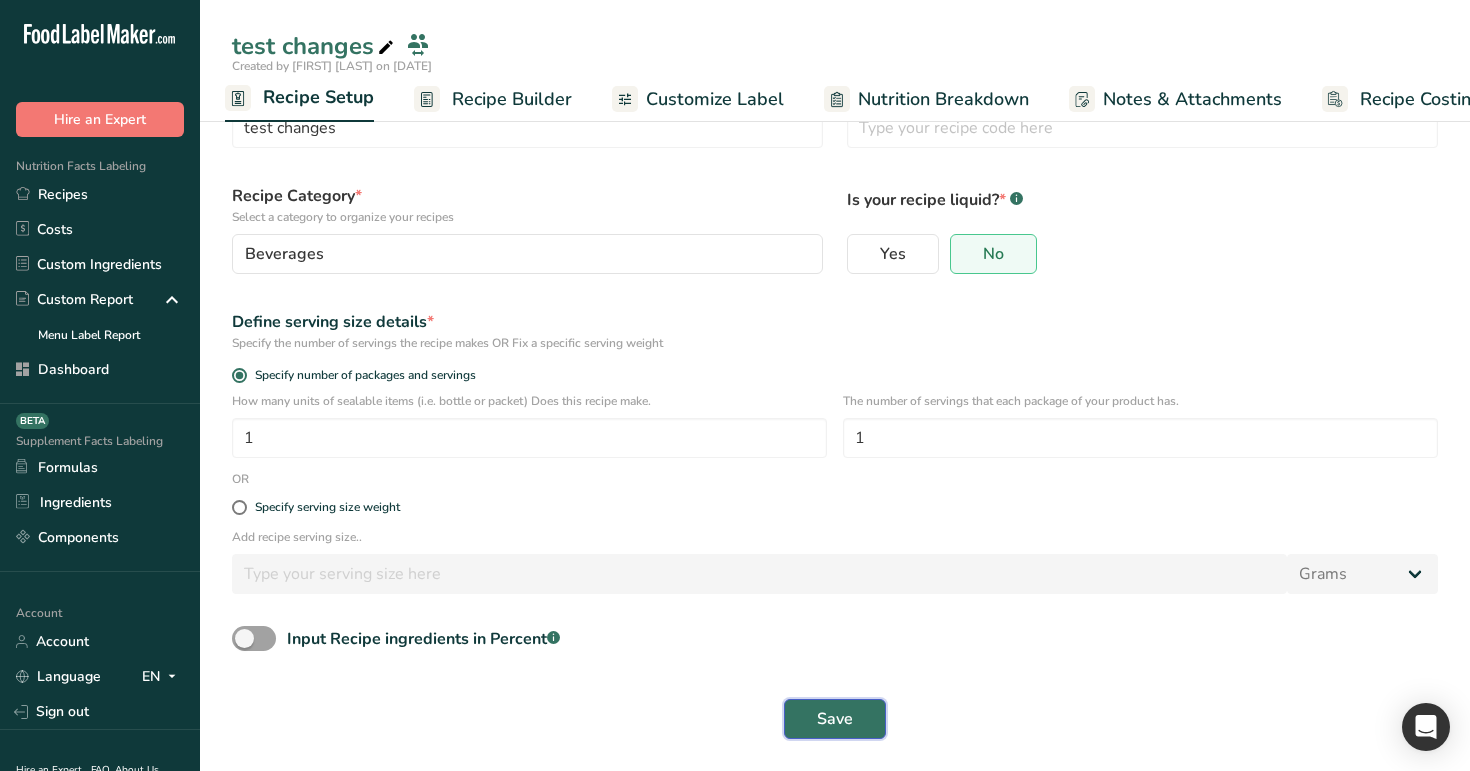click on "Save" at bounding box center (835, 719) 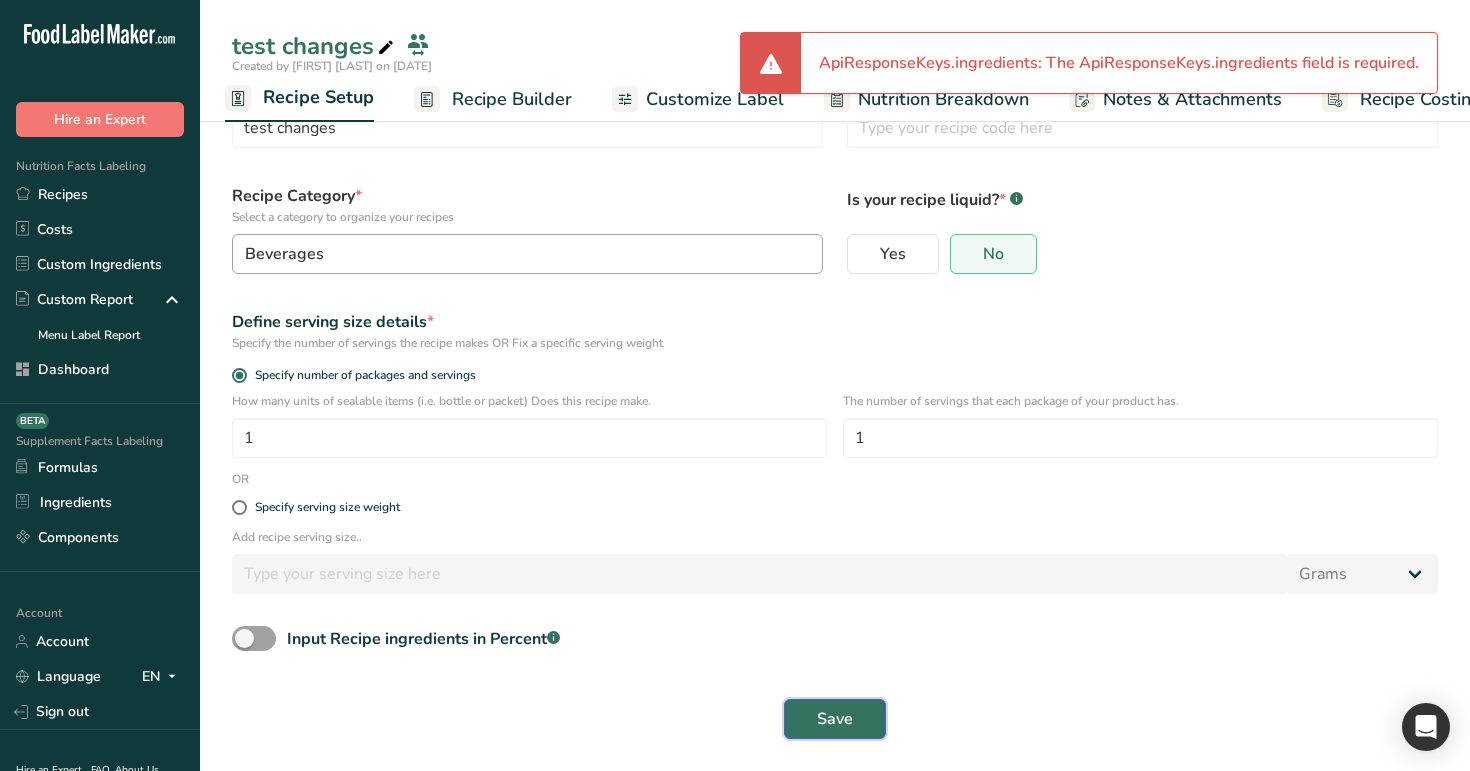 type 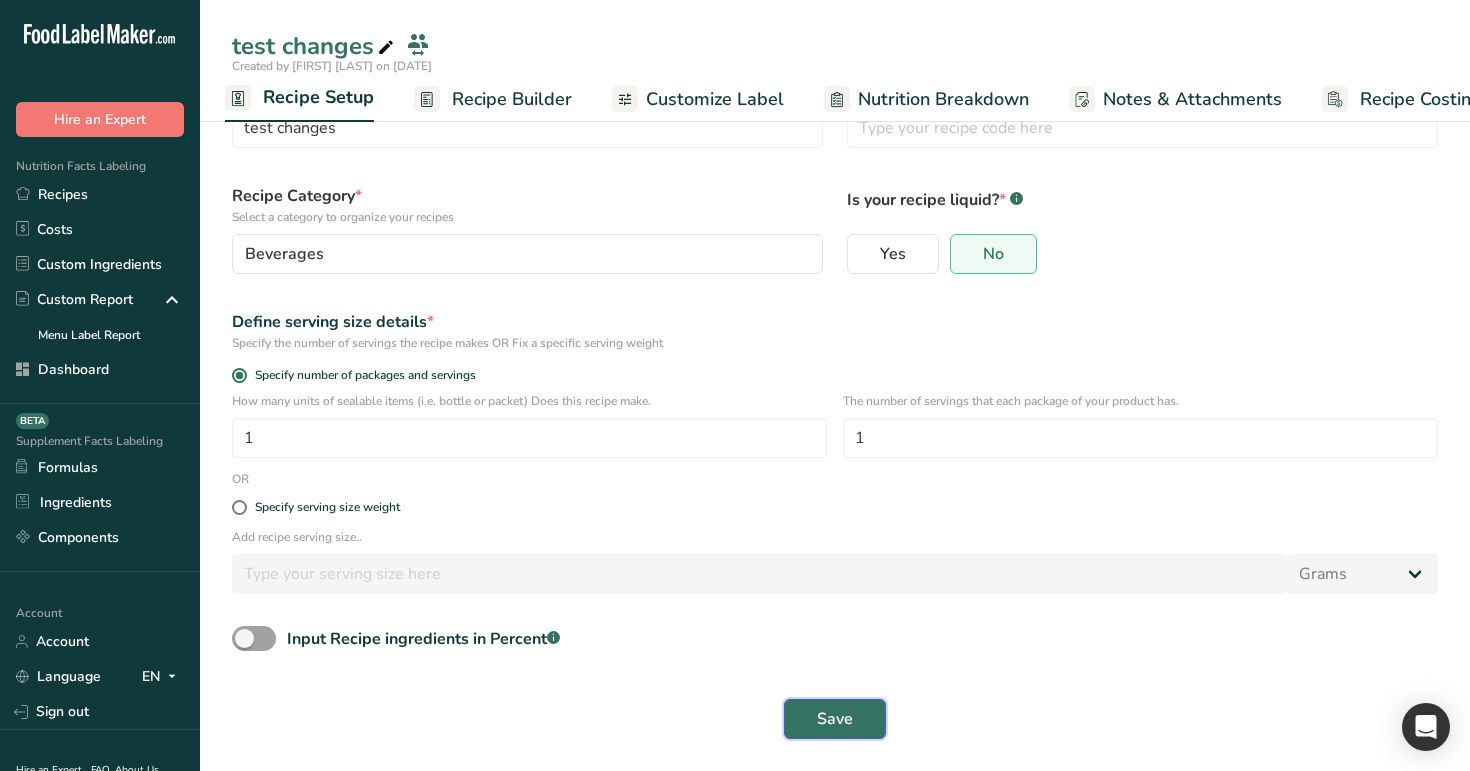 click on "Save" at bounding box center [835, 719] 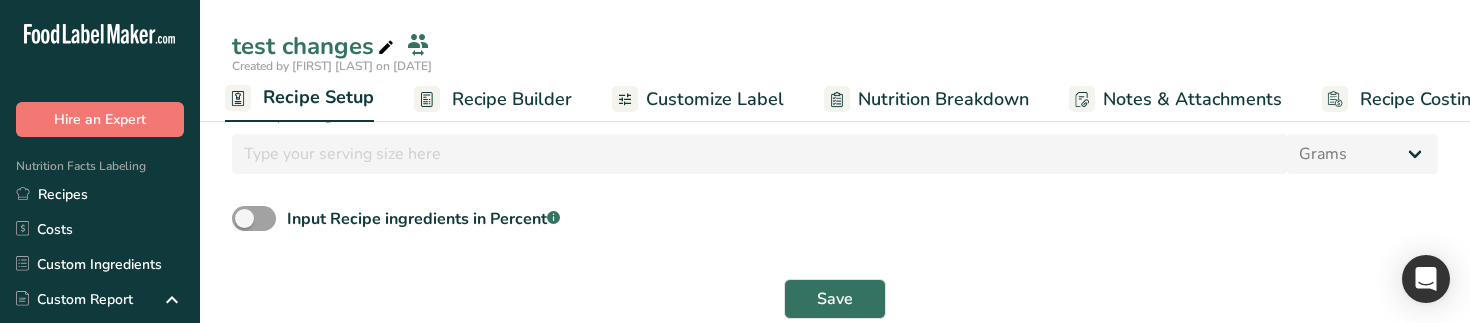 scroll, scrollTop: 528, scrollLeft: 0, axis: vertical 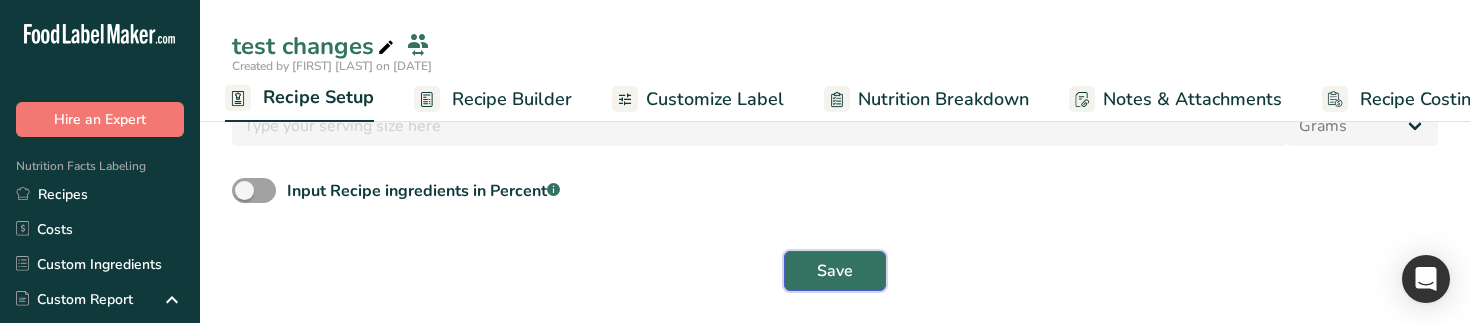 click on "Save" at bounding box center [835, 271] 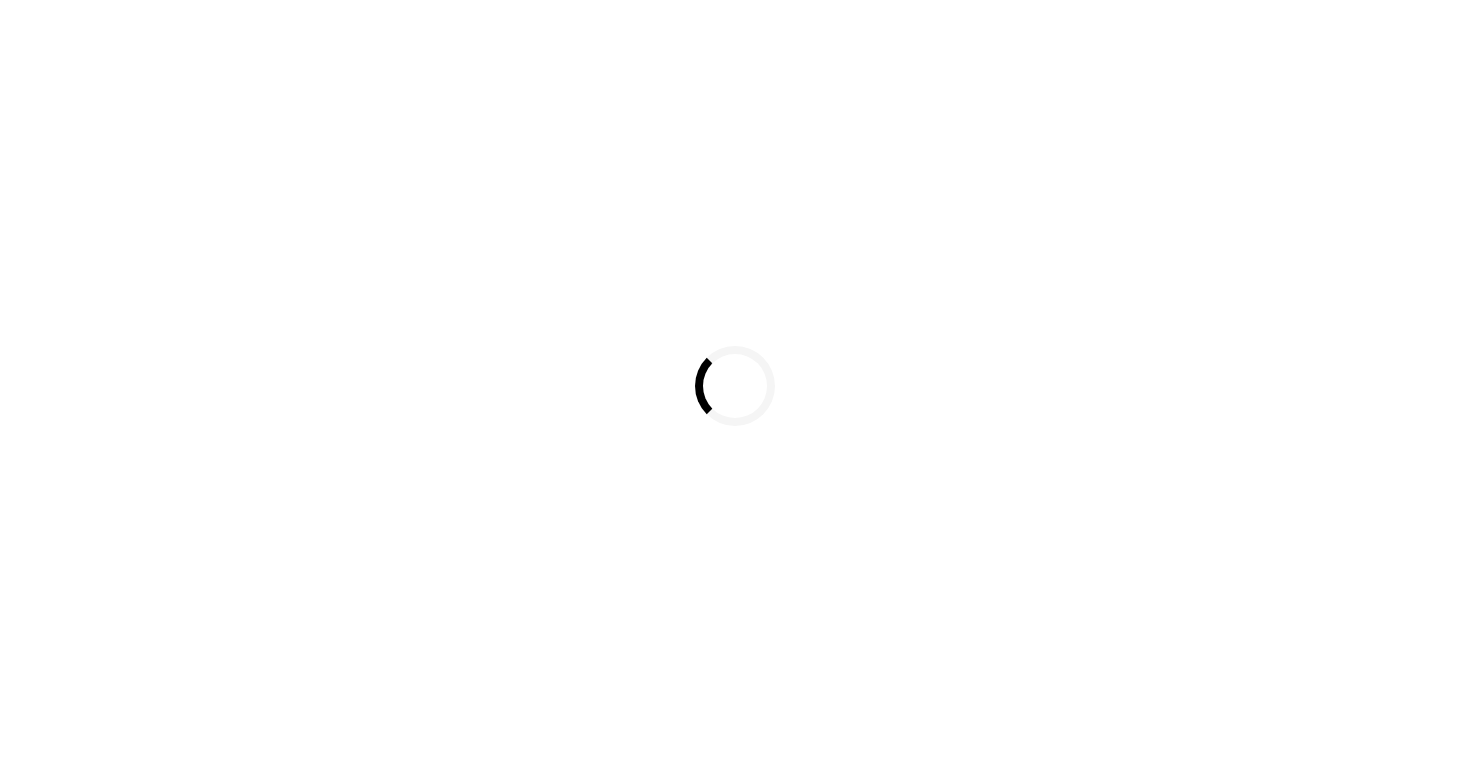 scroll, scrollTop: 0, scrollLeft: 0, axis: both 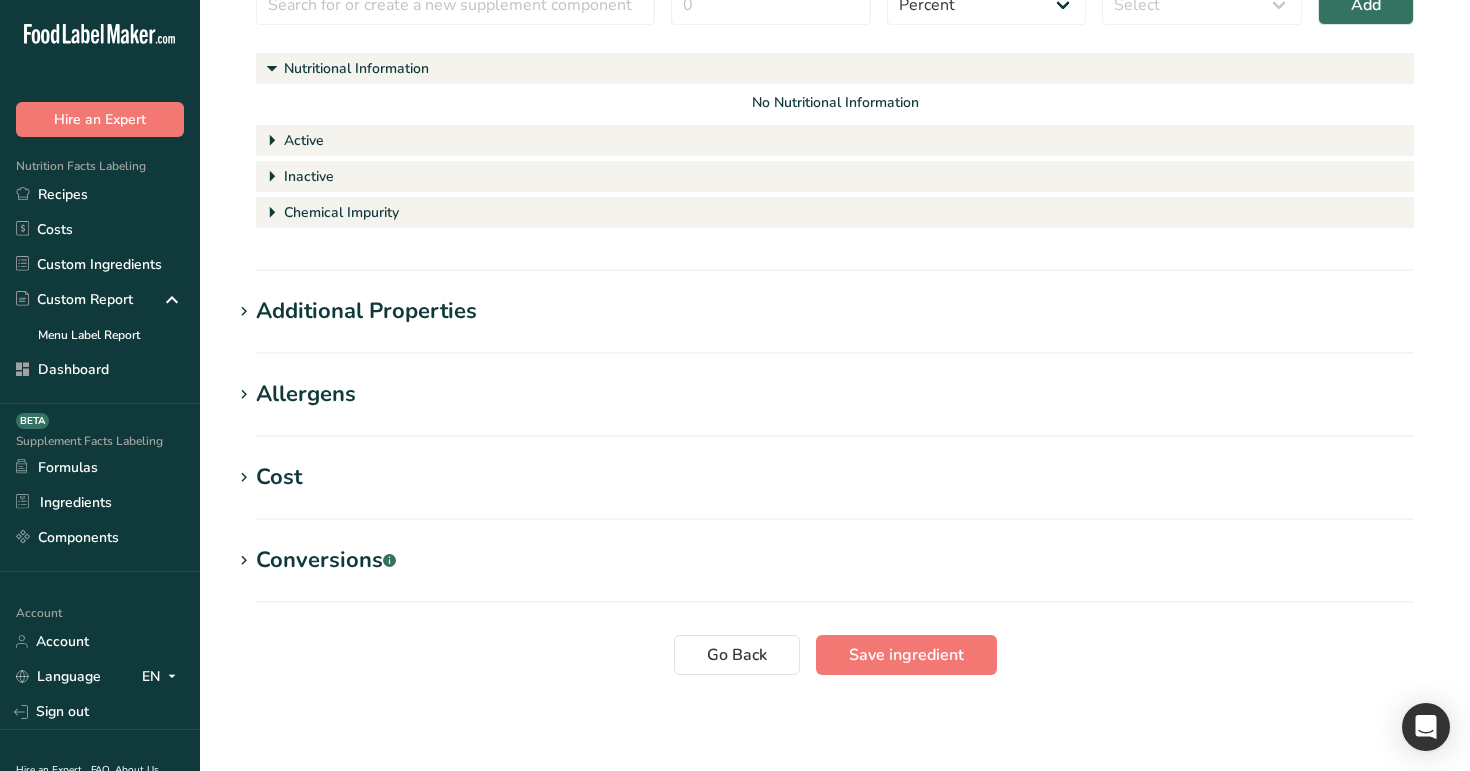 type on "test https://stg.foodlabelmaker.com/supplements/ingredients/56/edit" 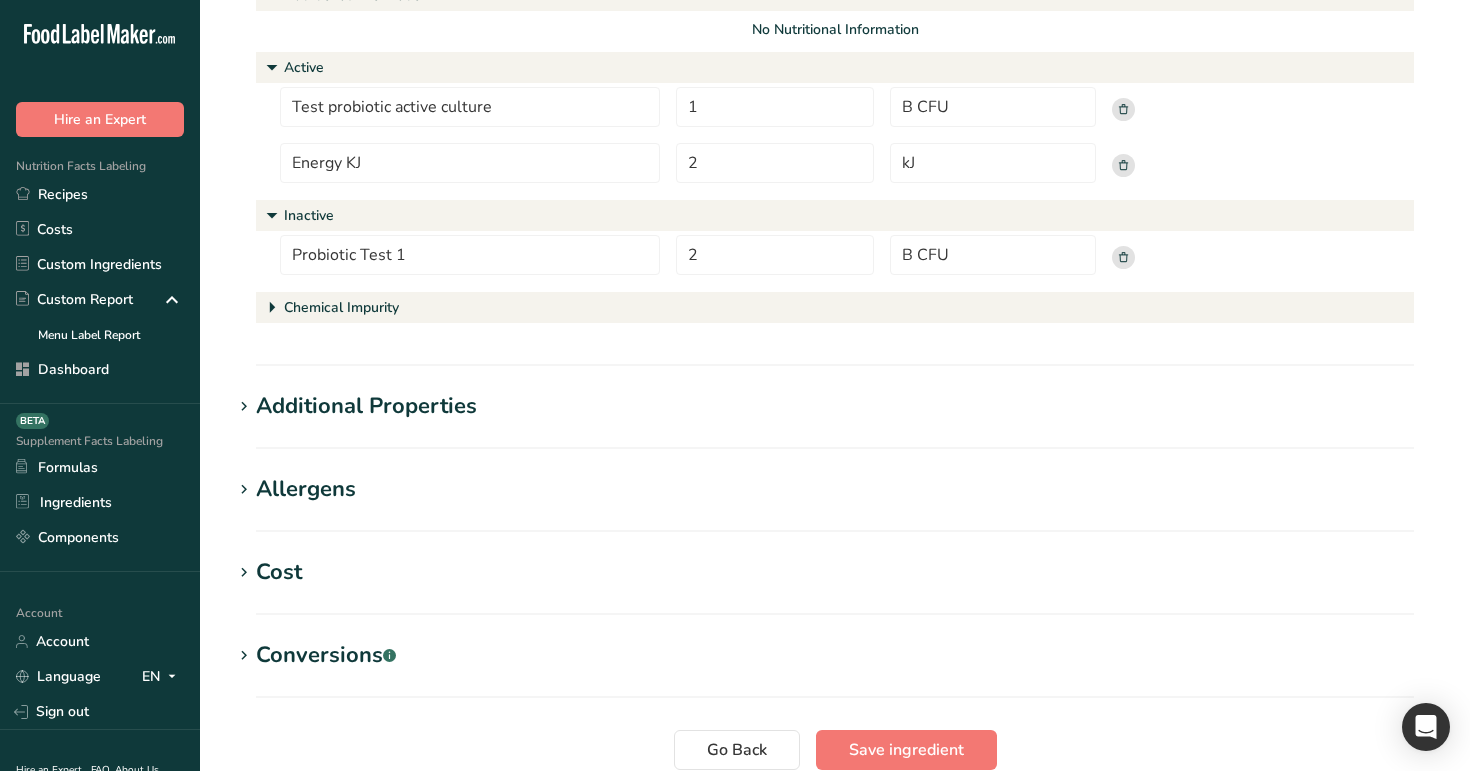 scroll, scrollTop: 756, scrollLeft: 0, axis: vertical 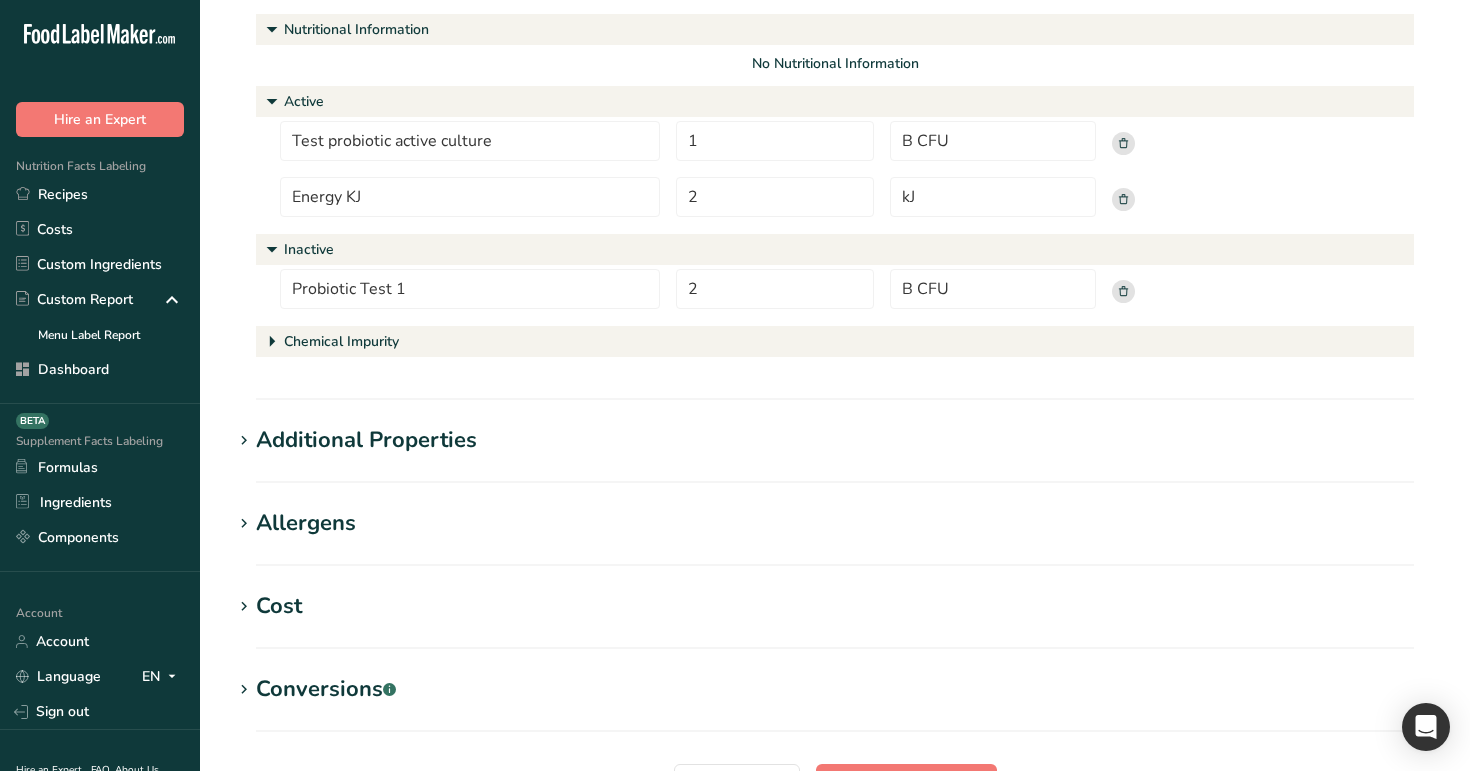 click 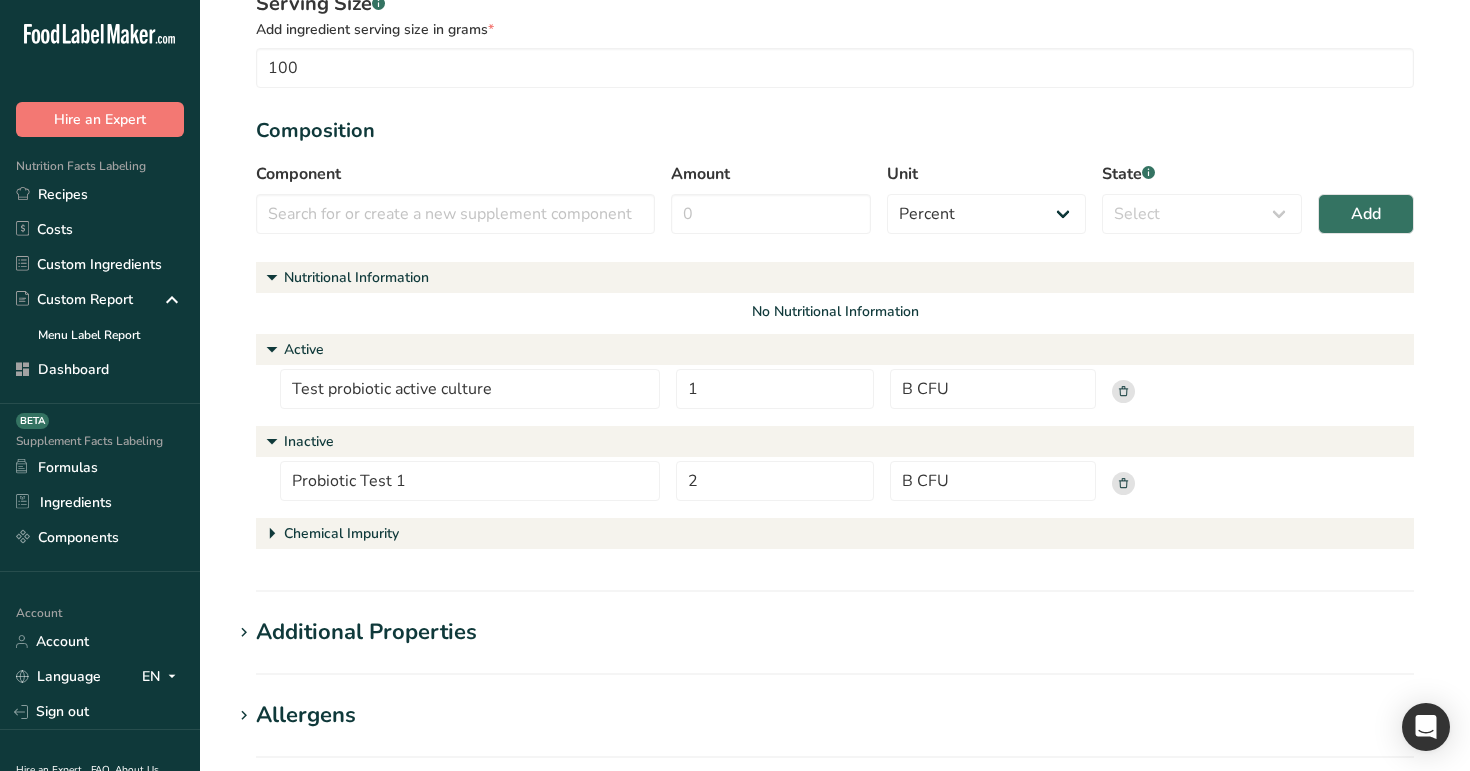 scroll, scrollTop: 437, scrollLeft: 0, axis: vertical 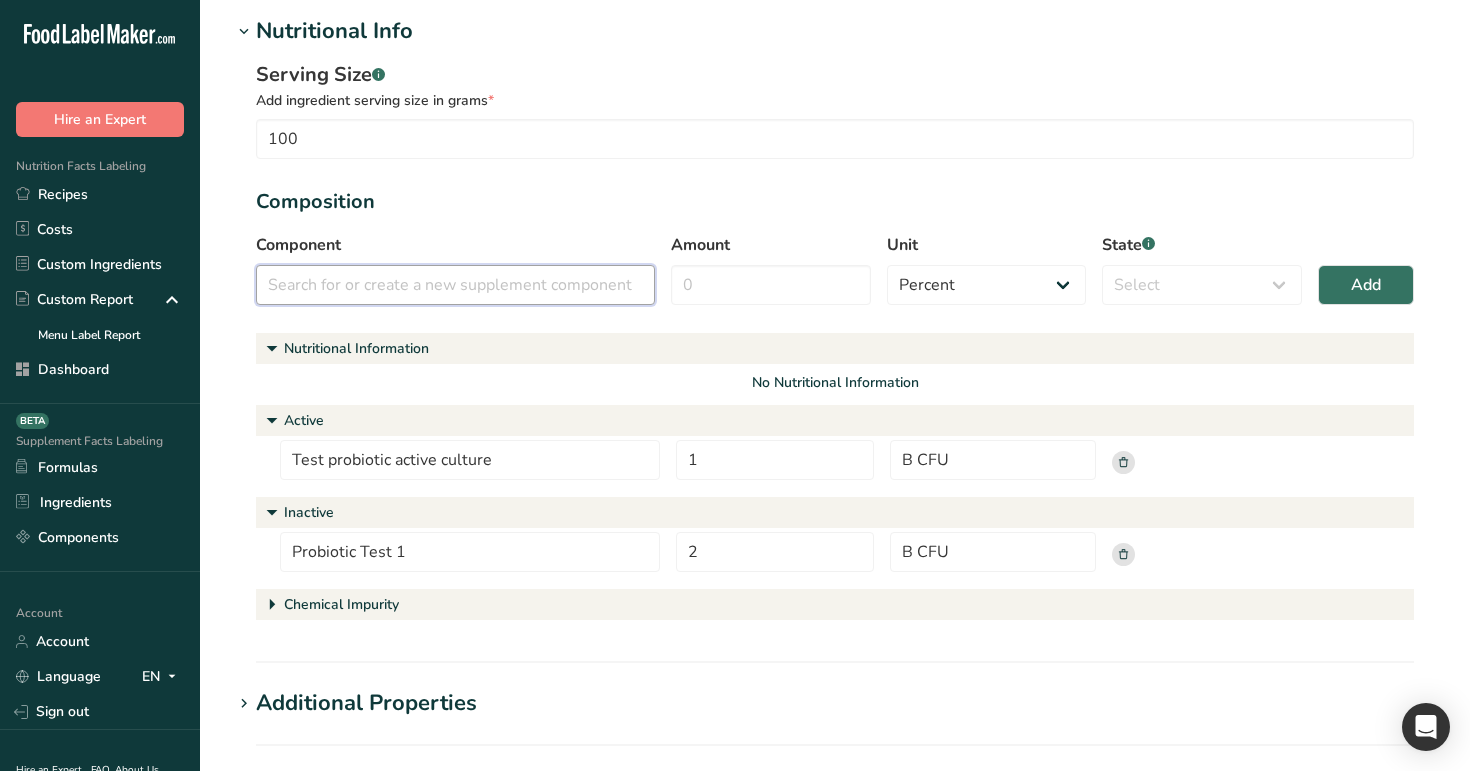 click at bounding box center (455, 285) 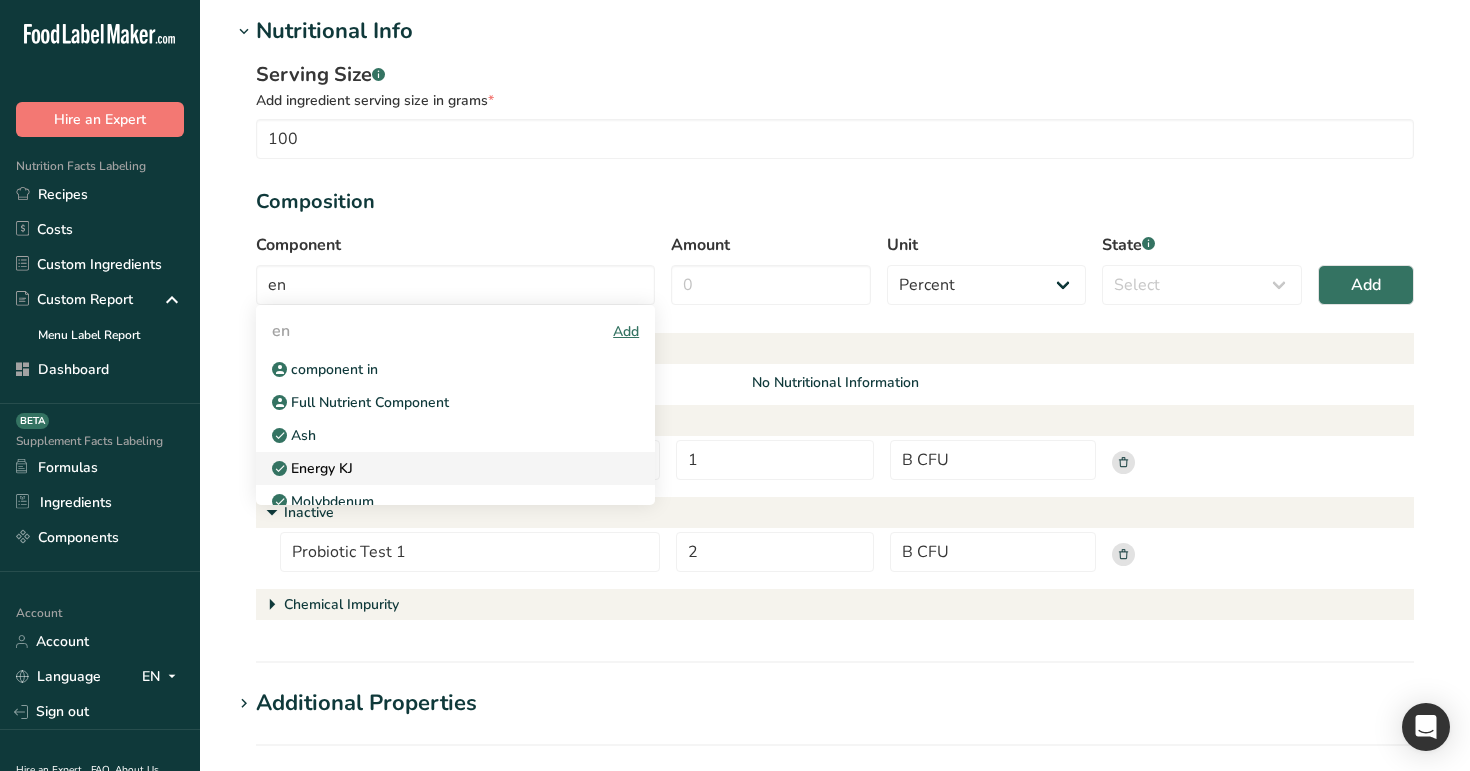 click on "Energy KJ" at bounding box center [439, 468] 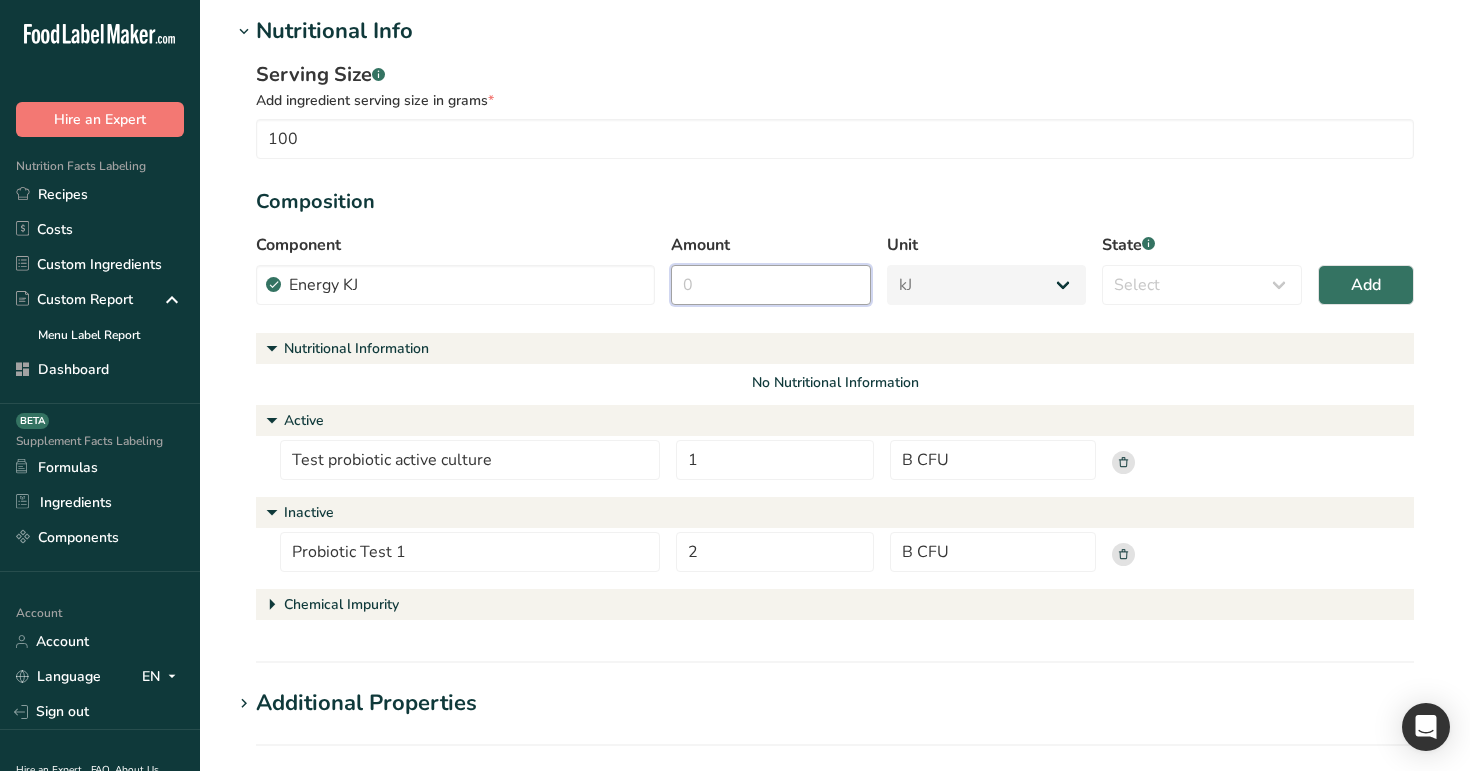 click on "Amount" at bounding box center [771, 285] 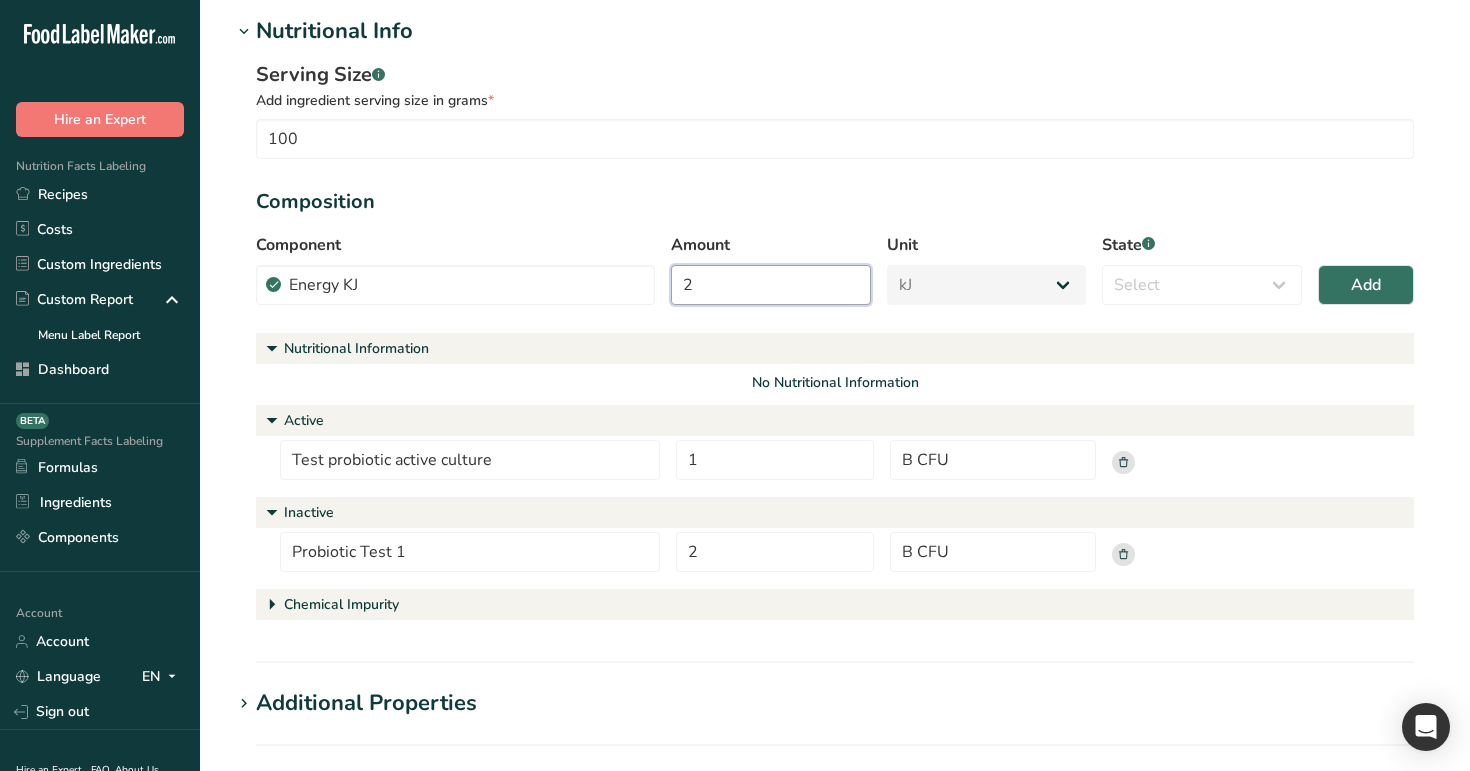 click on "2" at bounding box center [771, 285] 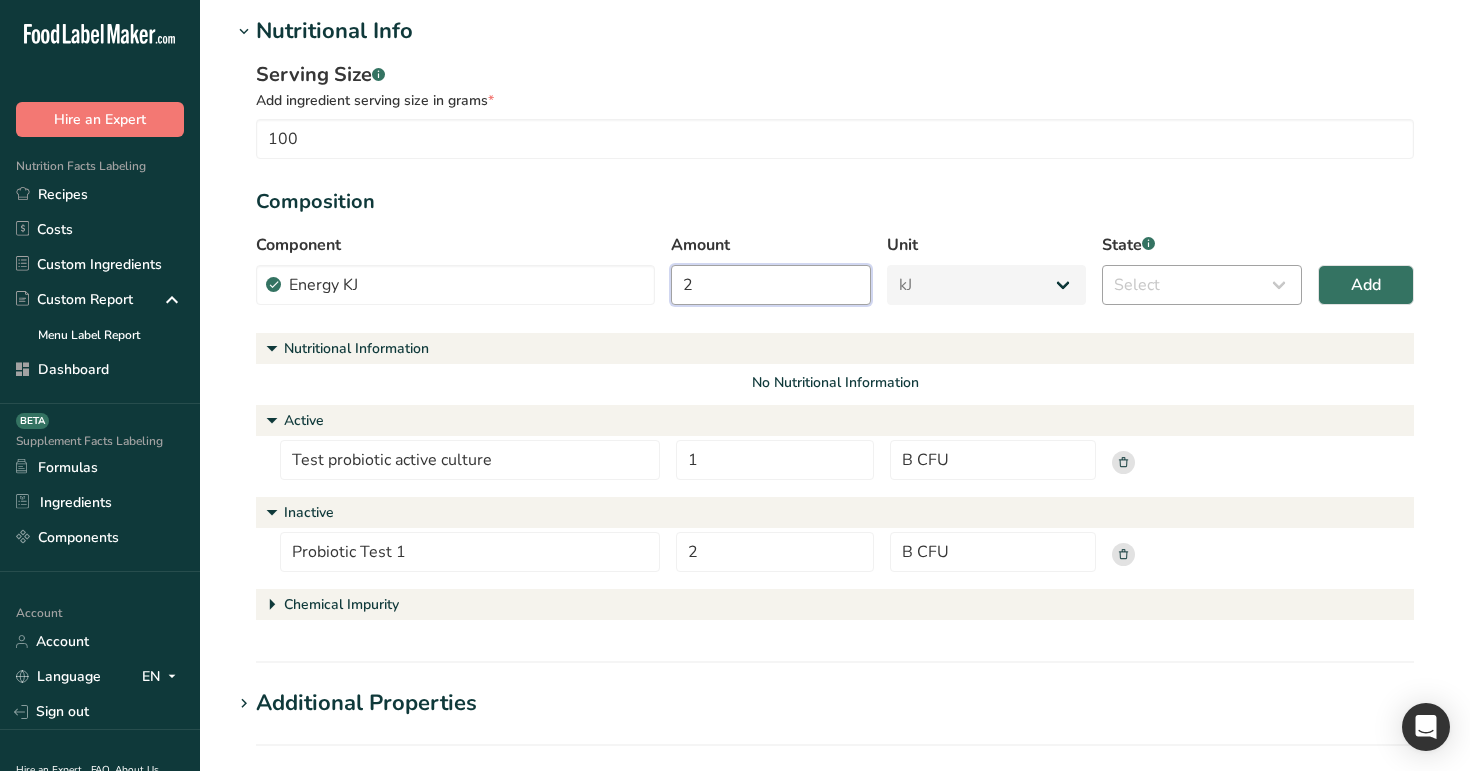 type on "2" 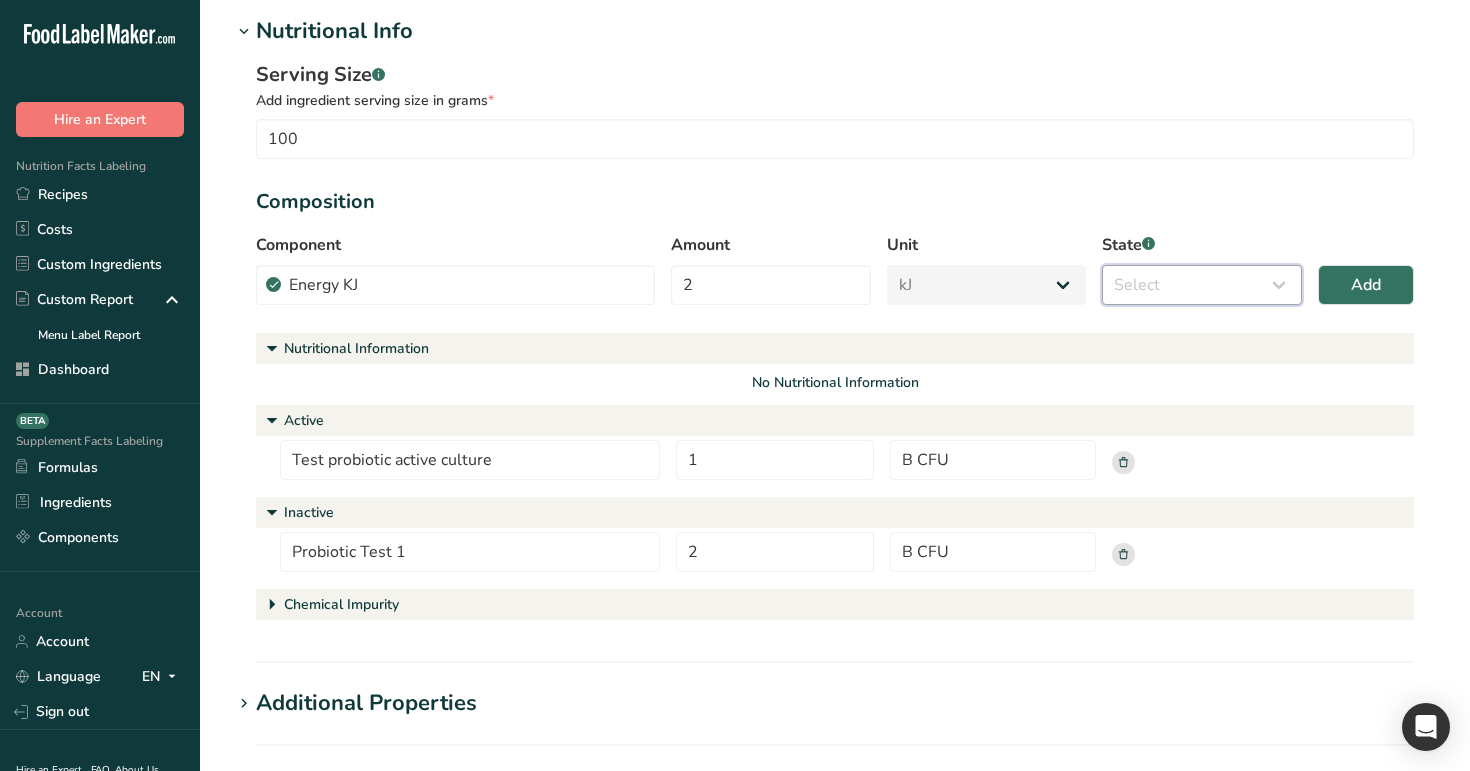 click on "Select
Active
Inactive
Chemical Impurity
Nutritional Information" at bounding box center (1202, 285) 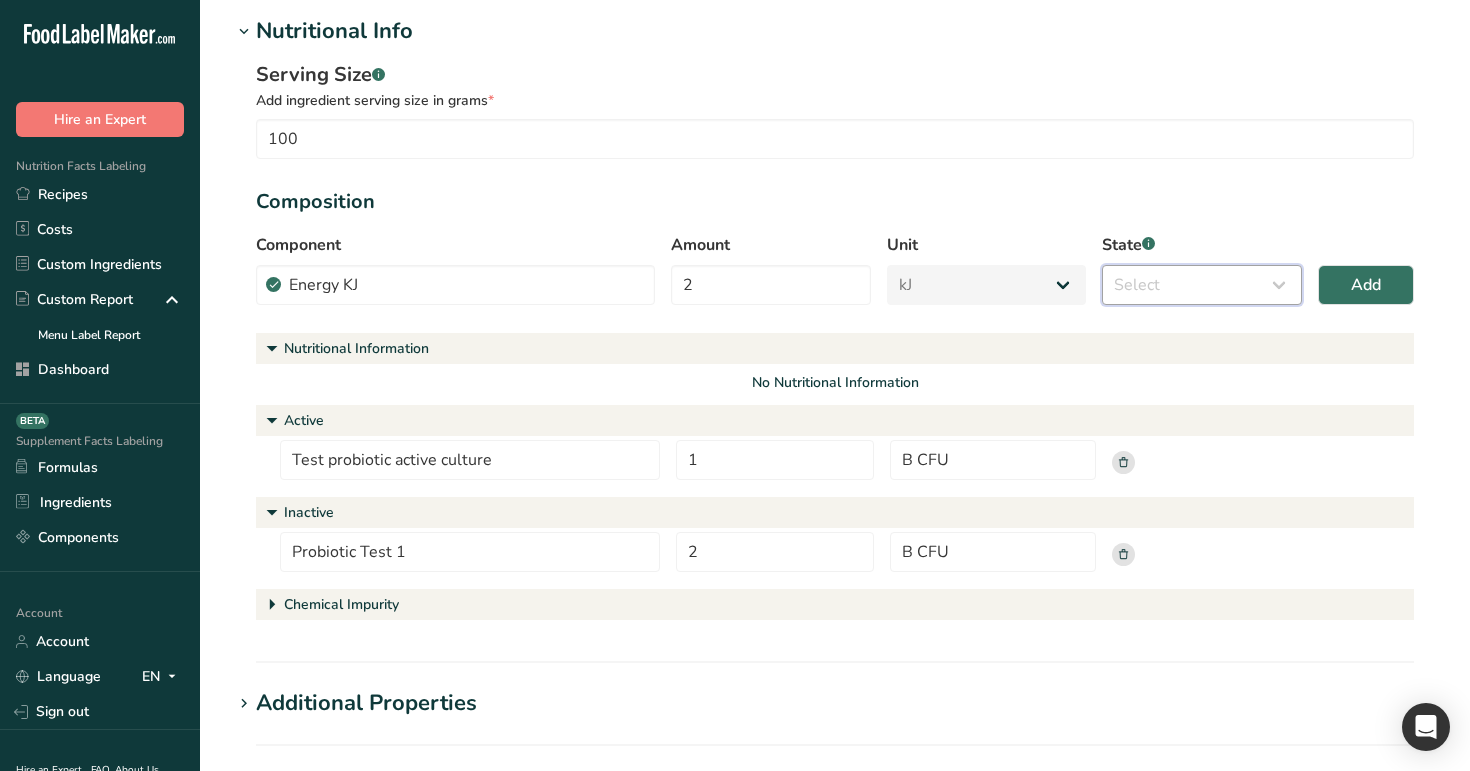 select on "inactive" 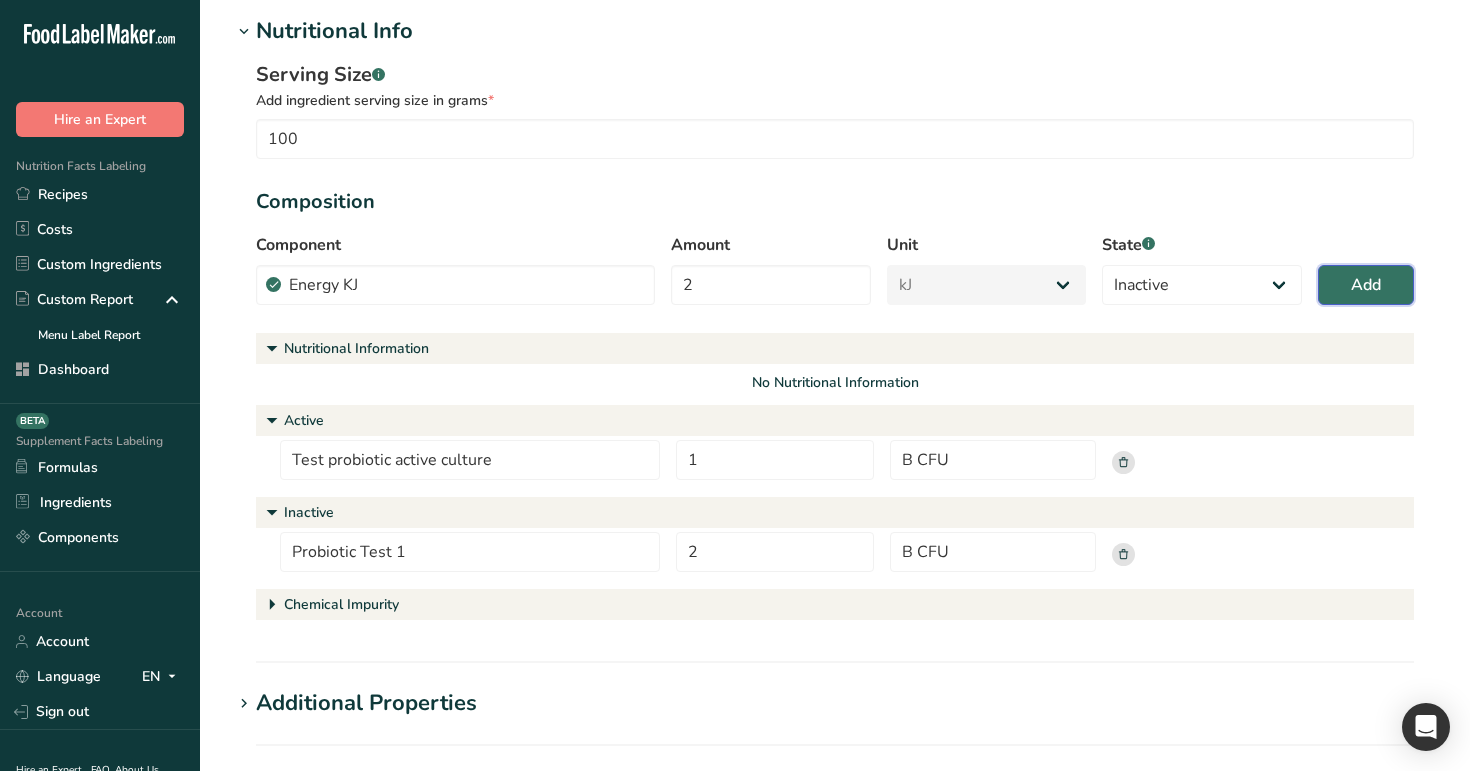 click on "Add" at bounding box center [1366, 285] 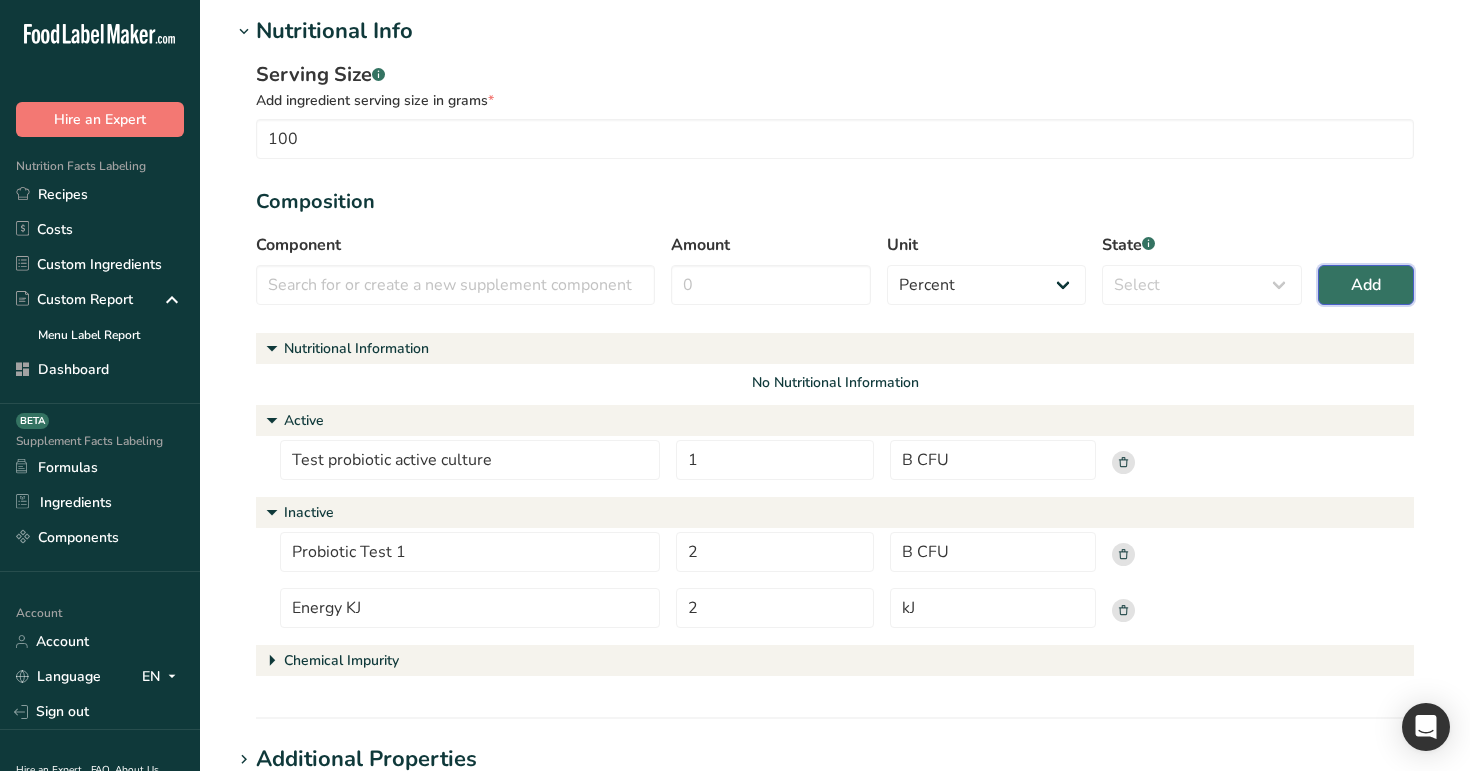 scroll, scrollTop: 885, scrollLeft: 0, axis: vertical 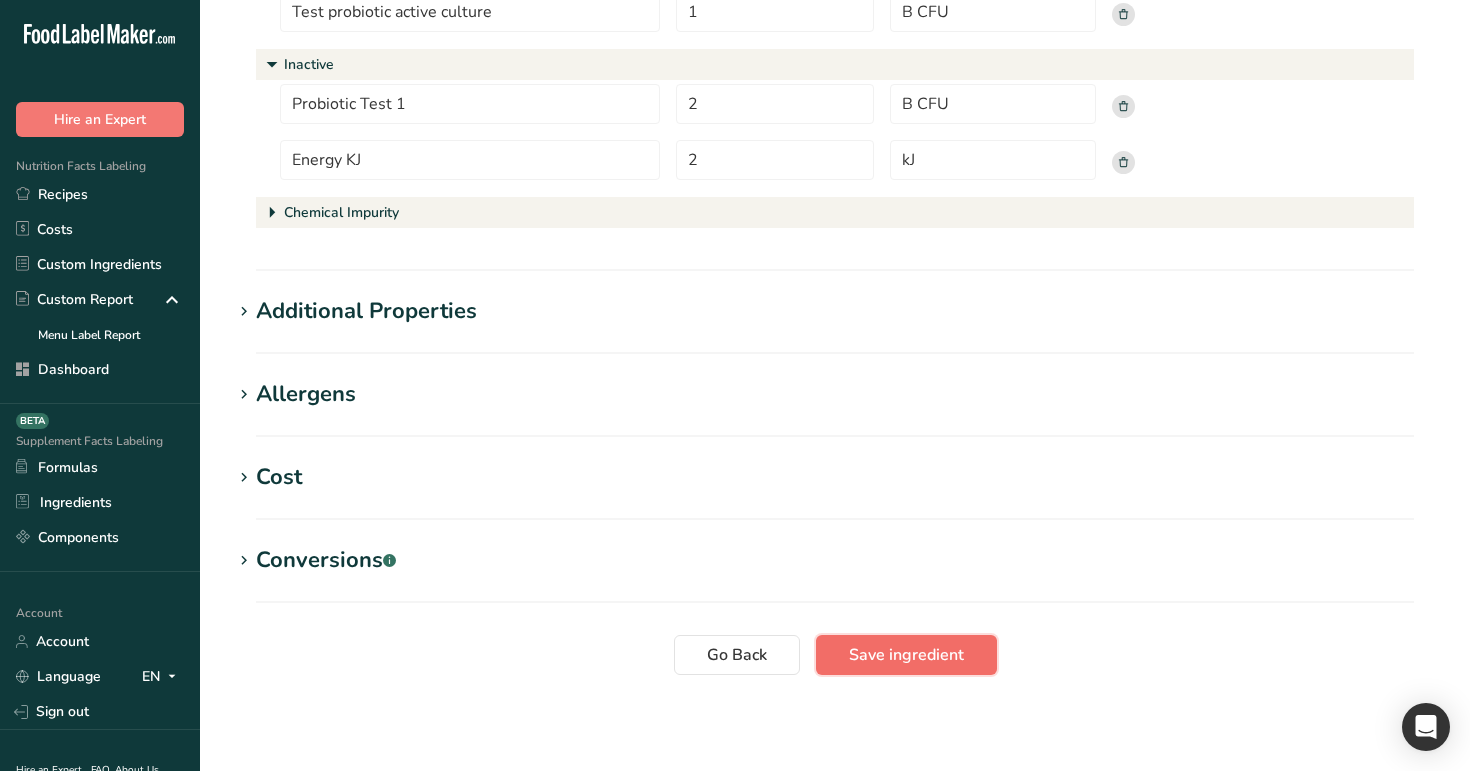 click on "Save ingredient" at bounding box center (906, 655) 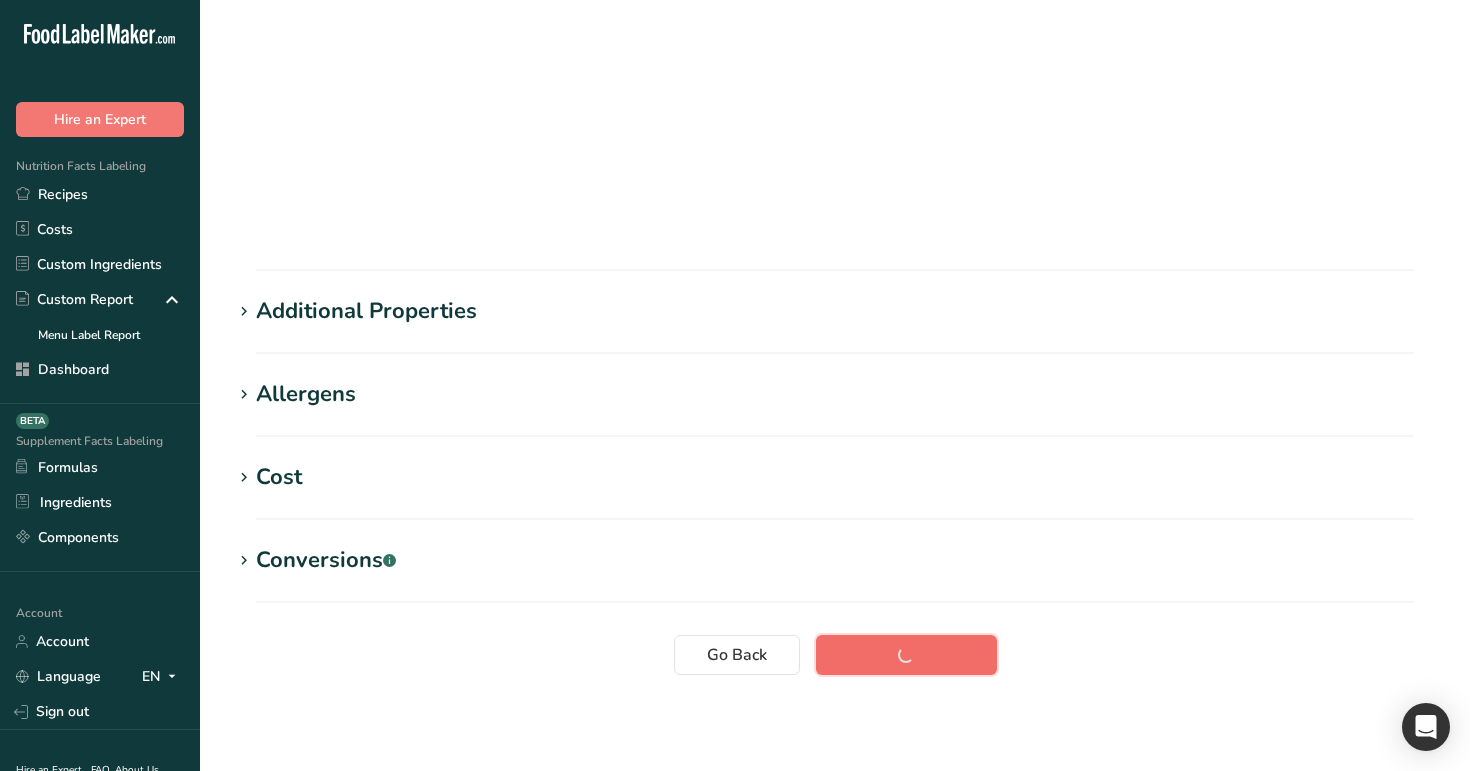 scroll, scrollTop: 0, scrollLeft: 0, axis: both 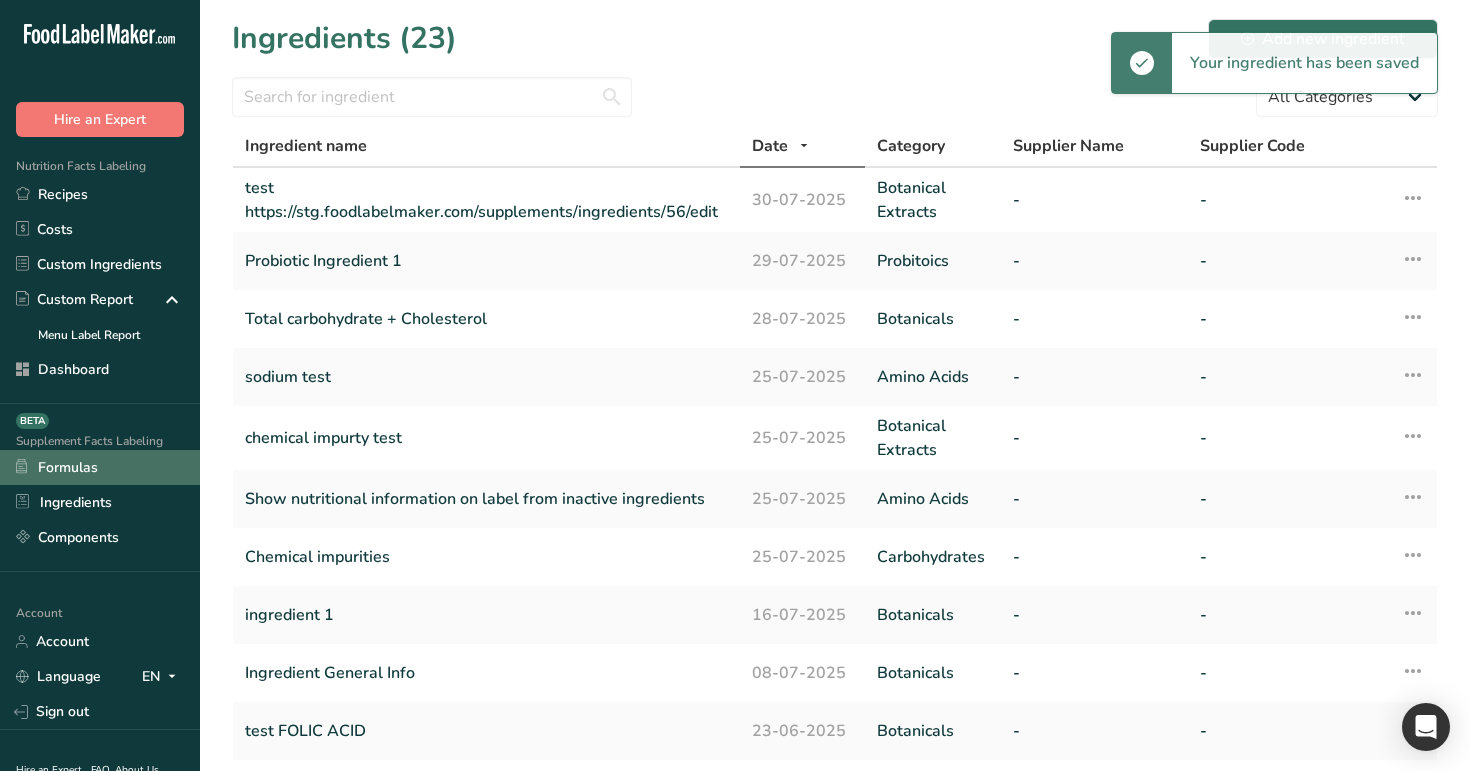 click on "Formulas" at bounding box center (100, 467) 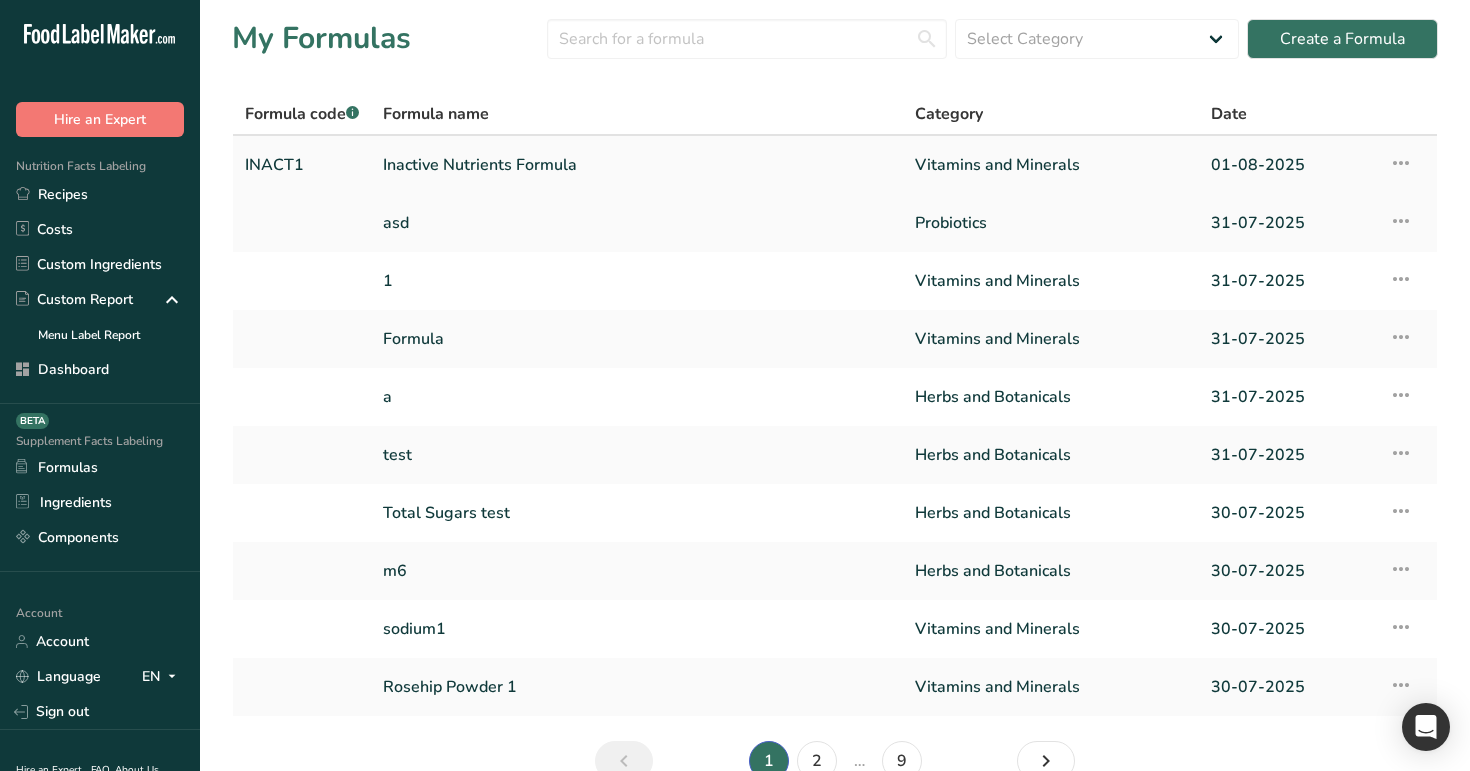 click on "Inactive Nutrients Formula" at bounding box center [637, 165] 